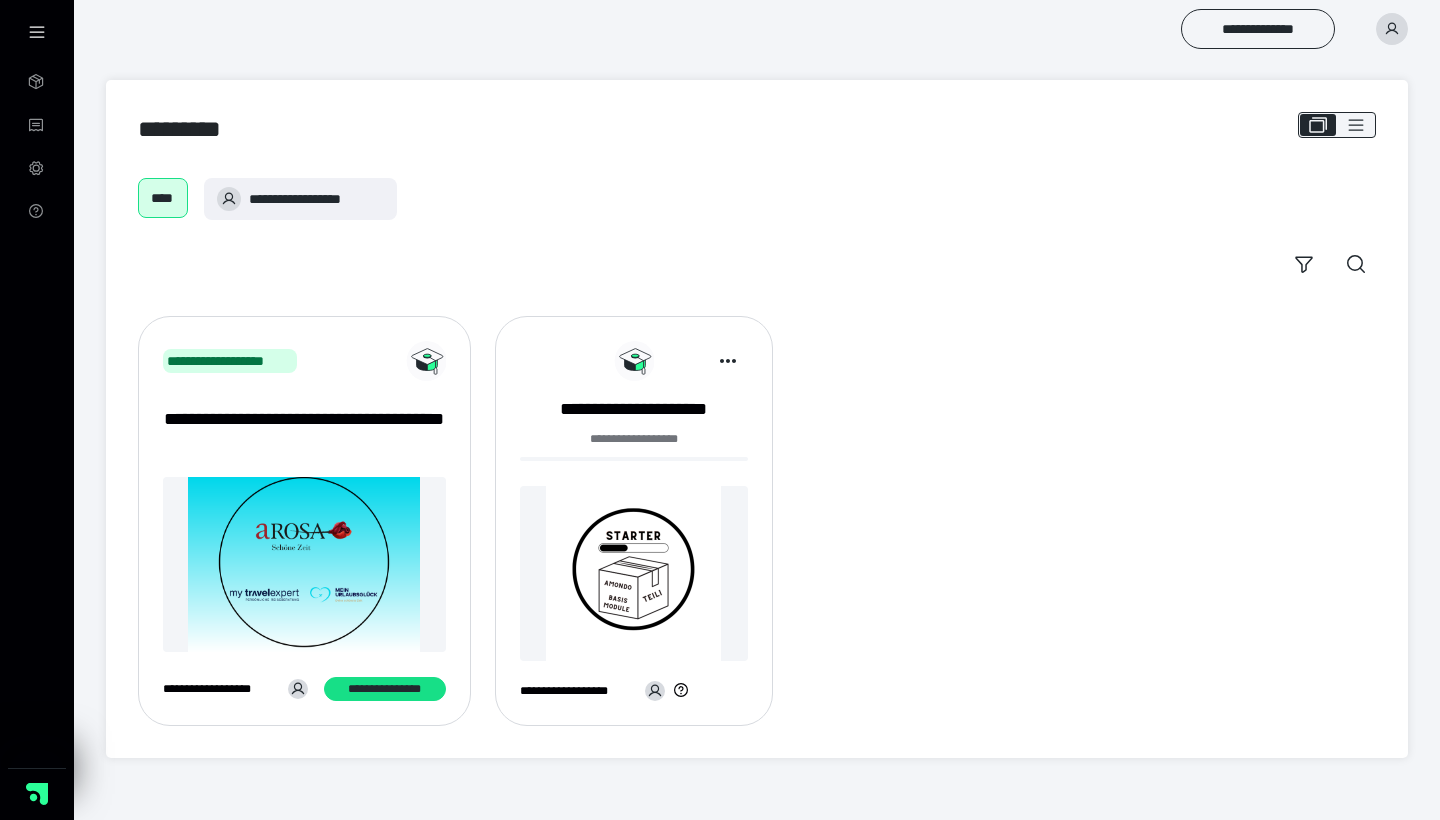 scroll, scrollTop: 0, scrollLeft: 0, axis: both 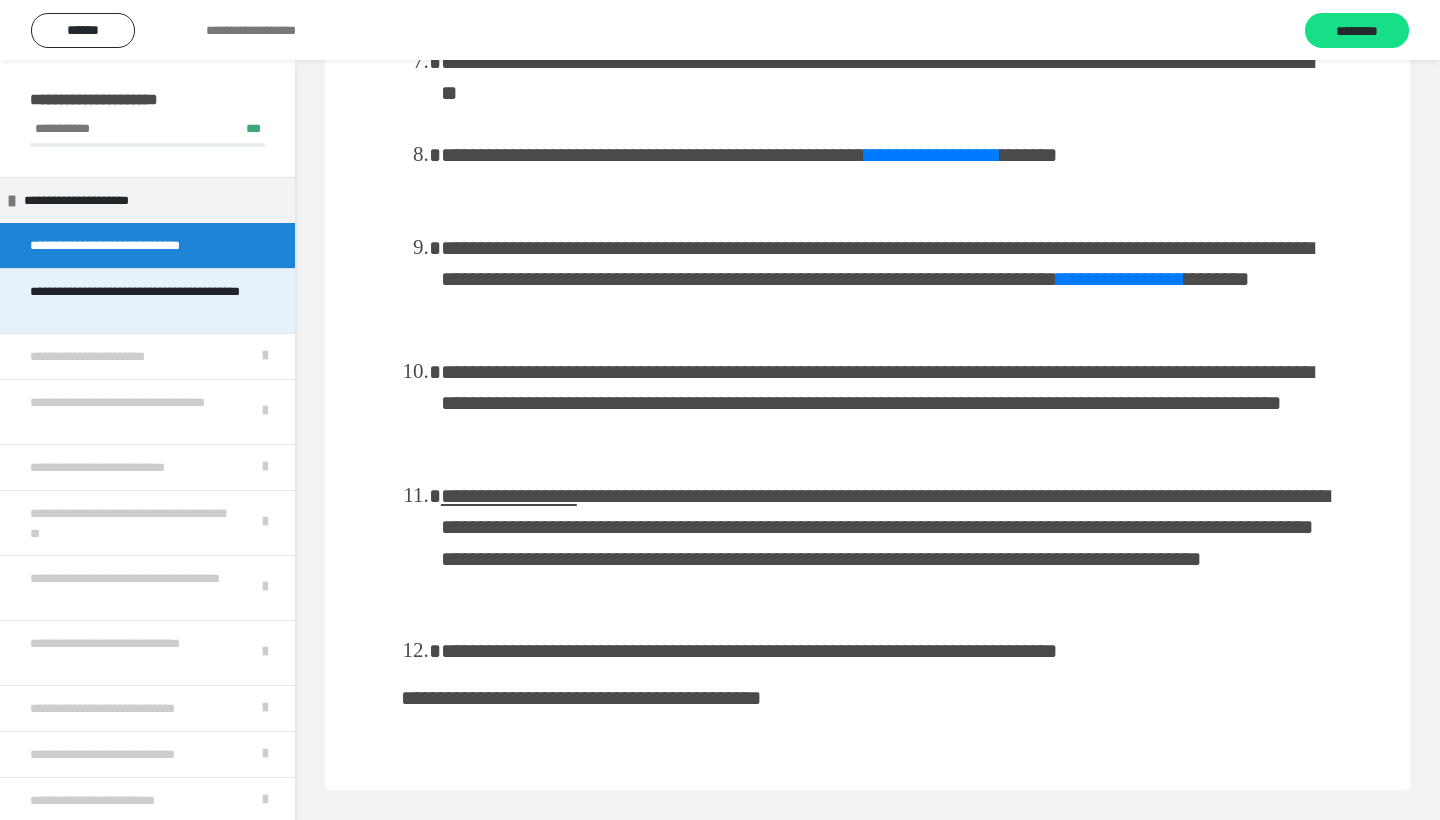 click on "**********" at bounding box center [139, 301] 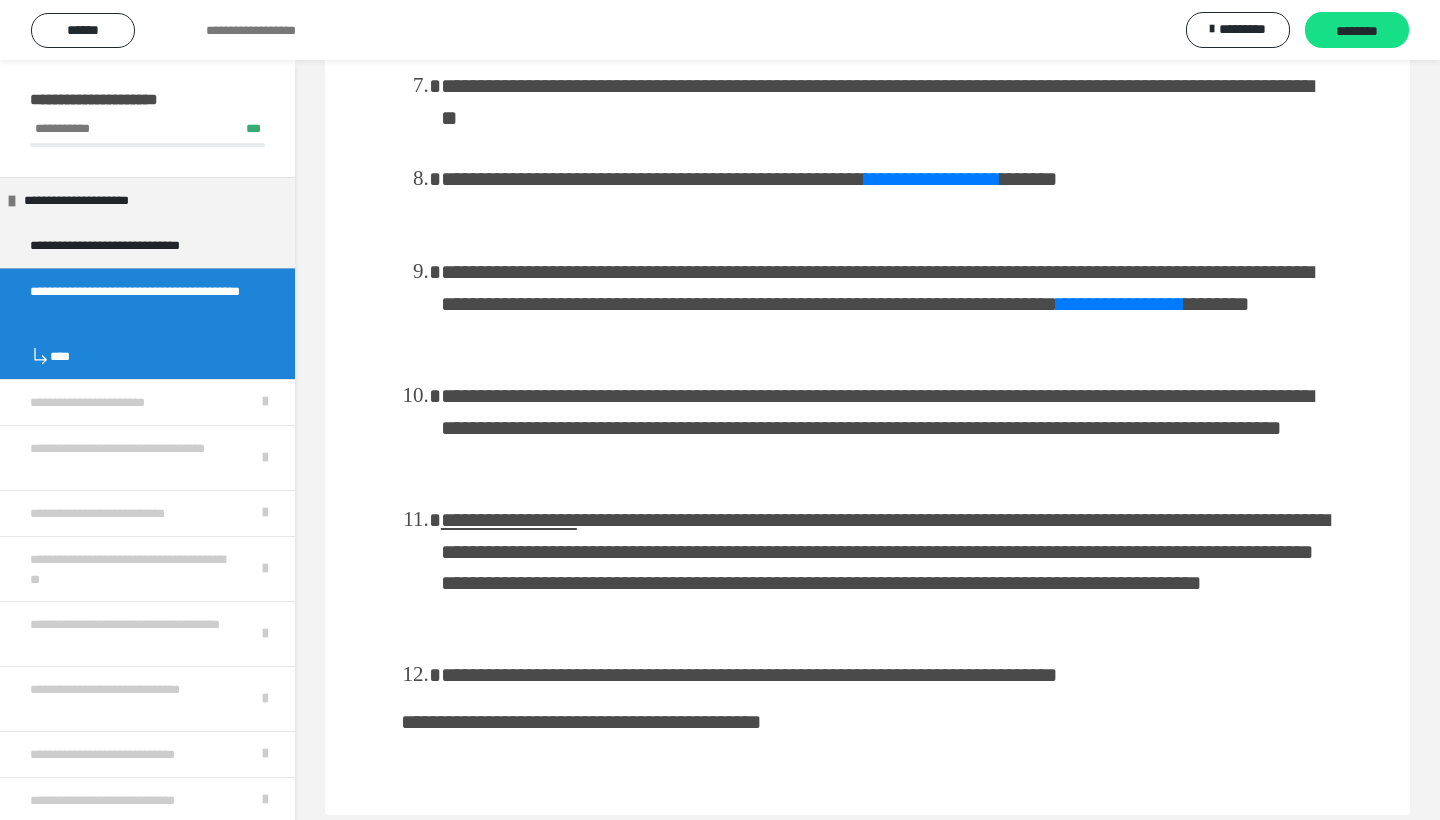 scroll, scrollTop: 60, scrollLeft: 0, axis: vertical 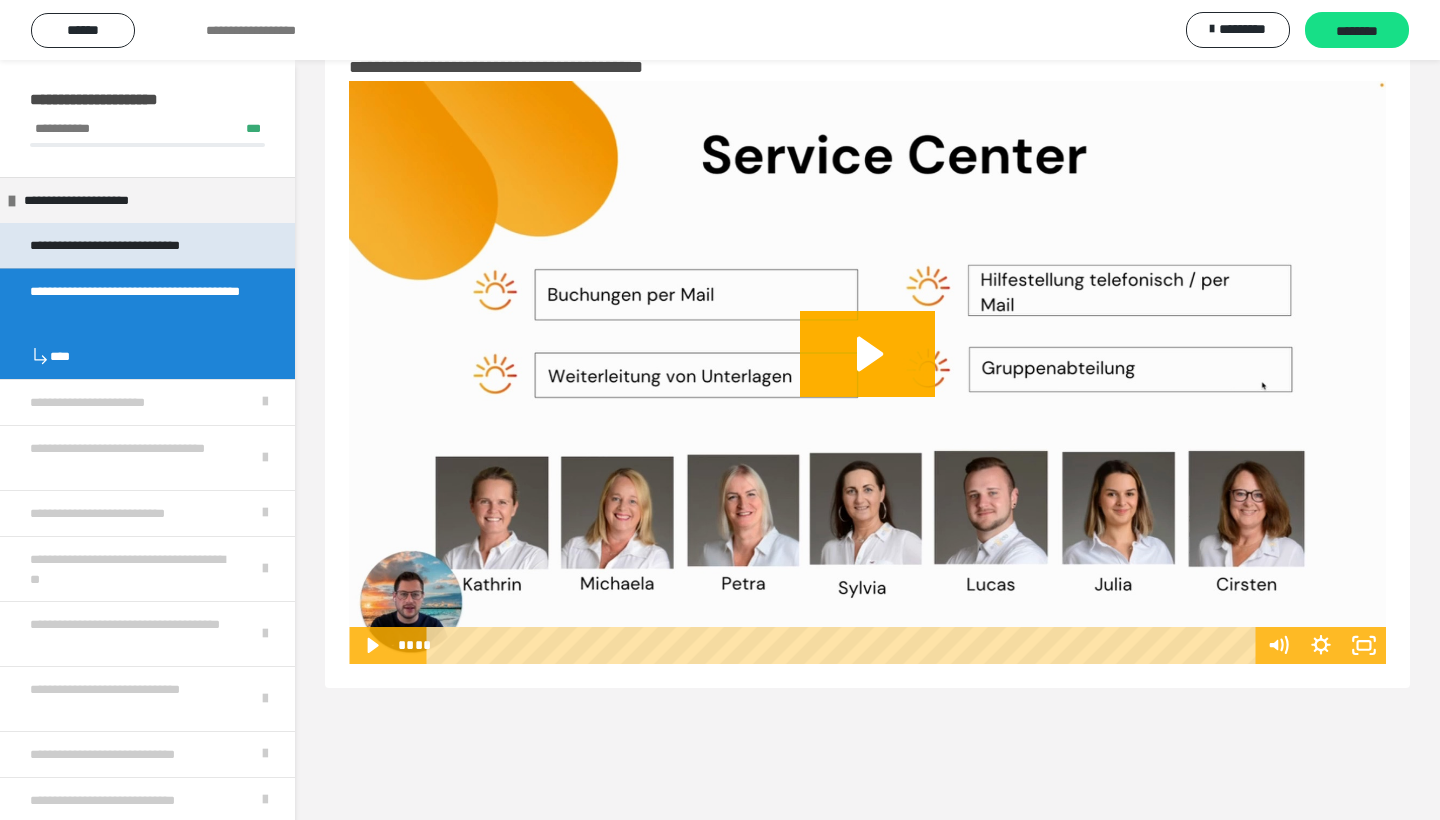 click on "**********" at bounding box center (137, 245) 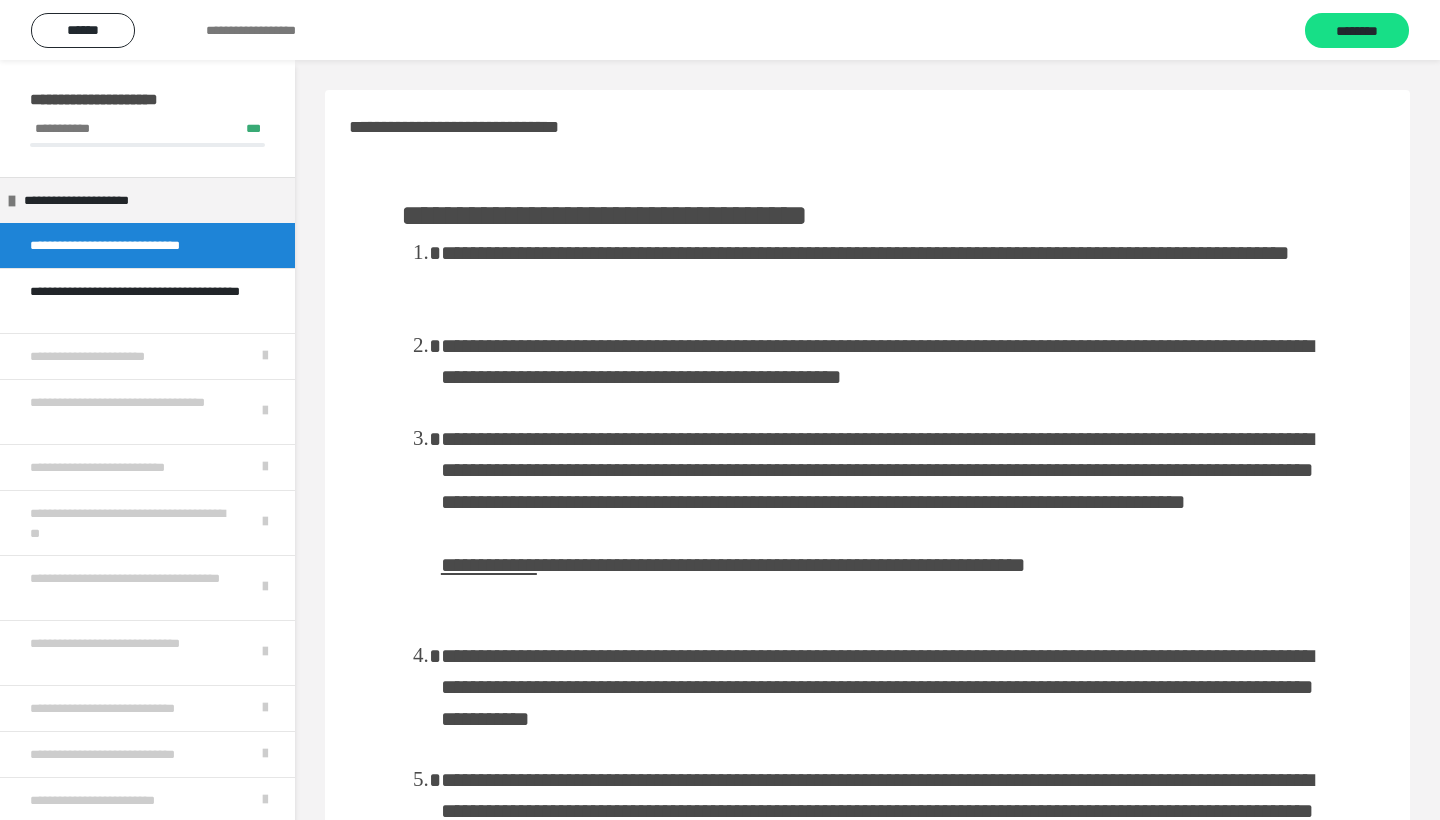 scroll, scrollTop: 0, scrollLeft: 0, axis: both 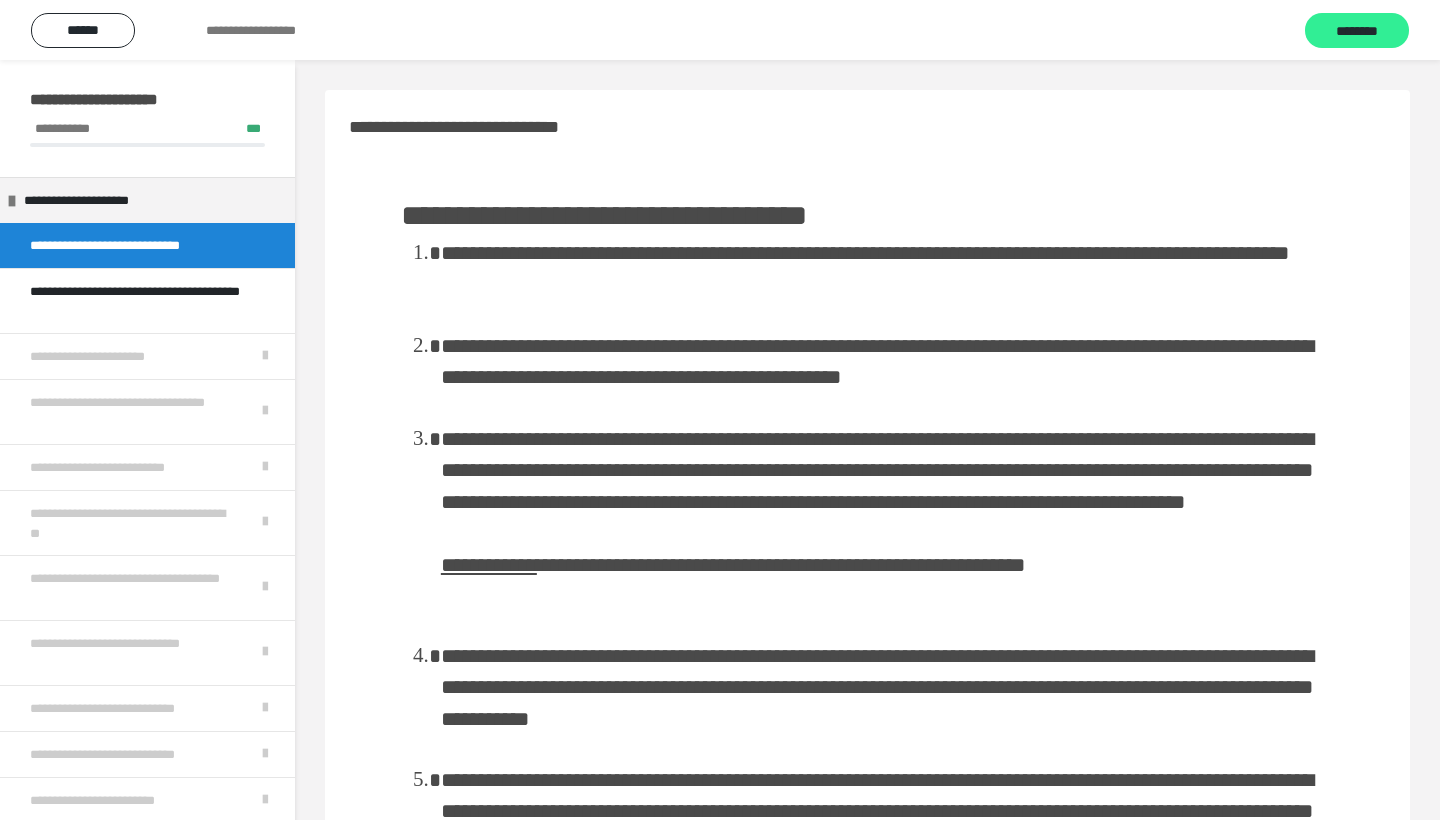 click on "********" at bounding box center [1357, 31] 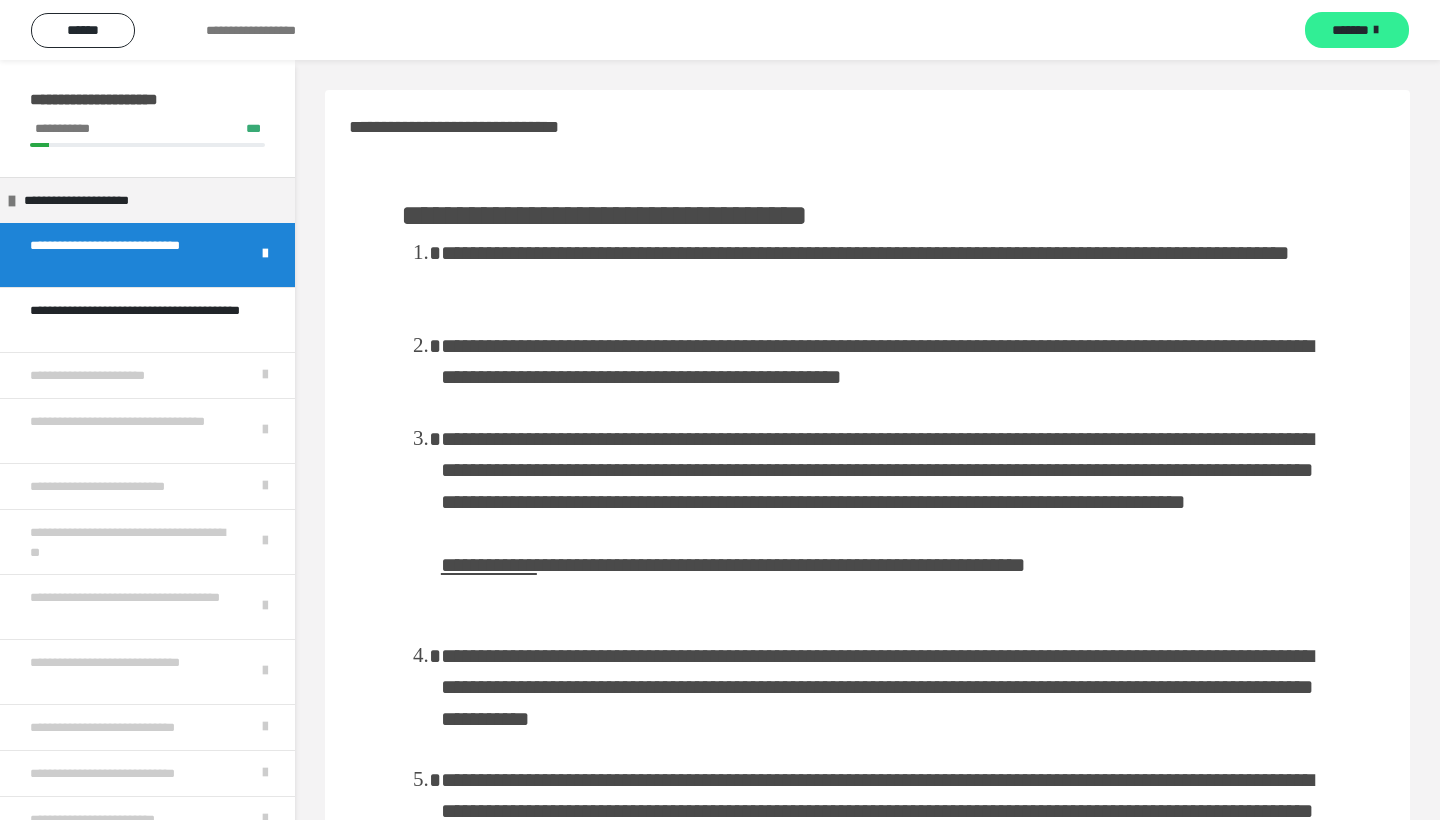 click on "*******" at bounding box center (1357, 30) 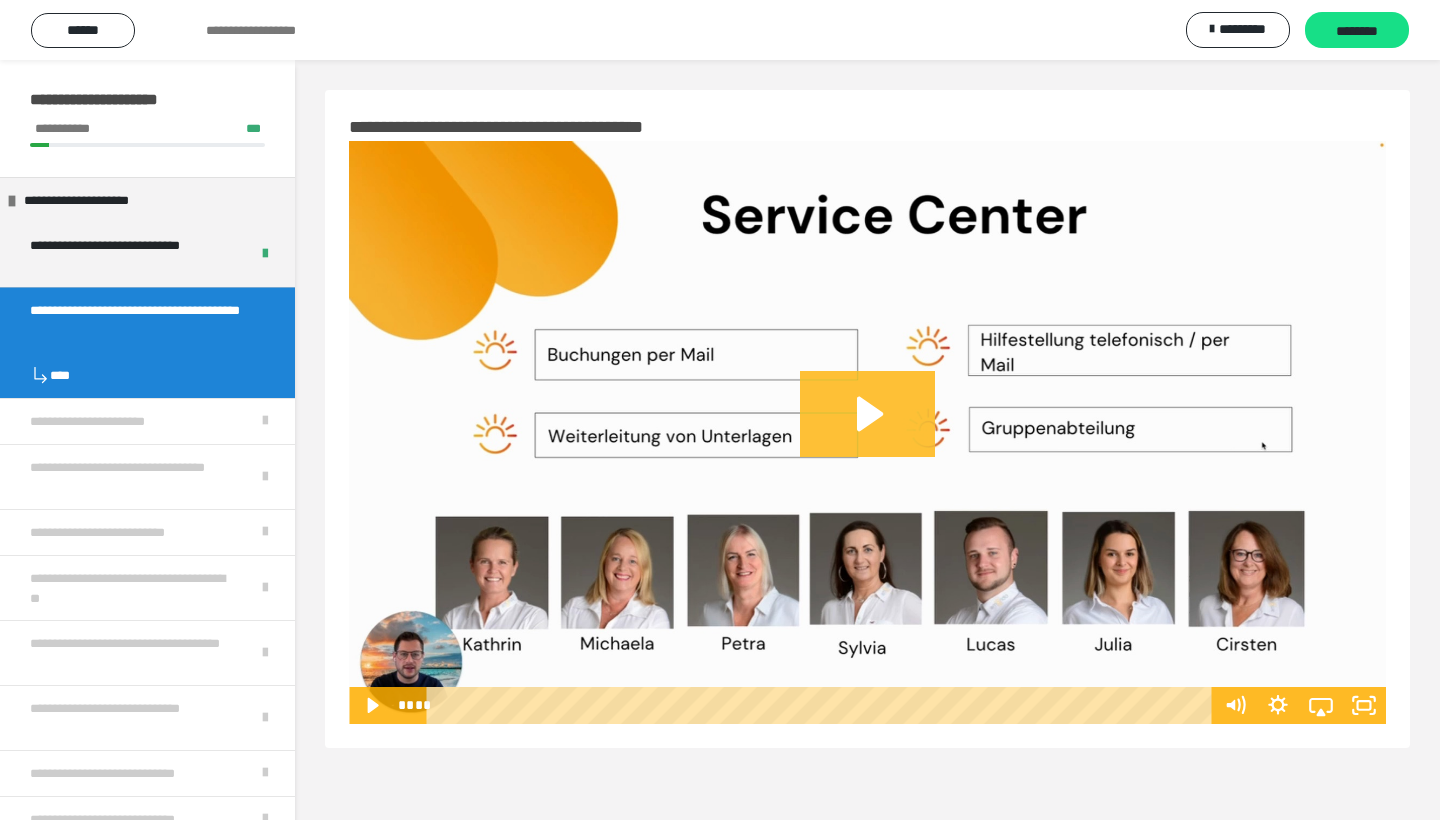 click 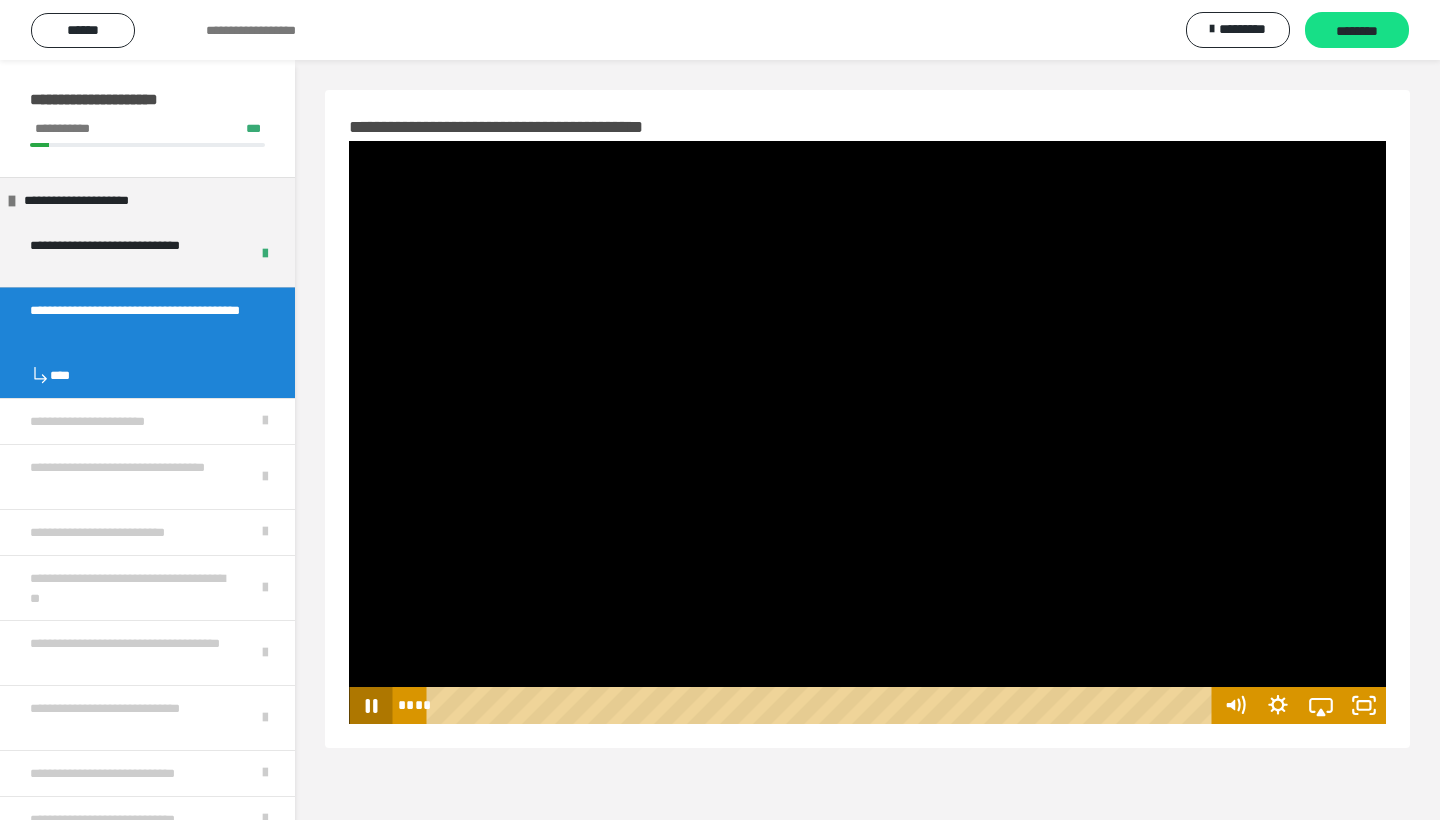 click 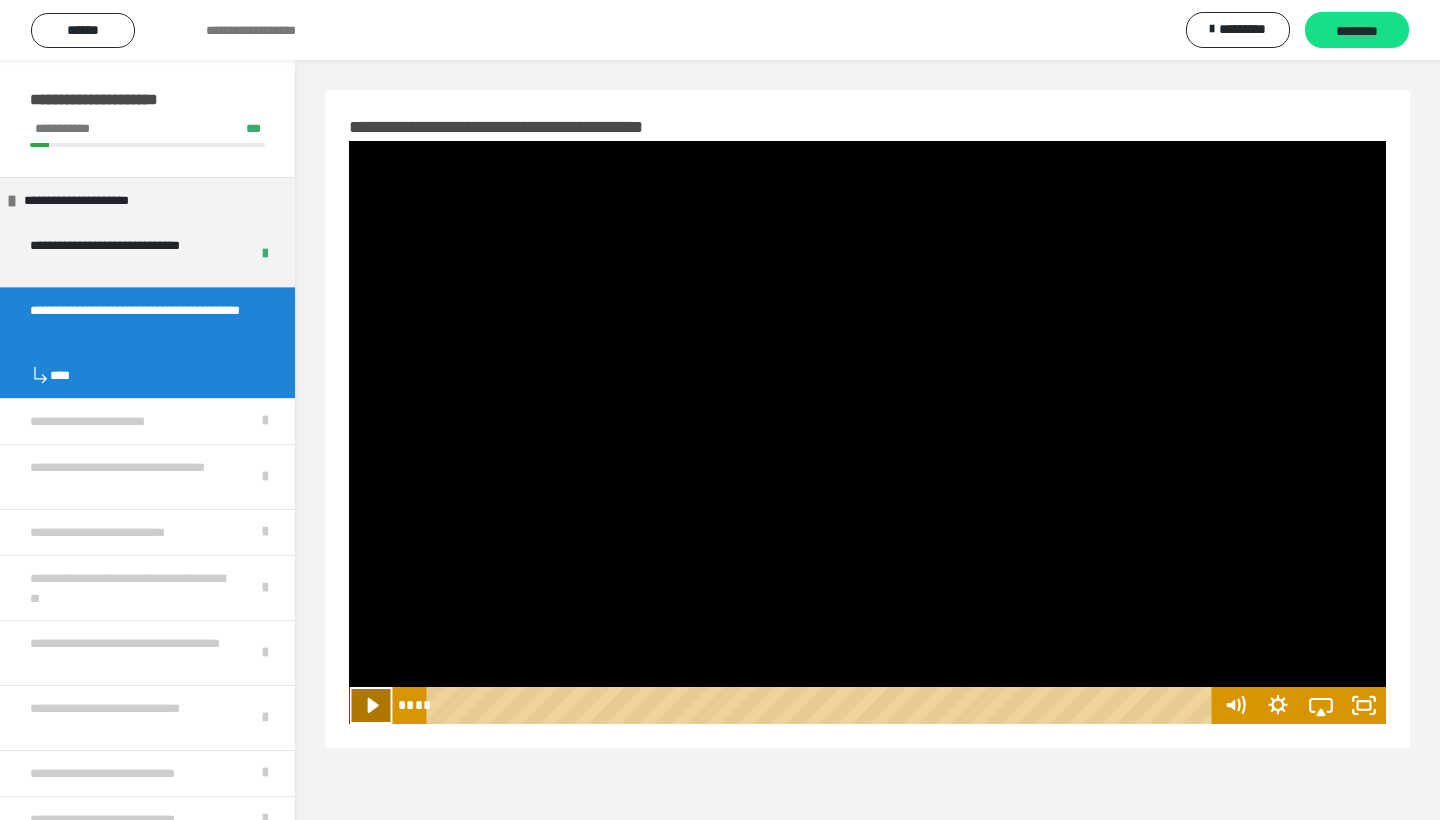 click 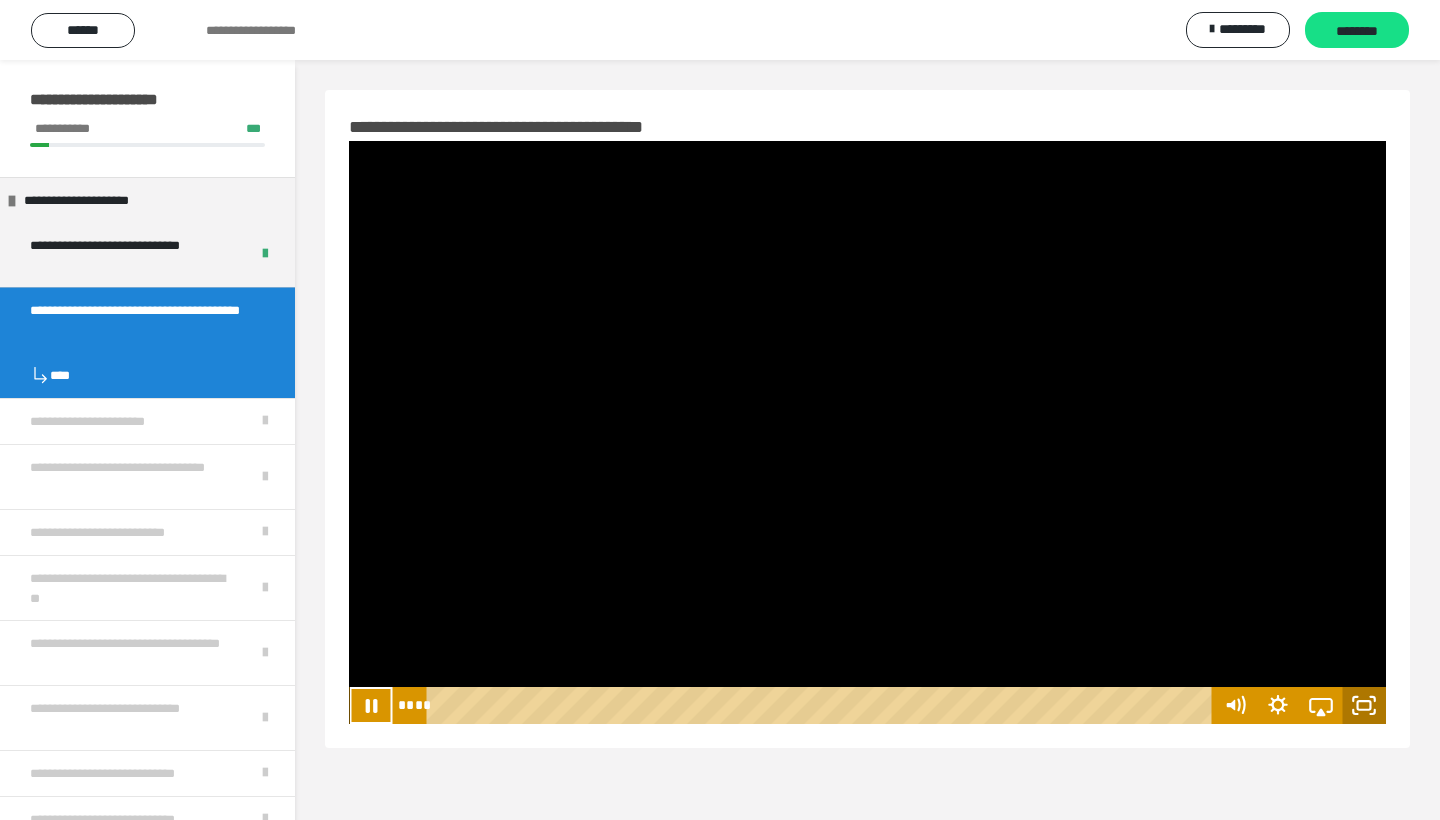 click 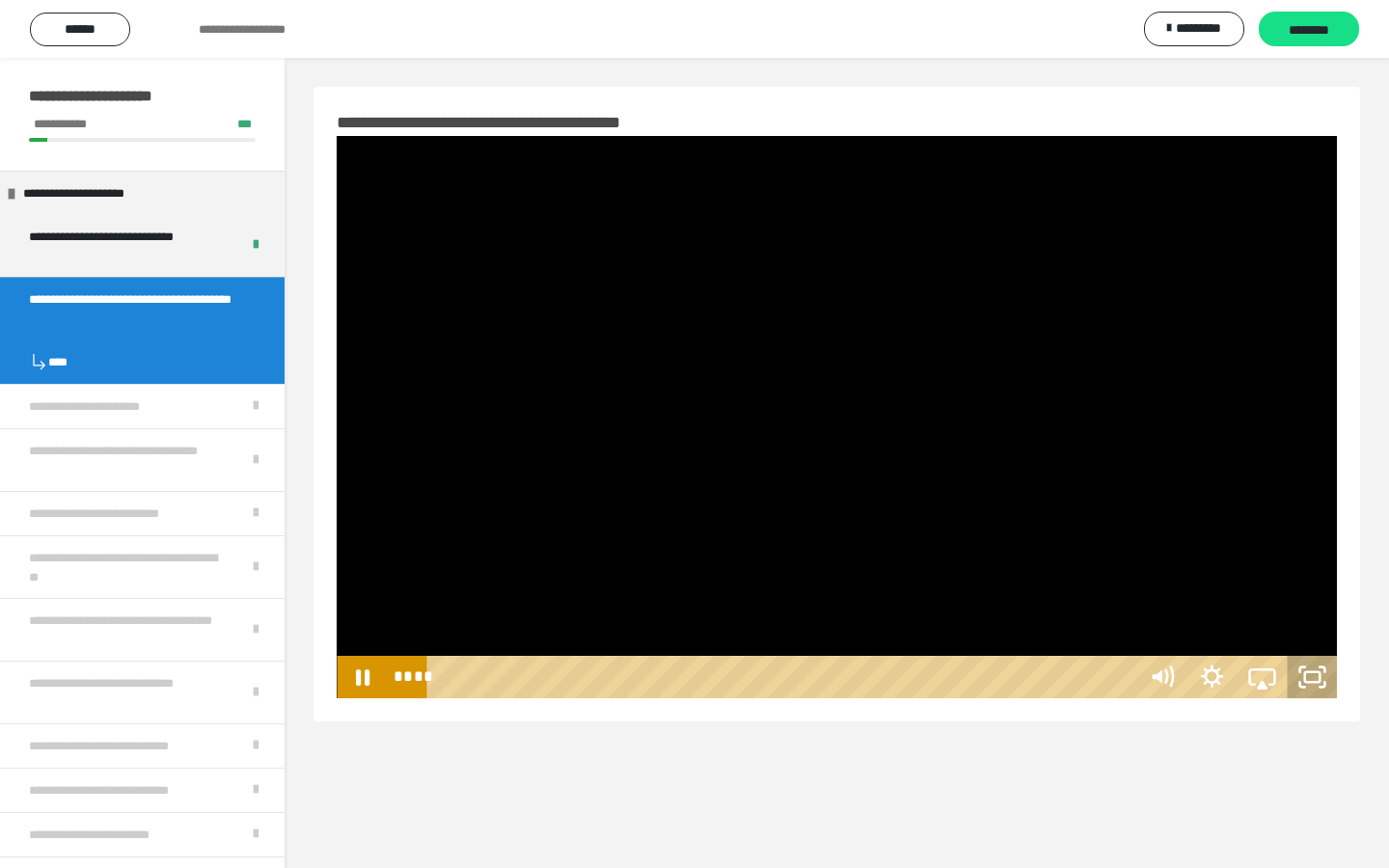 type 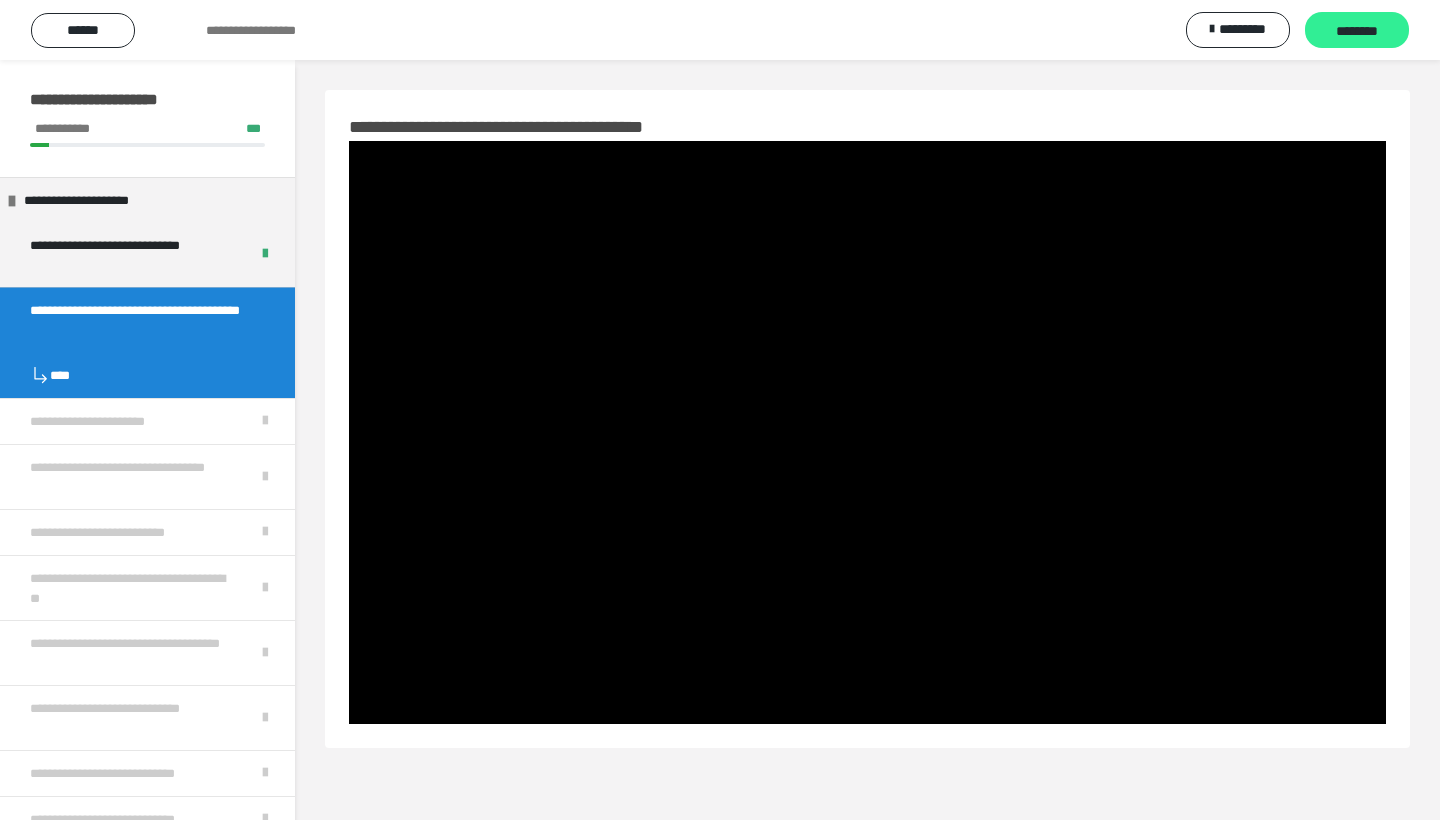 click on "********" at bounding box center (1357, 30) 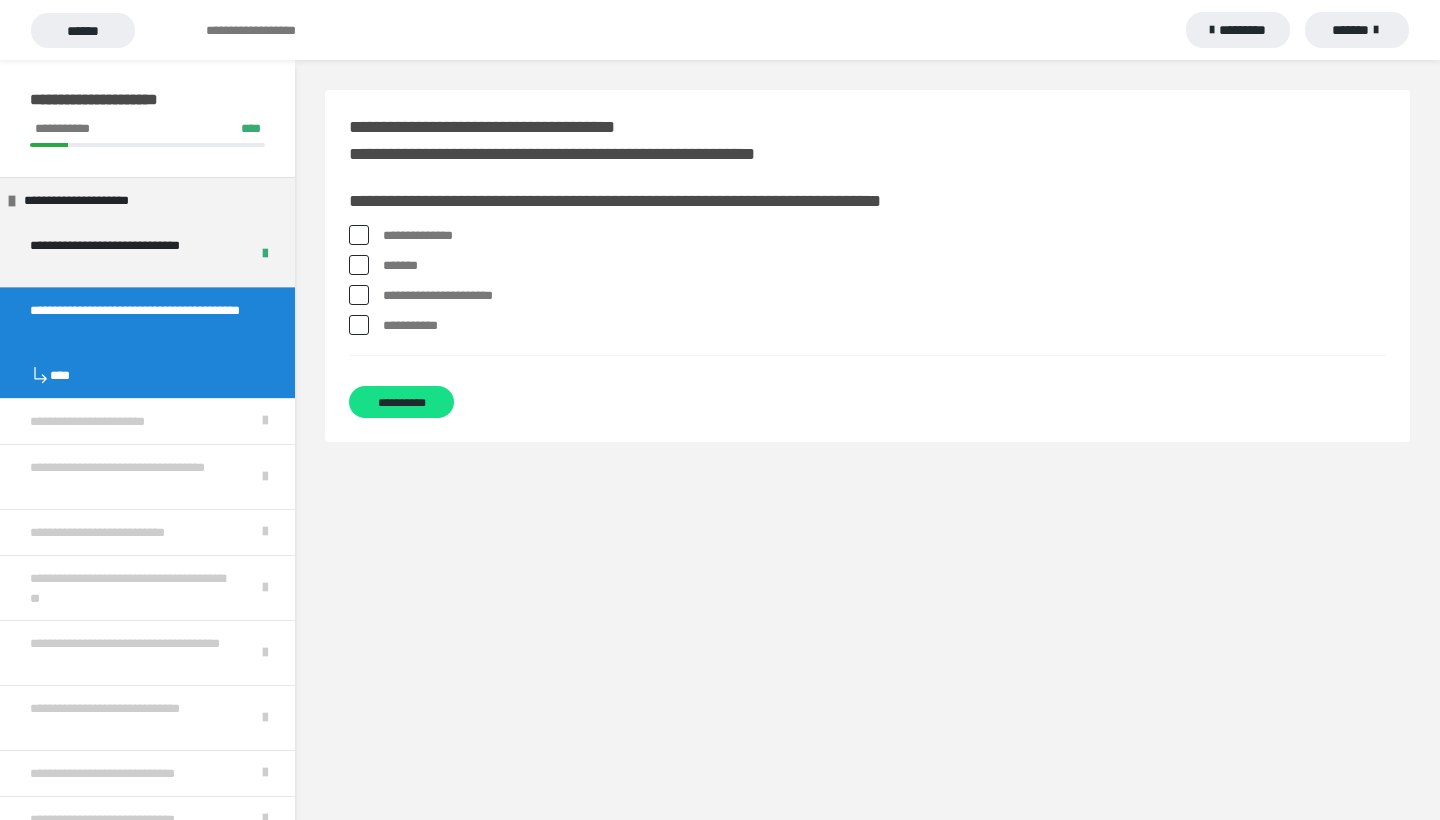 click at bounding box center [359, 235] 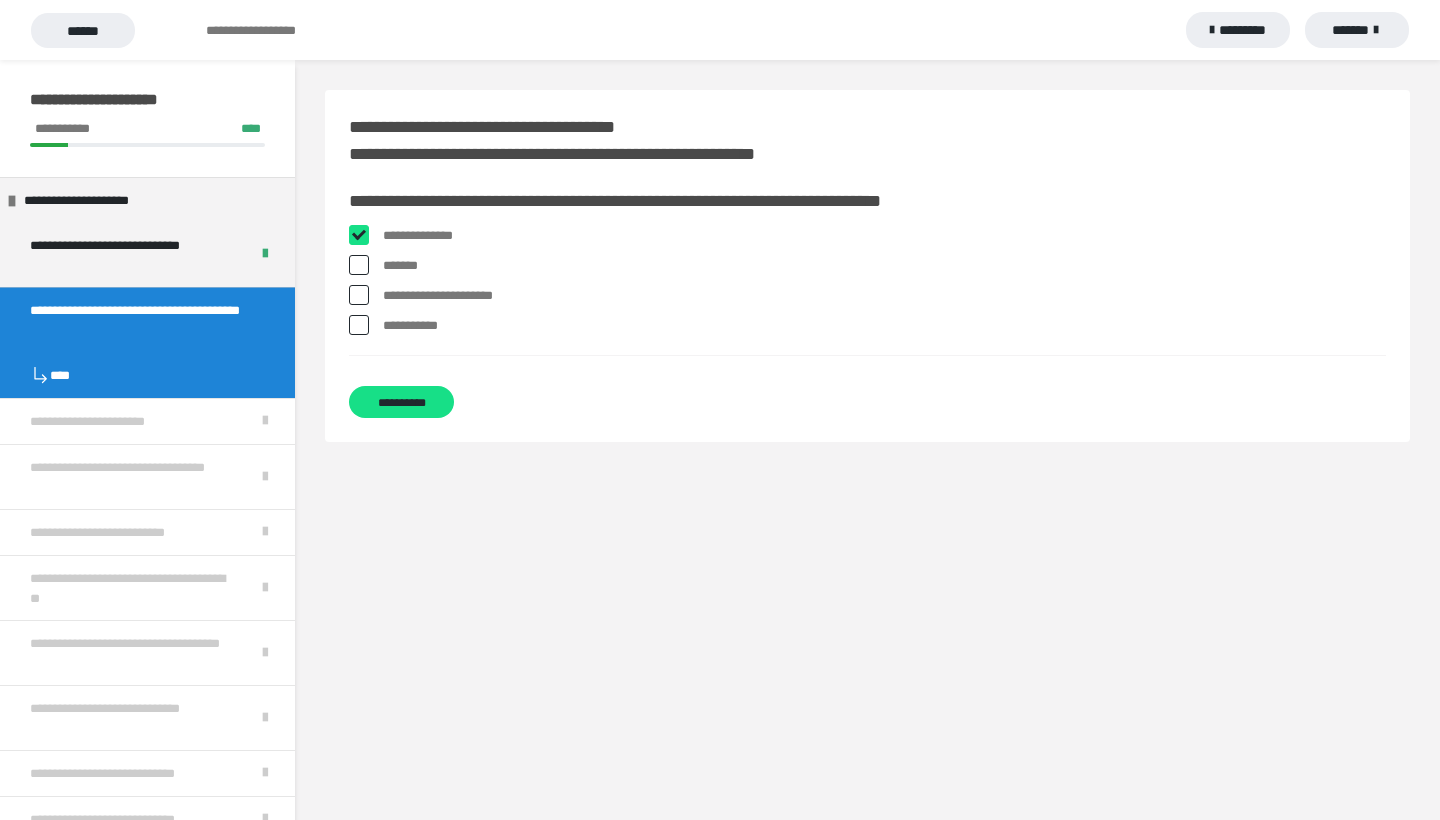 checkbox on "****" 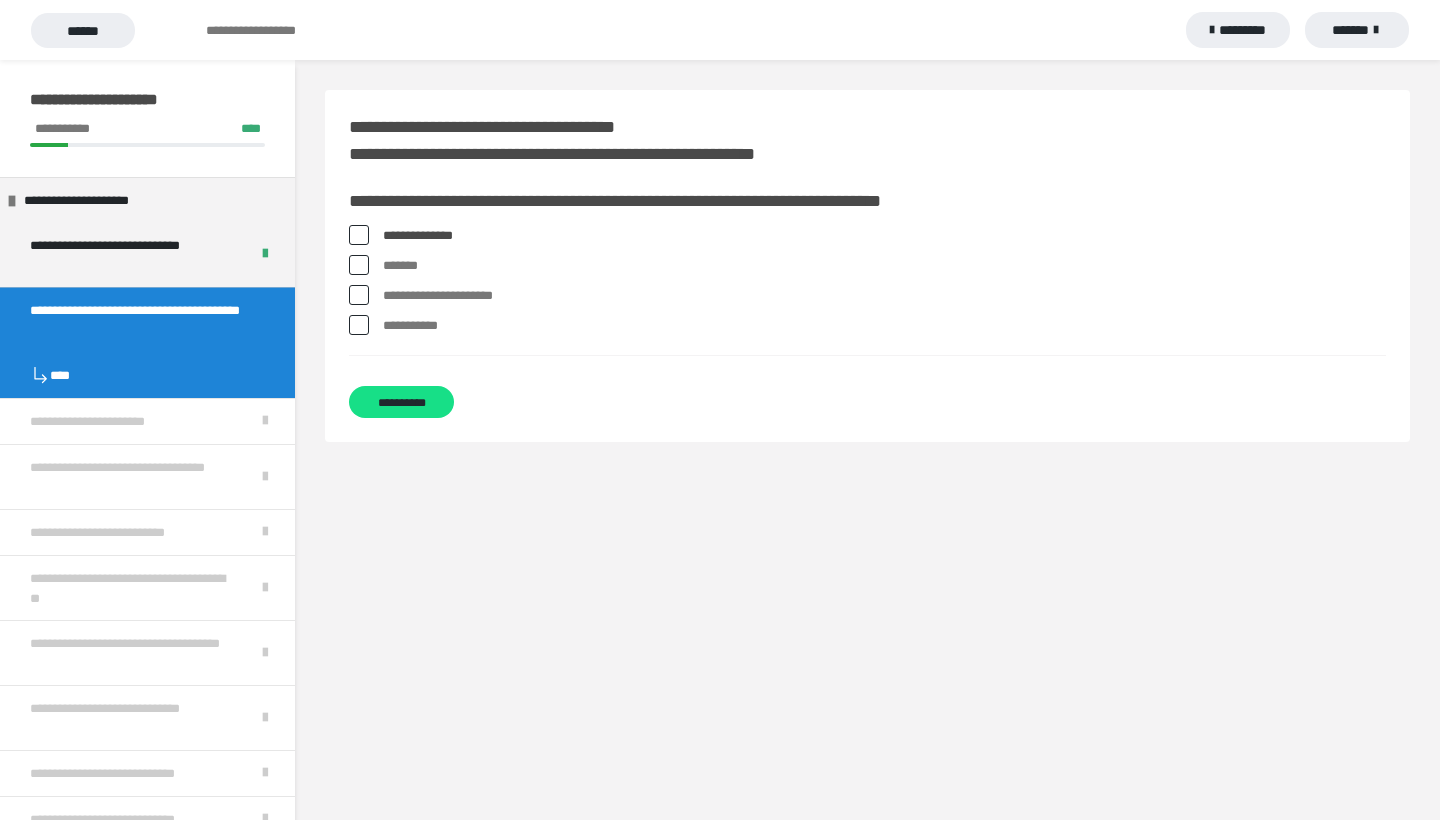click at bounding box center (359, 265) 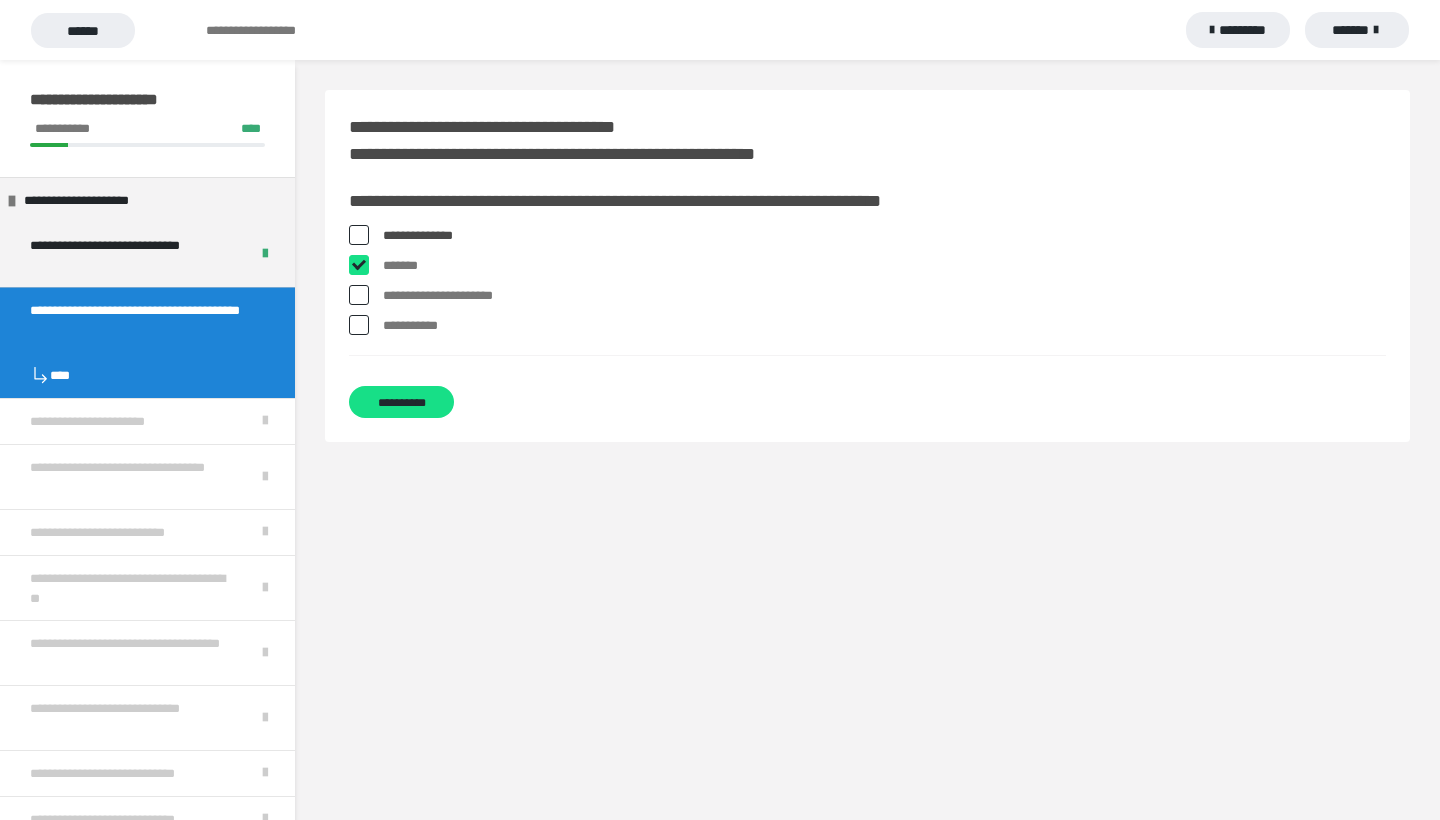 checkbox on "****" 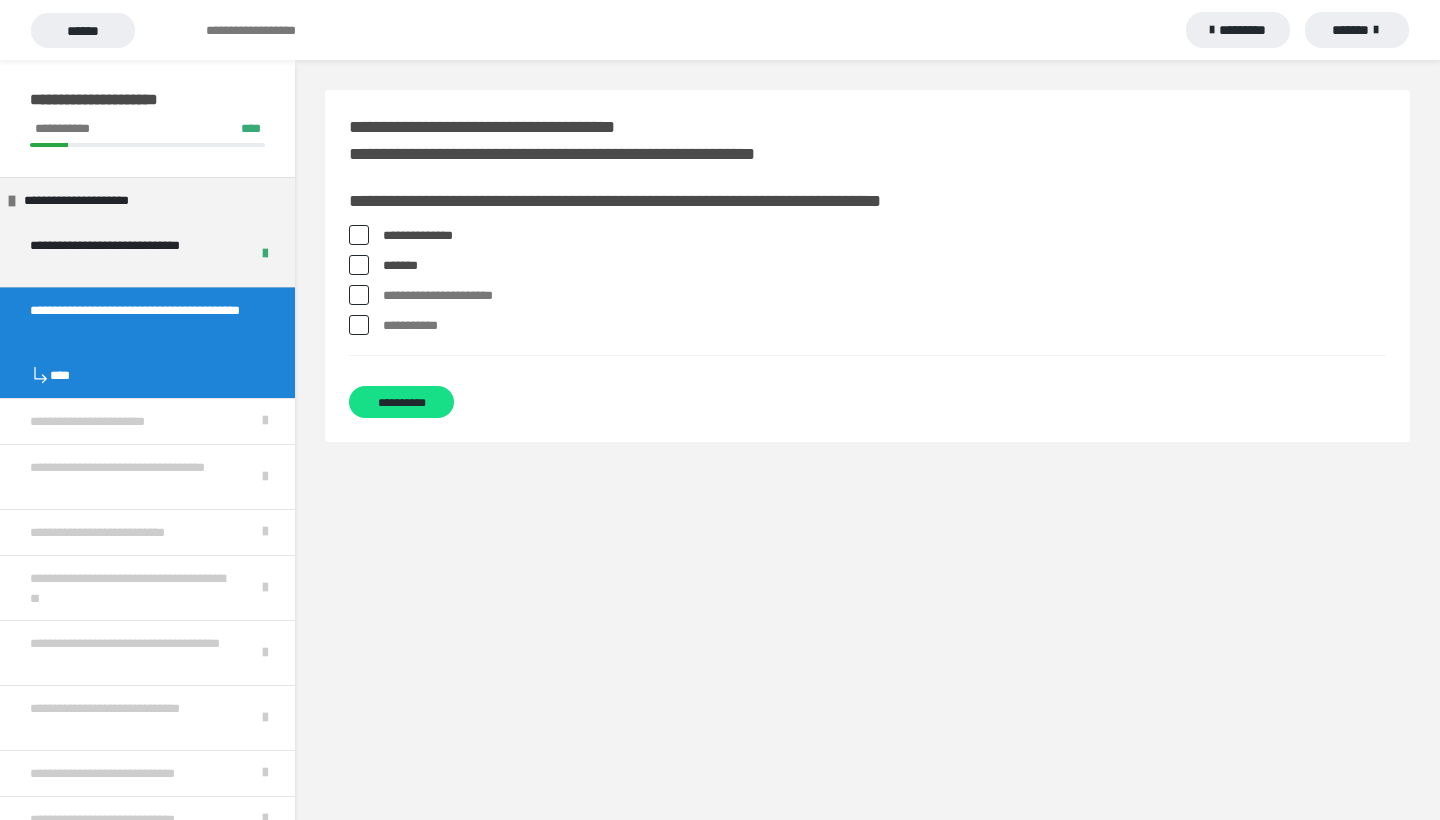 click at bounding box center [359, 295] 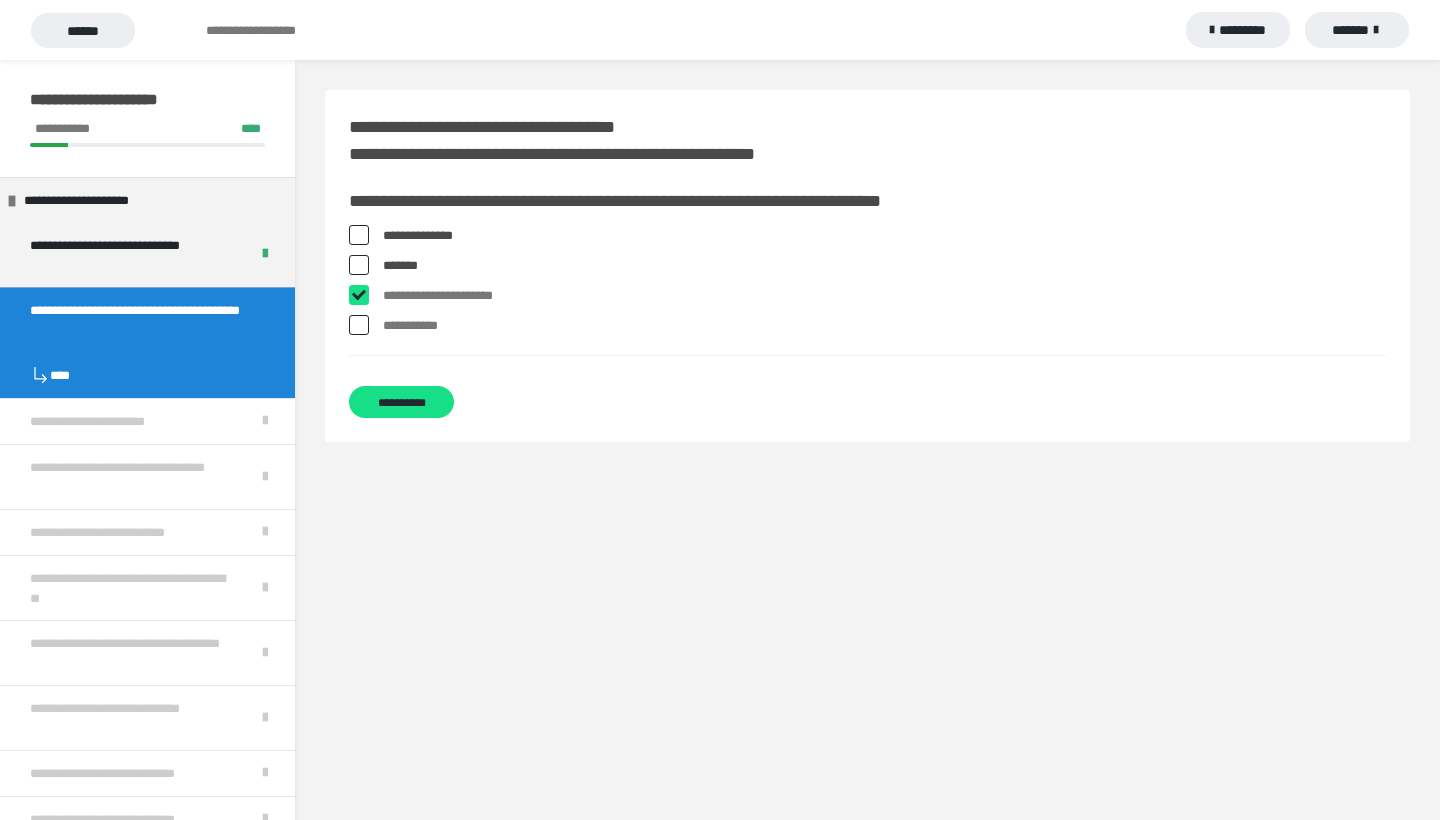 checkbox on "****" 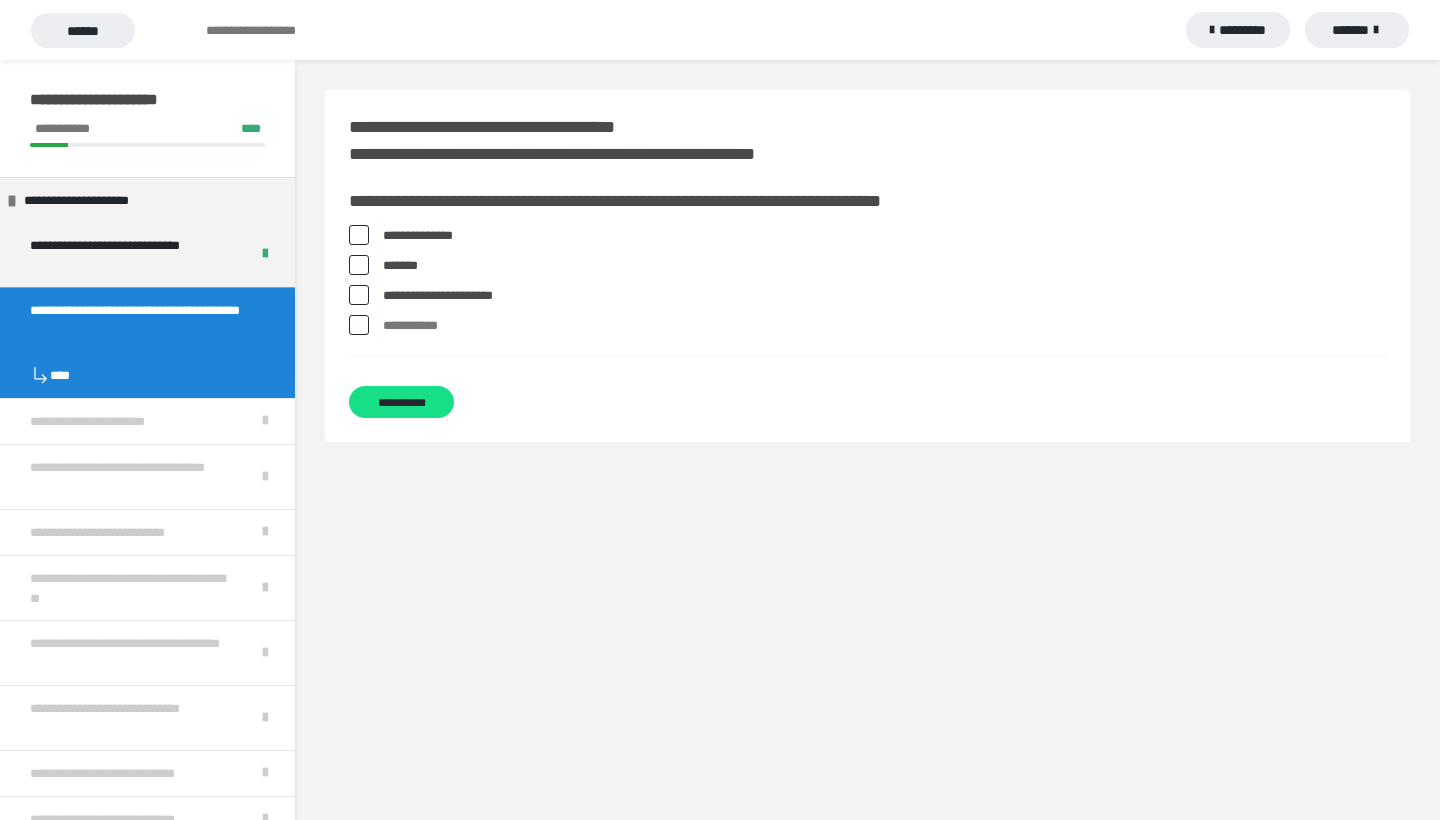 click at bounding box center (359, 325) 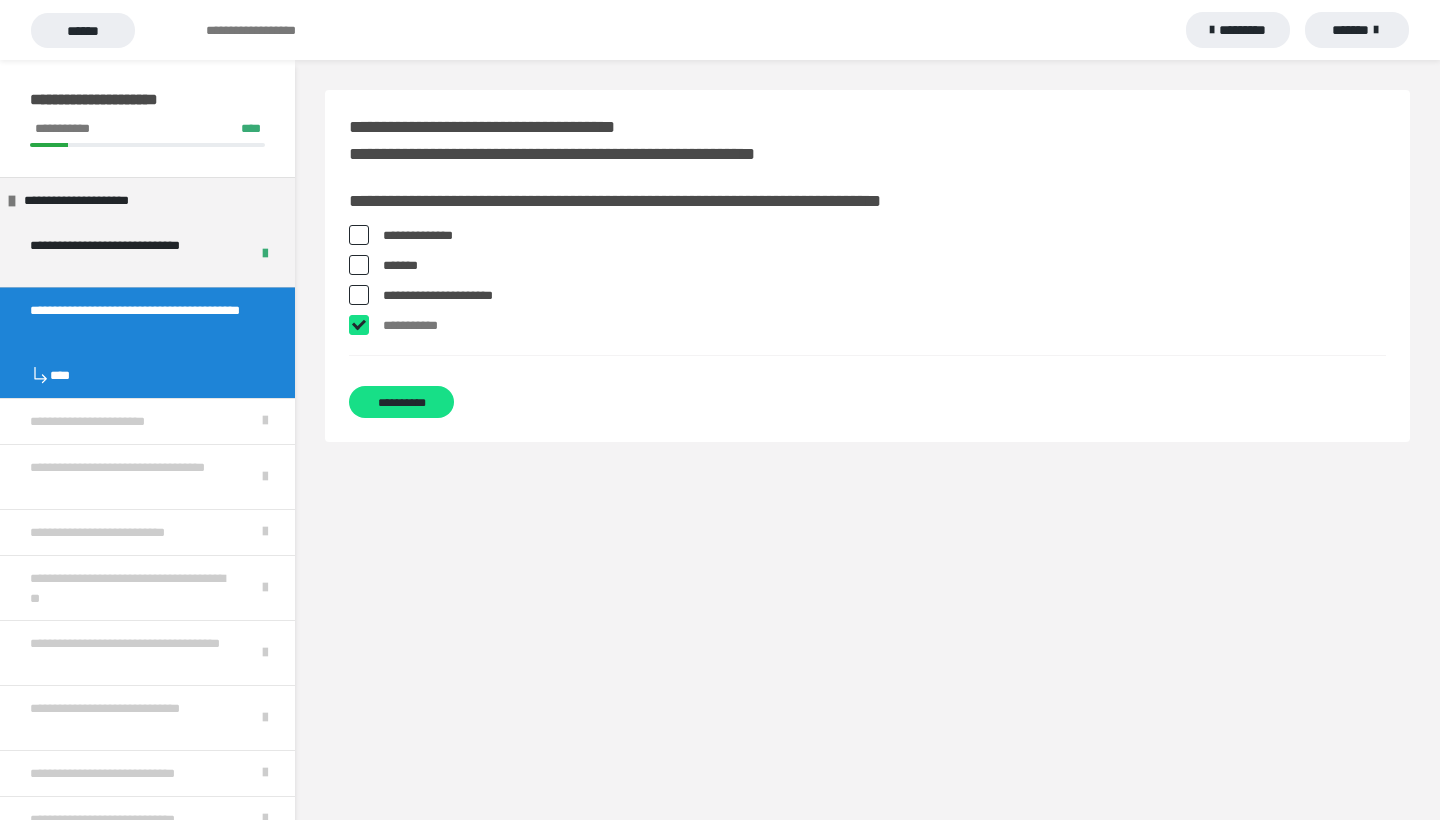 checkbox on "****" 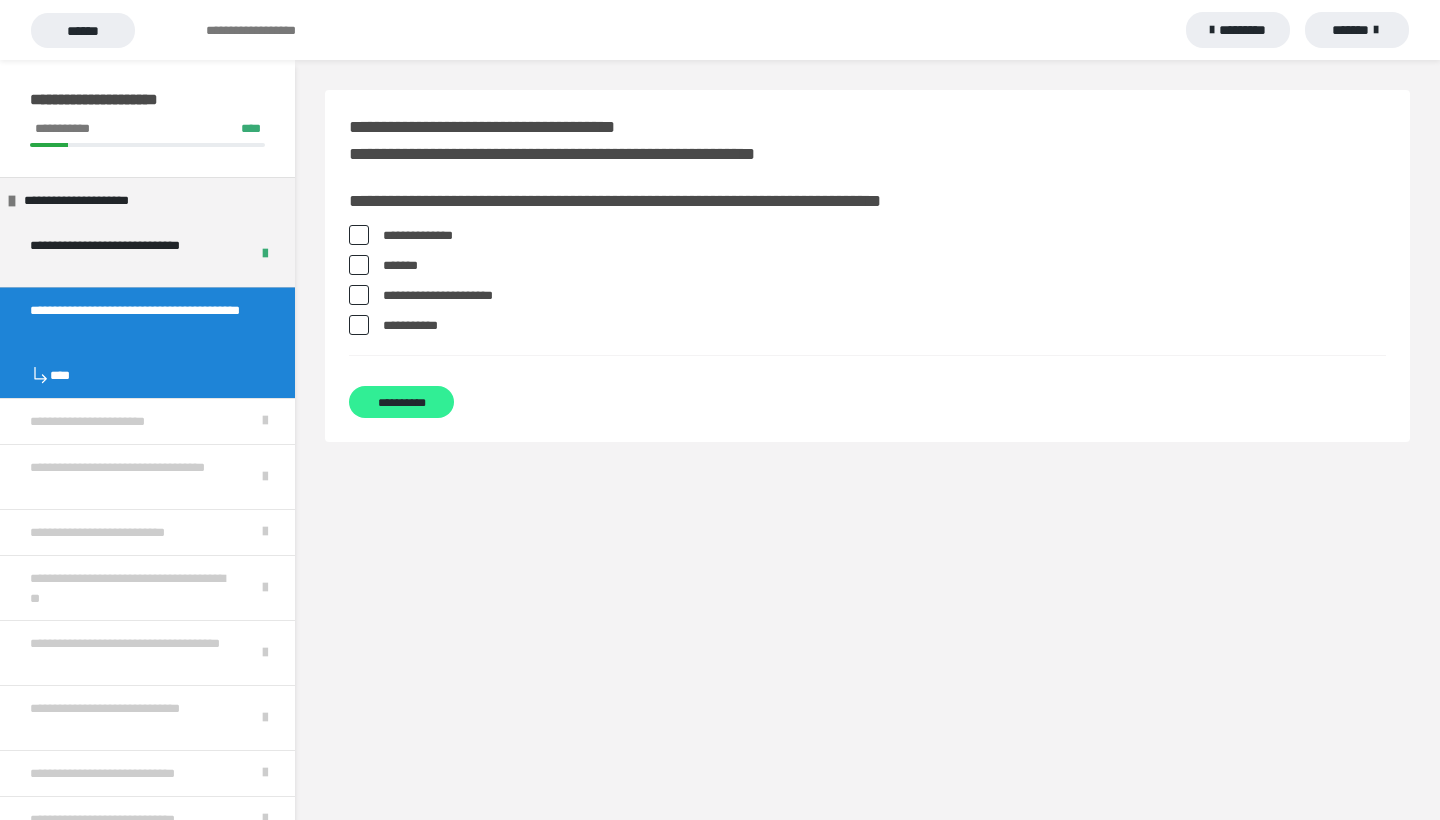 click on "**********" at bounding box center (401, 402) 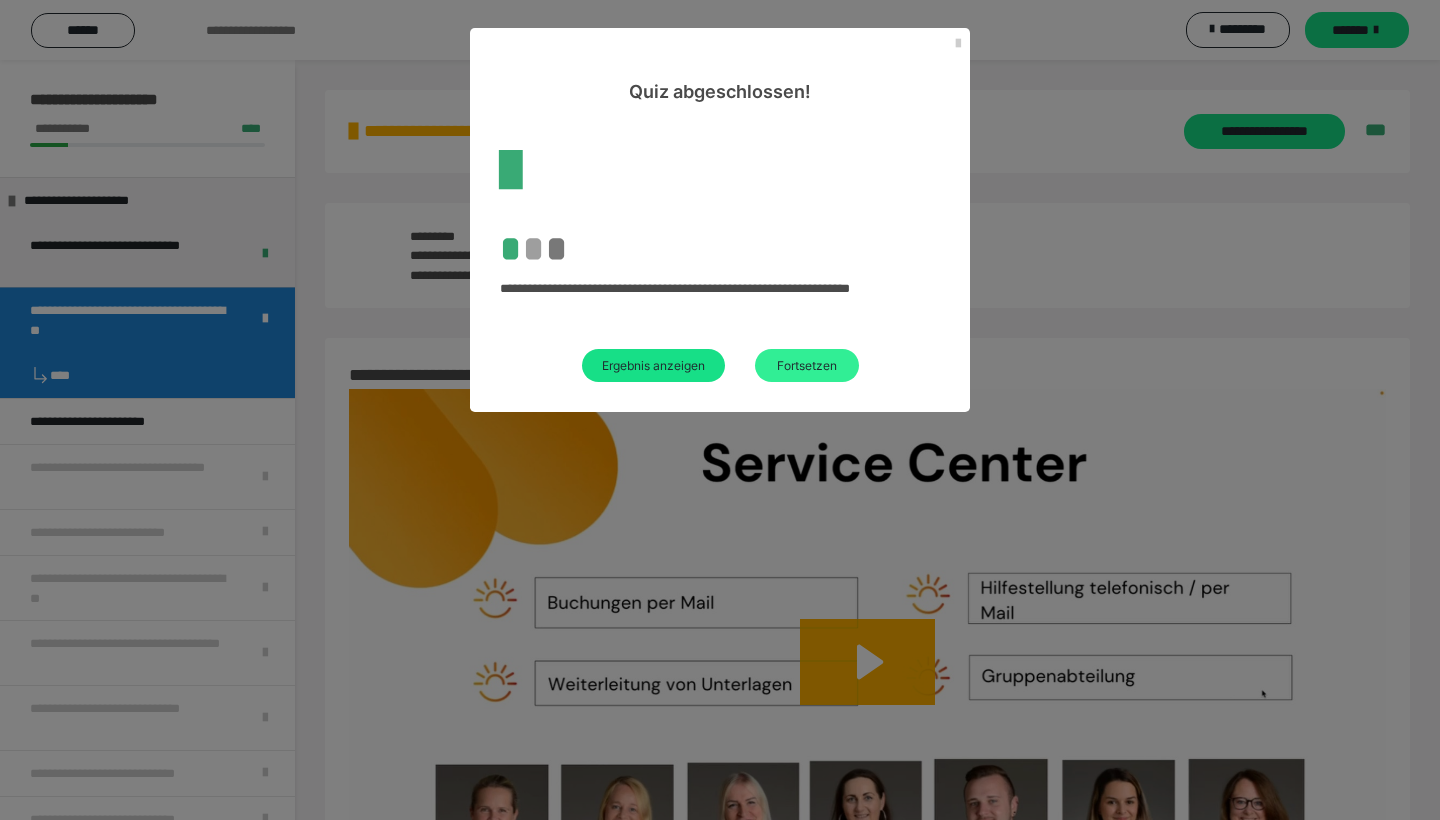 click on "Fortsetzen" at bounding box center [807, 365] 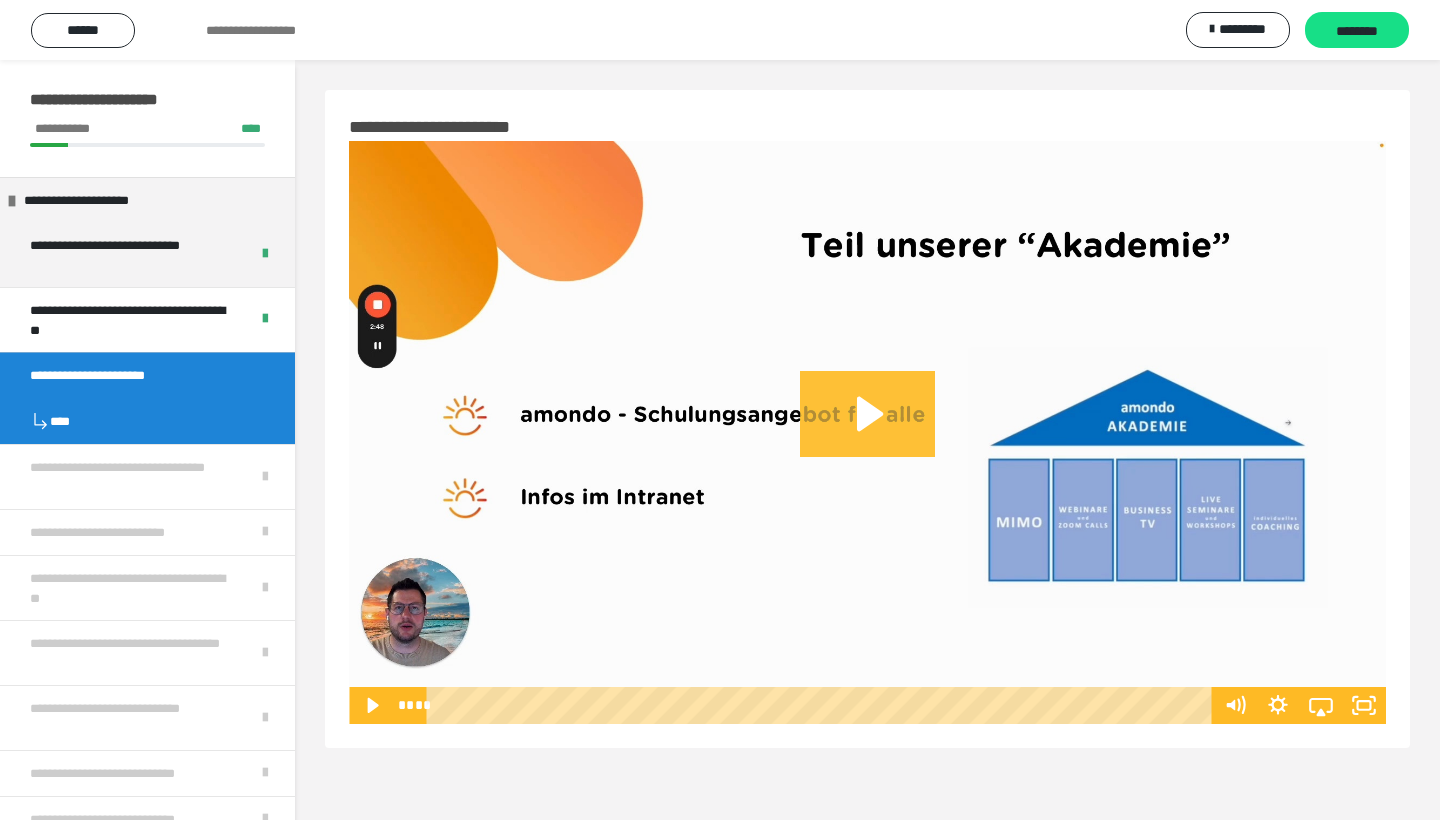 click 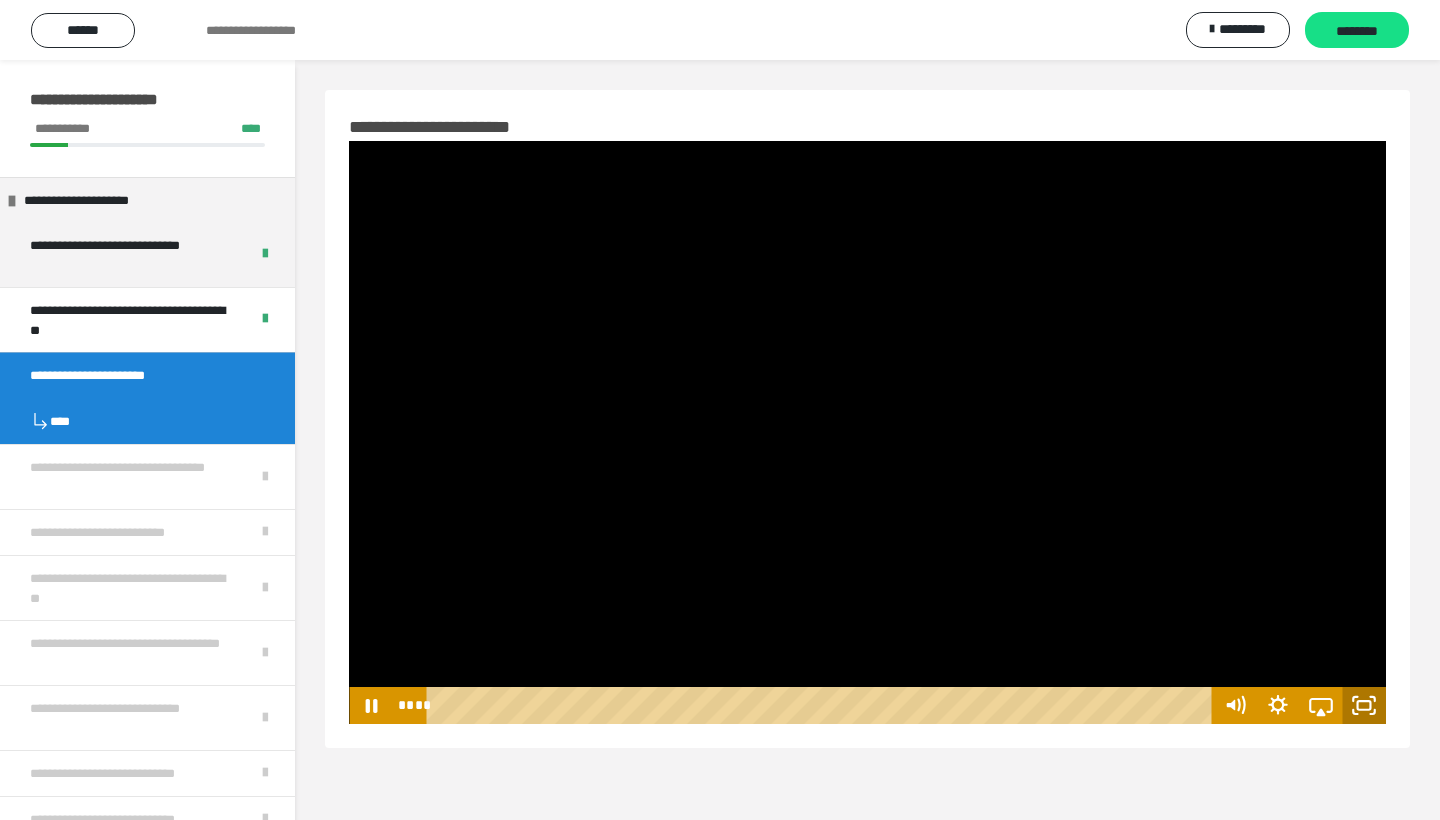 click 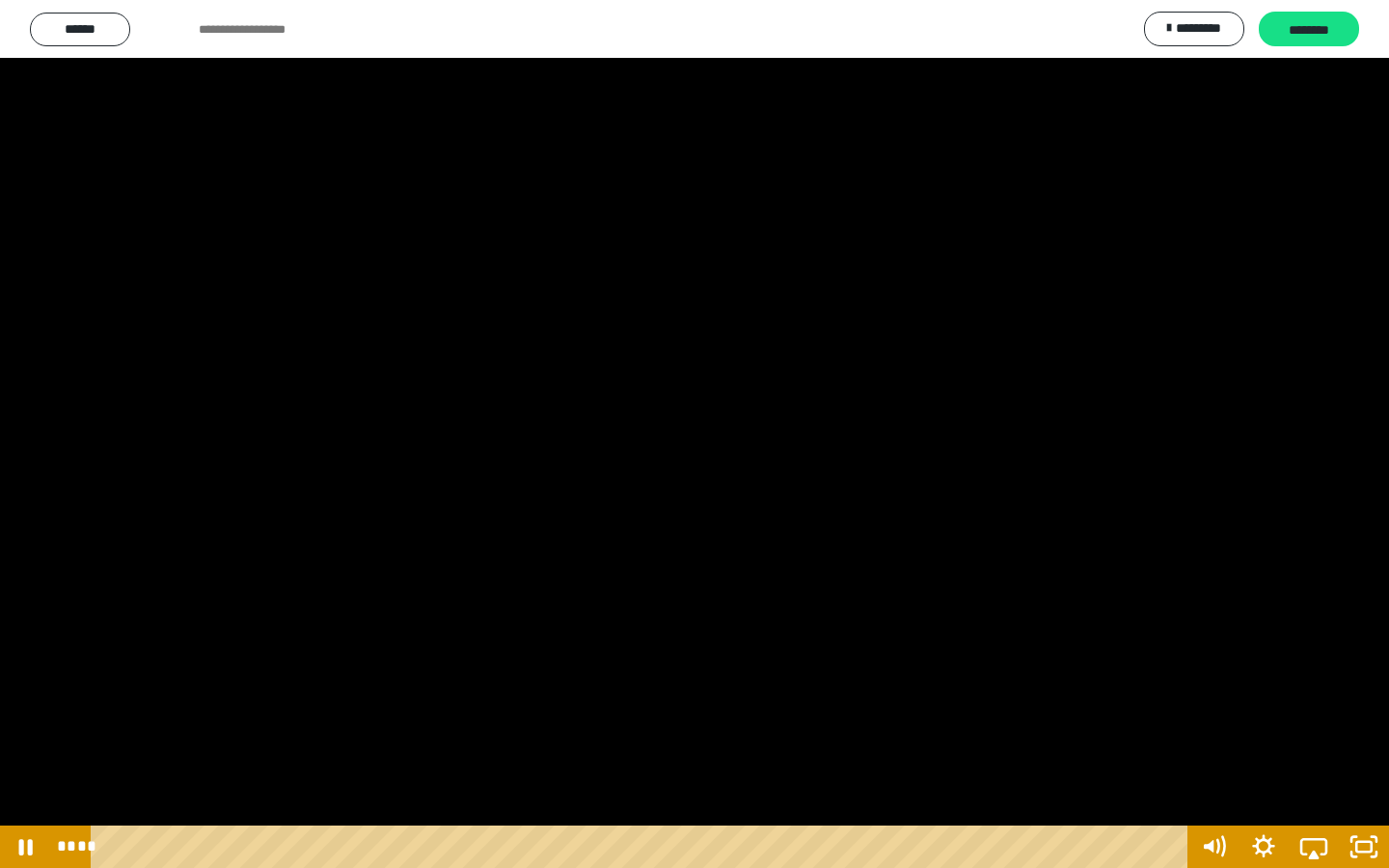 click at bounding box center [694, 434] 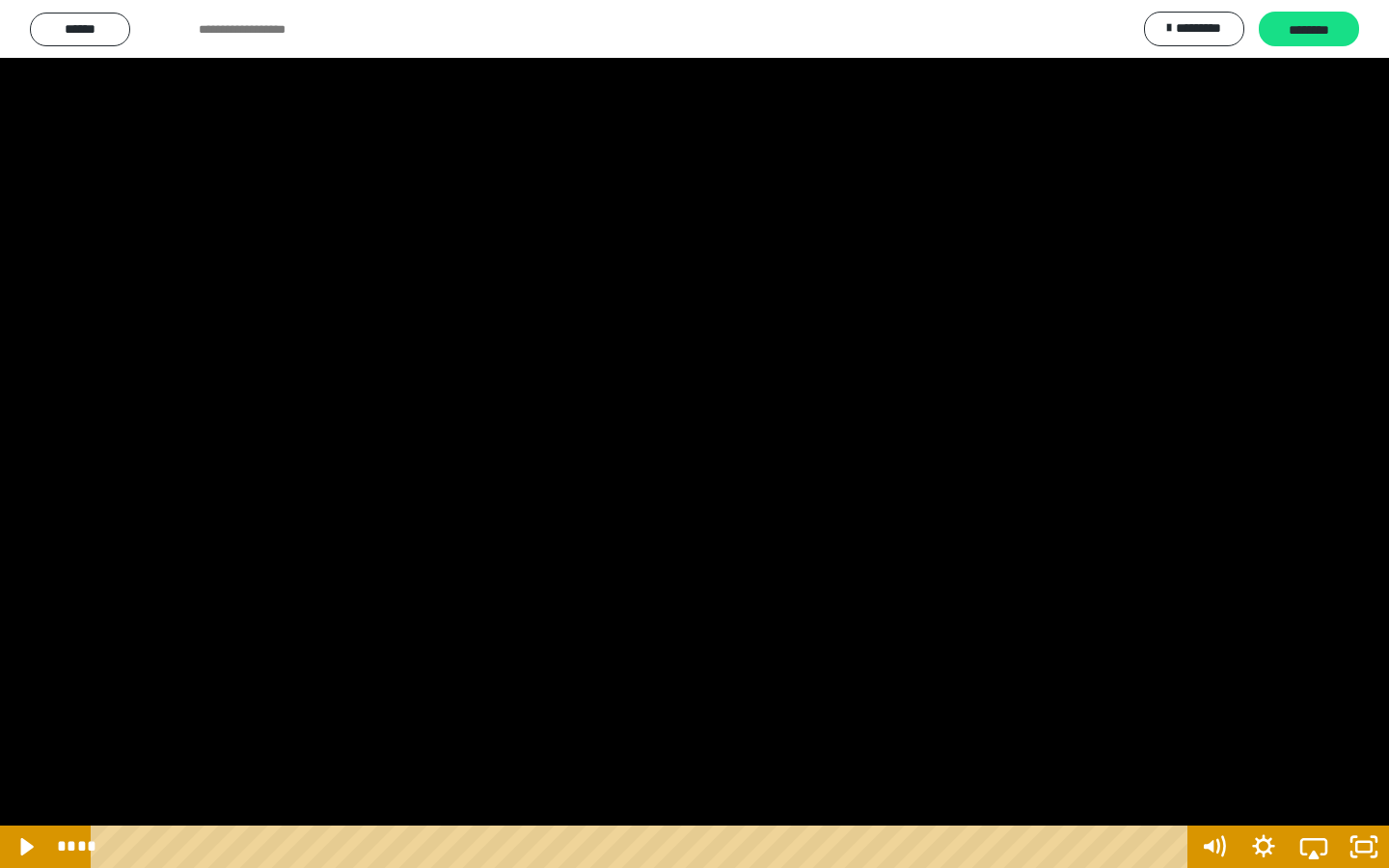 click at bounding box center [694, 434] 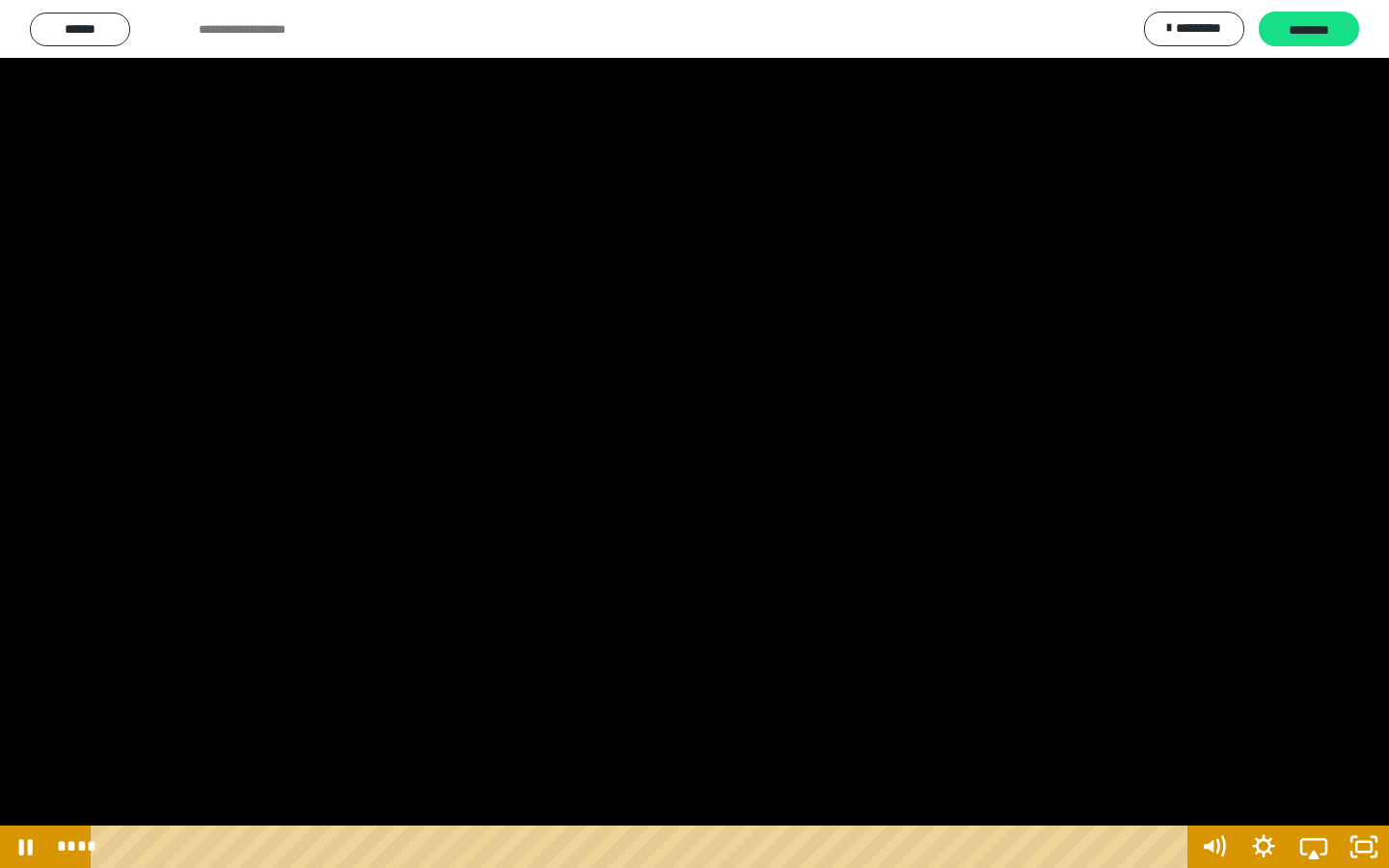click at bounding box center [694, 434] 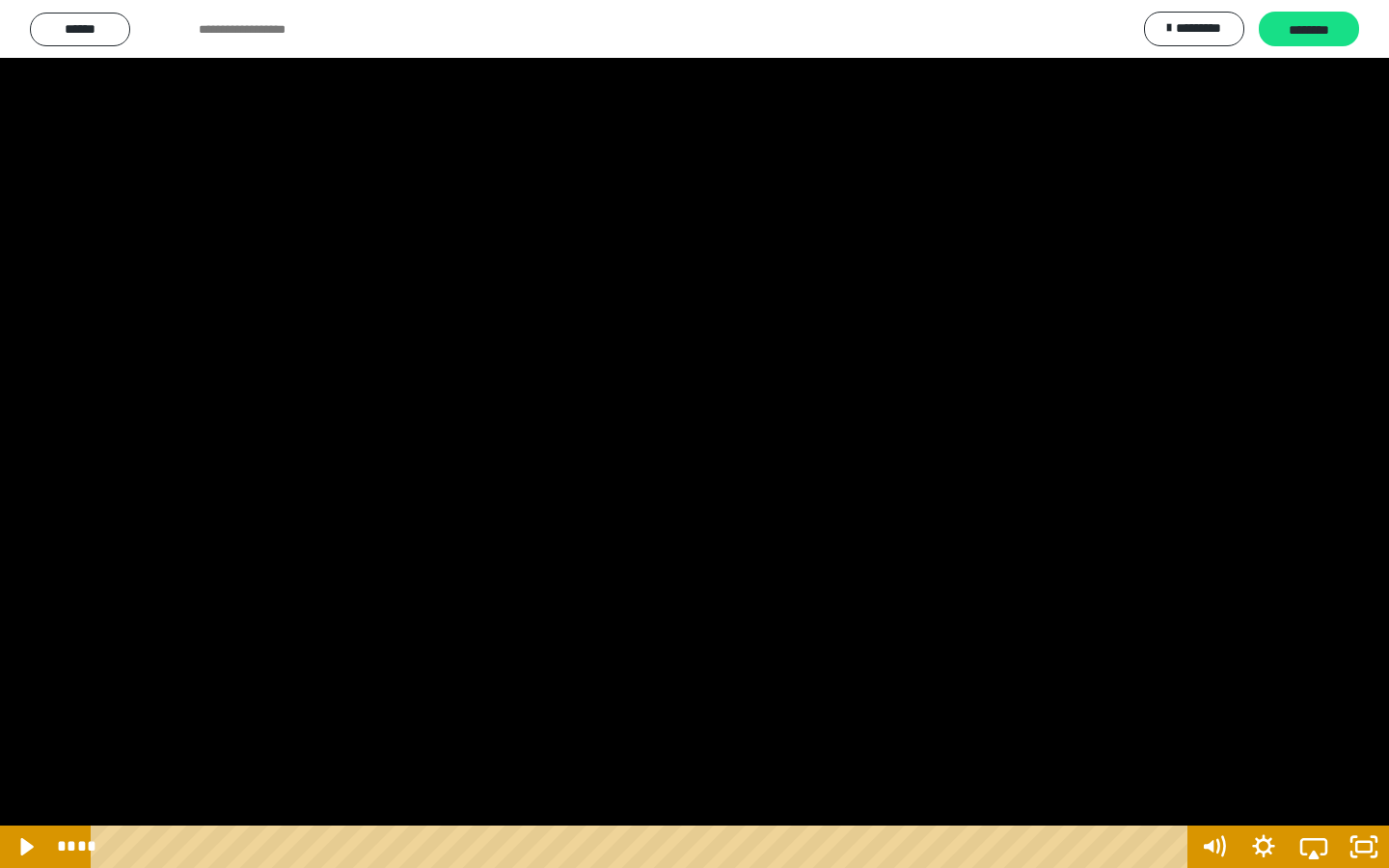 click at bounding box center [694, 434] 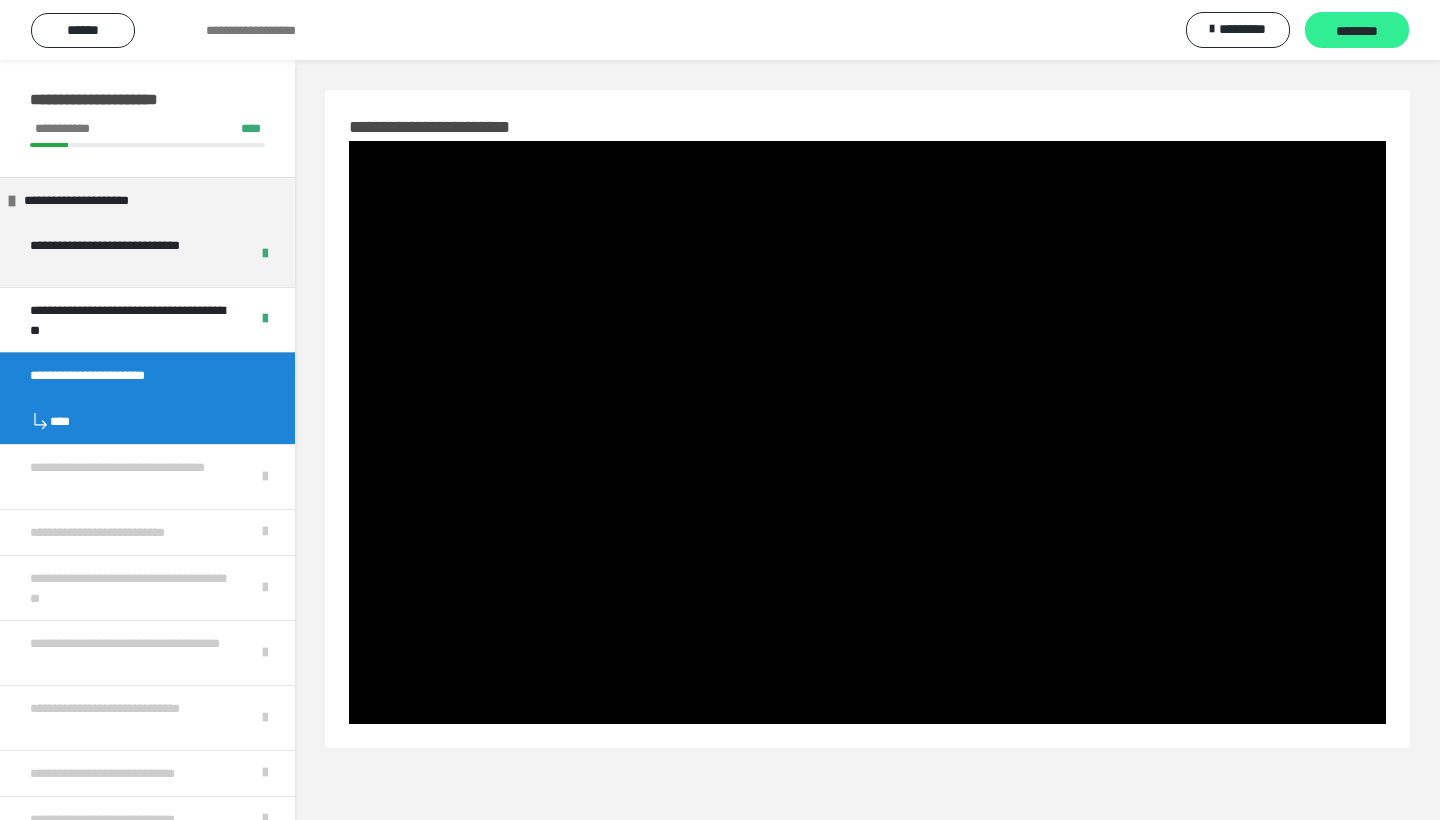 click on "********" at bounding box center (1357, 30) 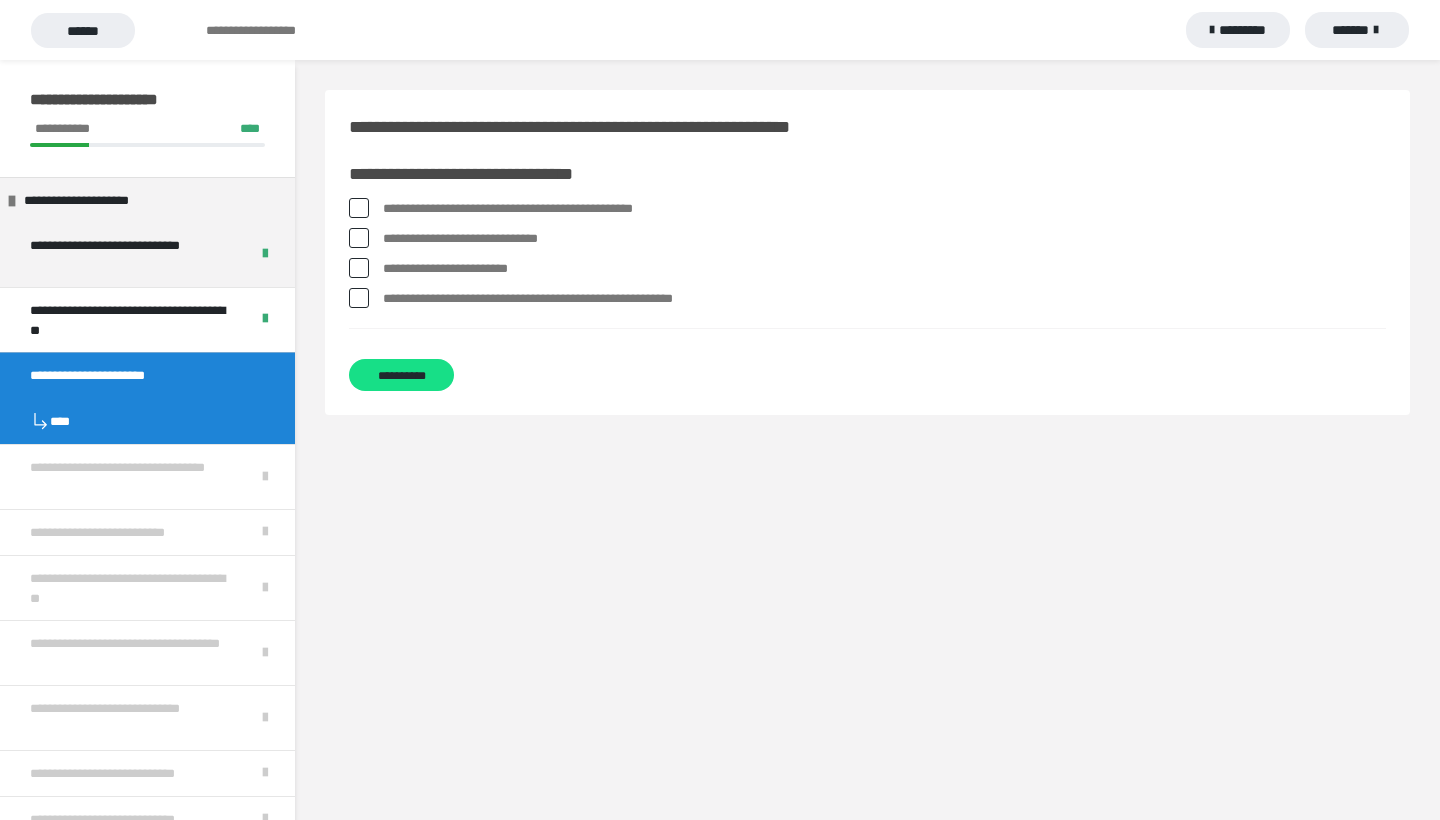 click on "**********" at bounding box center (884, 209) 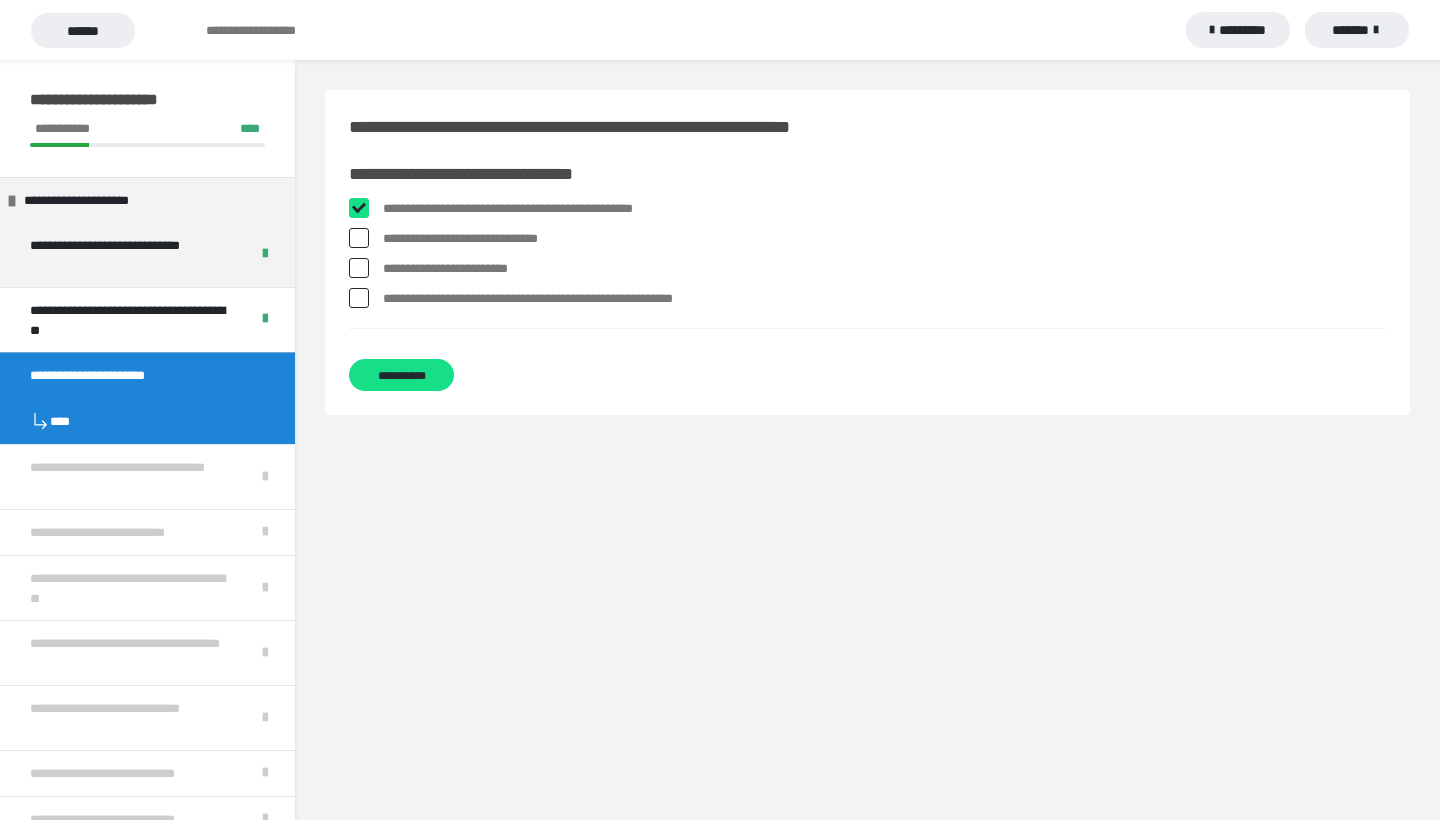 checkbox on "****" 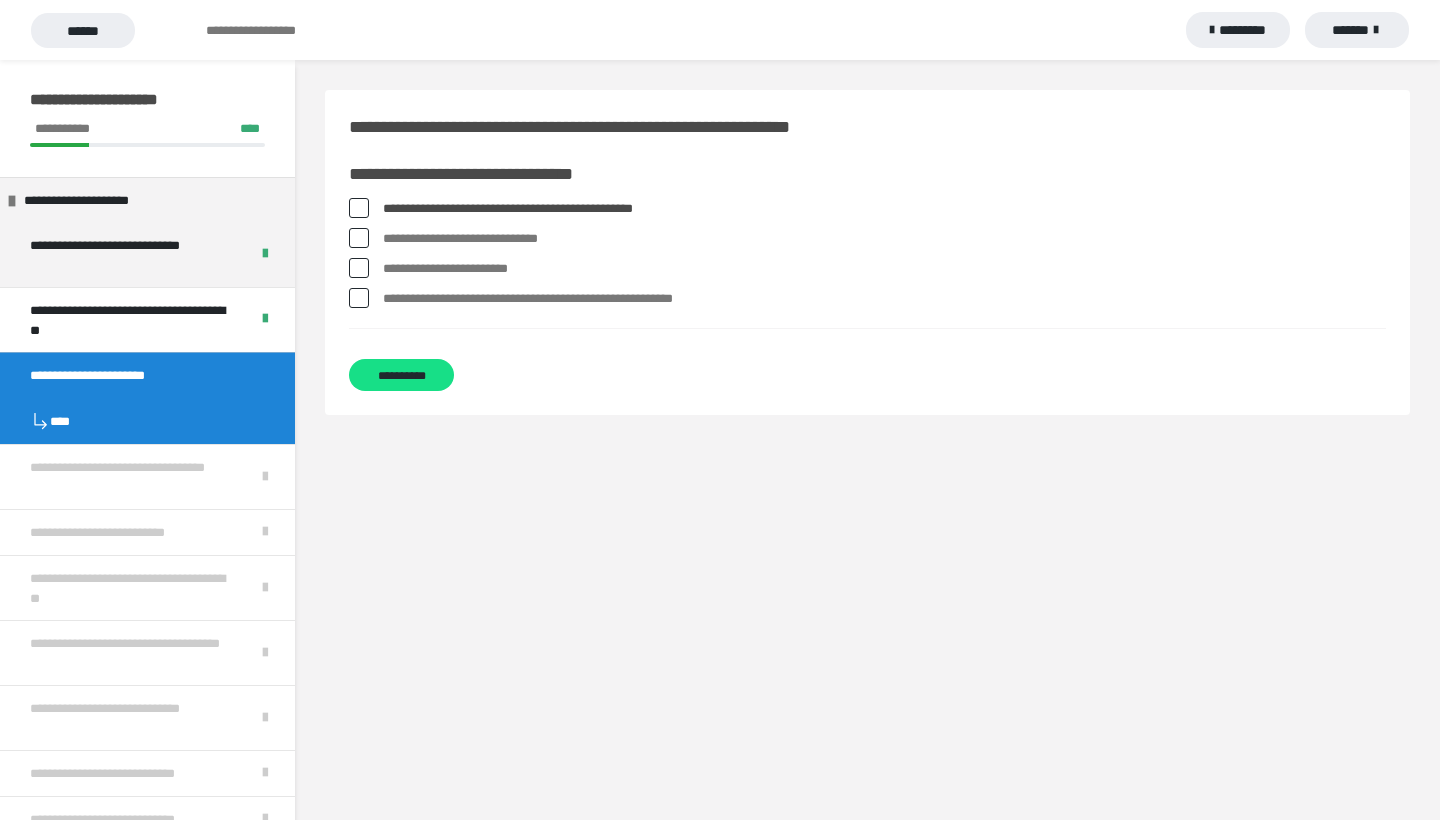 click on "**********" at bounding box center (884, 299) 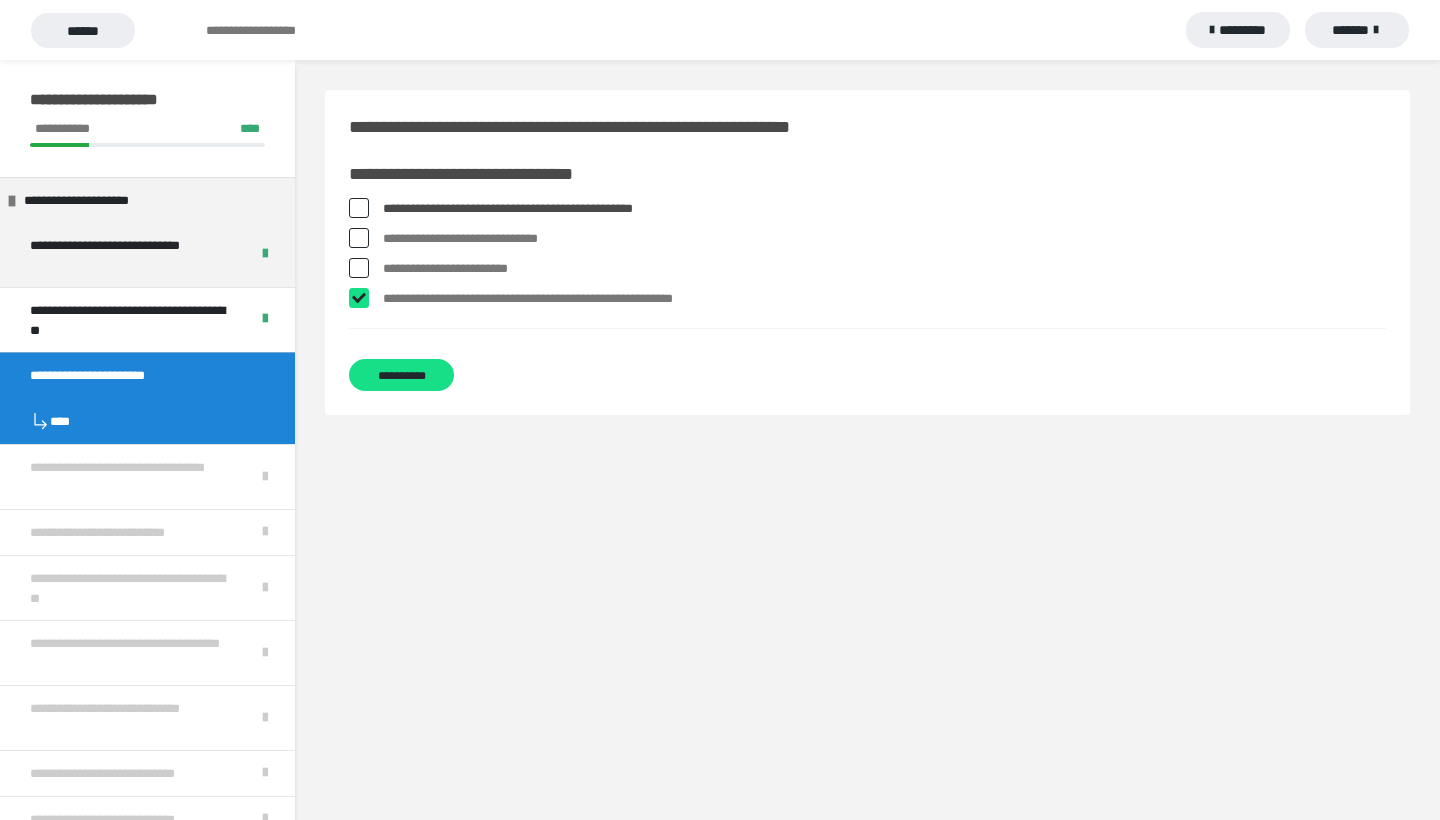 checkbox on "****" 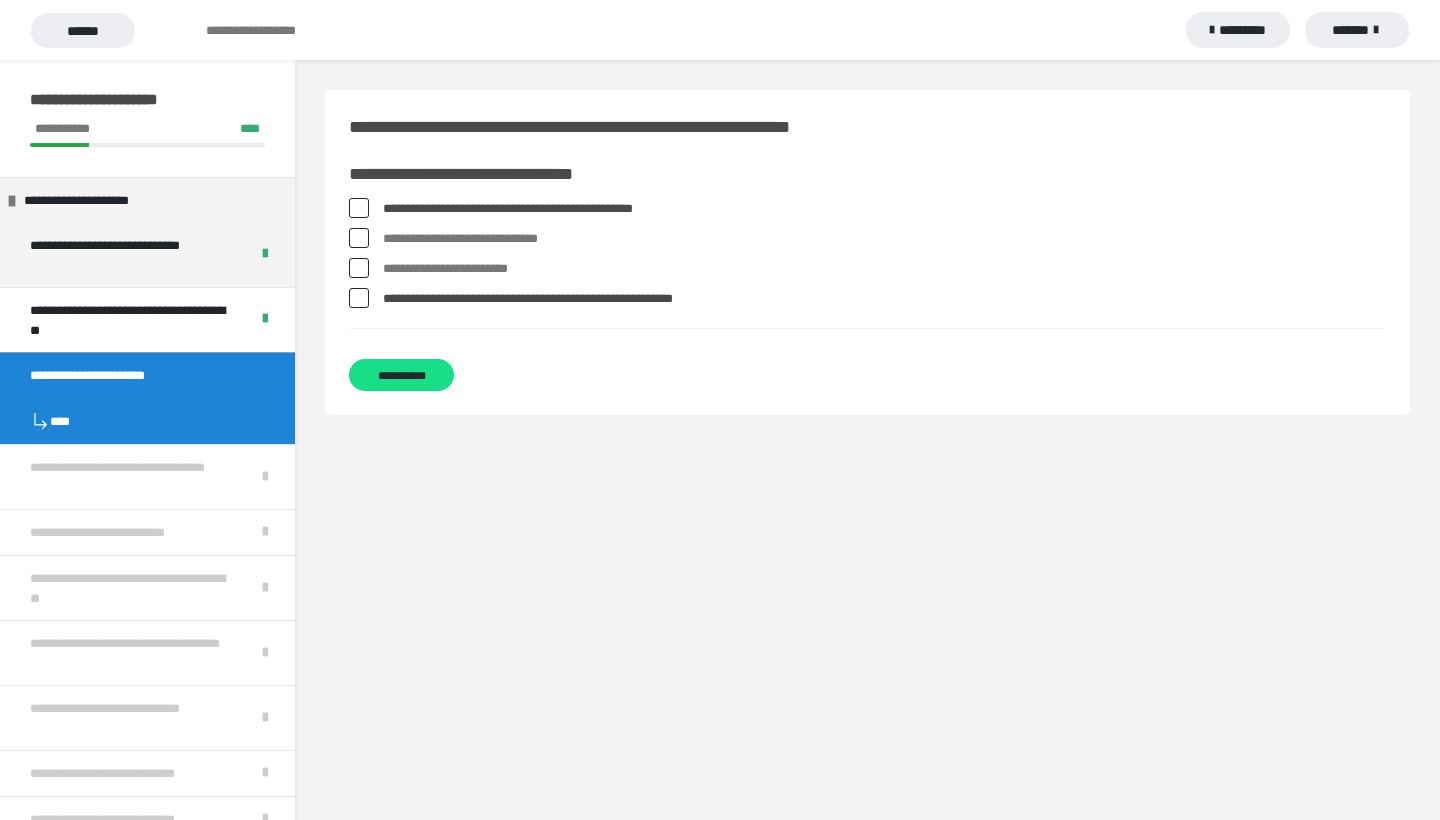 scroll, scrollTop: 0, scrollLeft: 0, axis: both 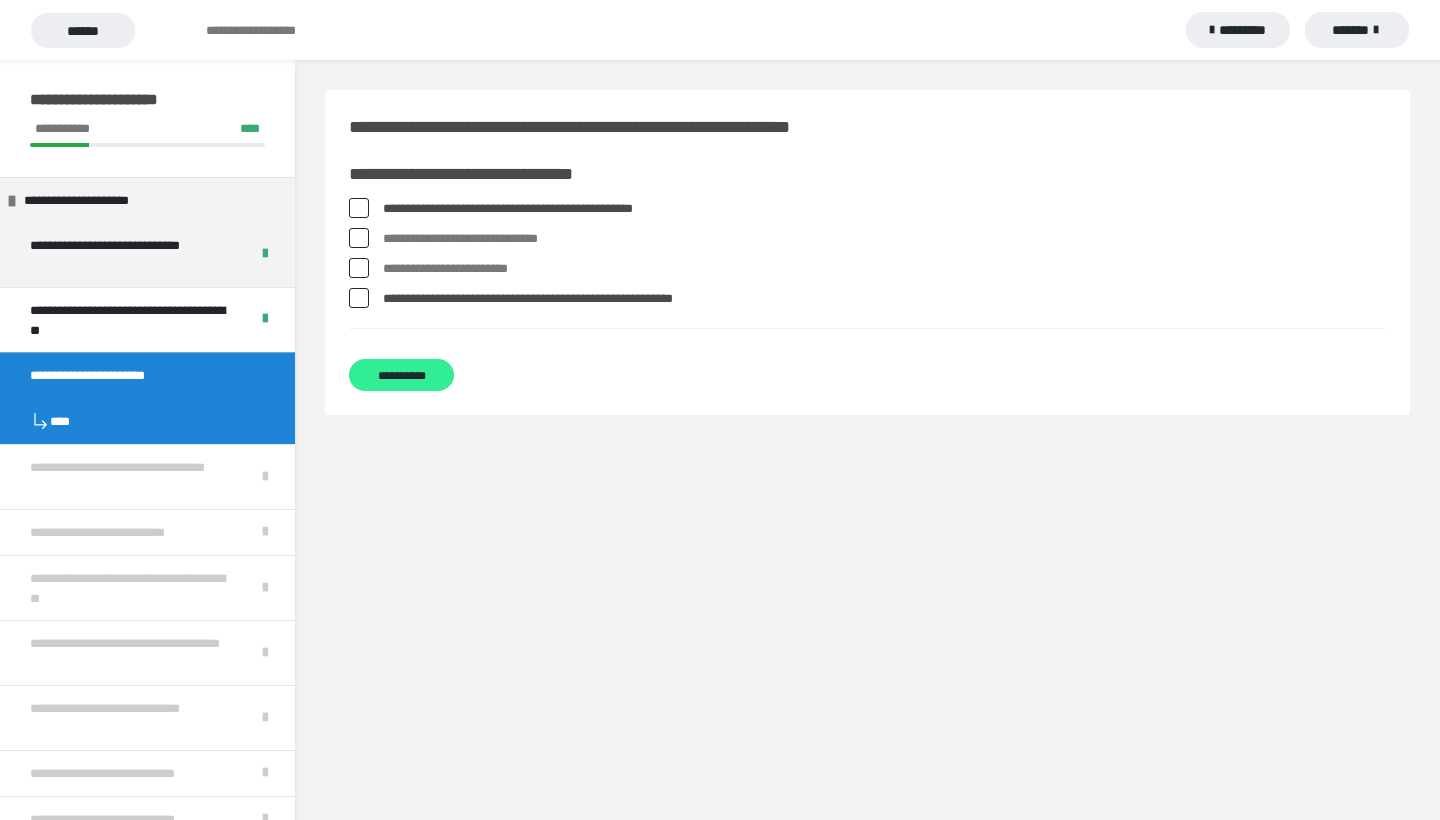 click on "**********" at bounding box center [401, 375] 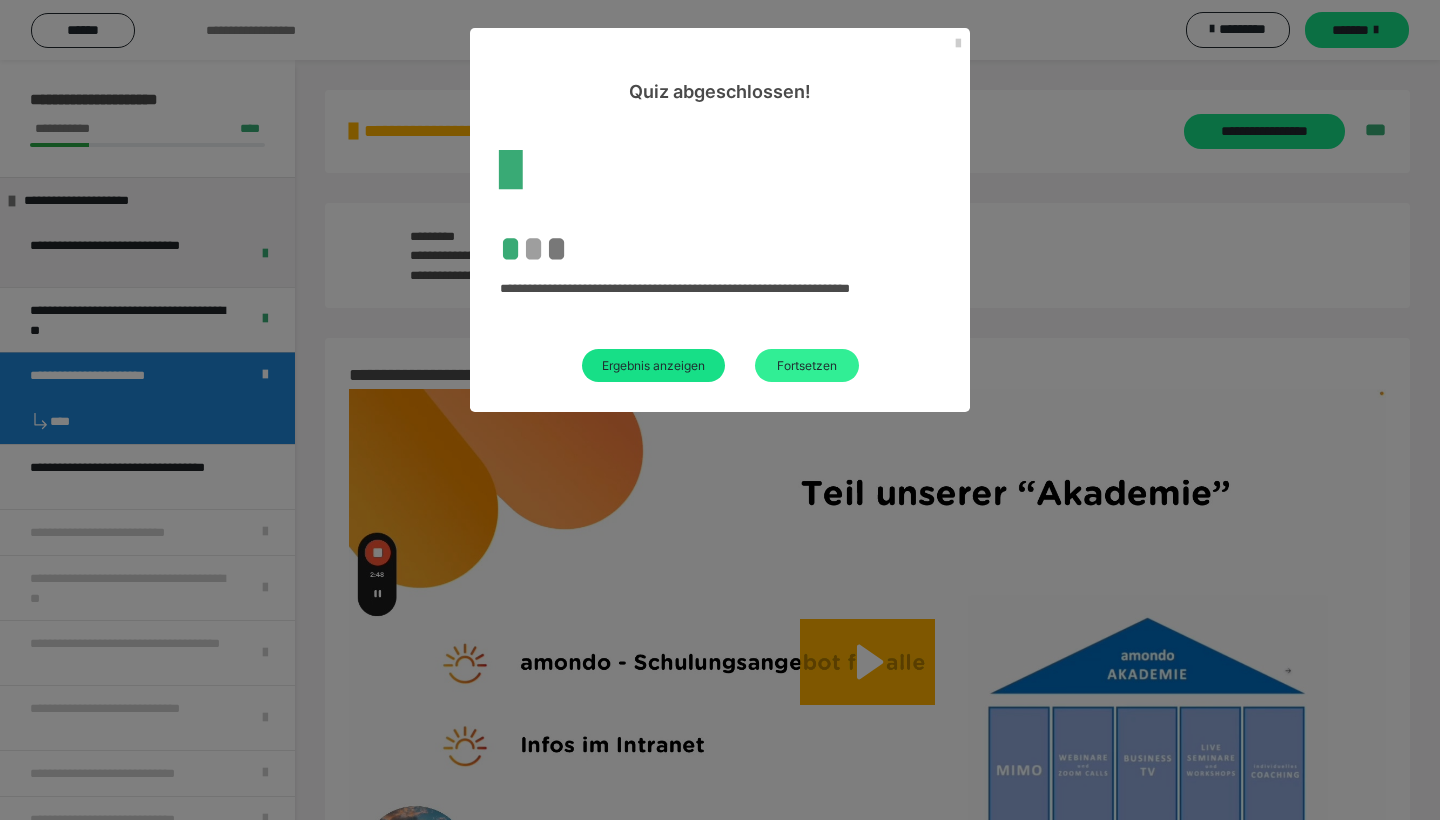 click on "Fortsetzen" at bounding box center (807, 365) 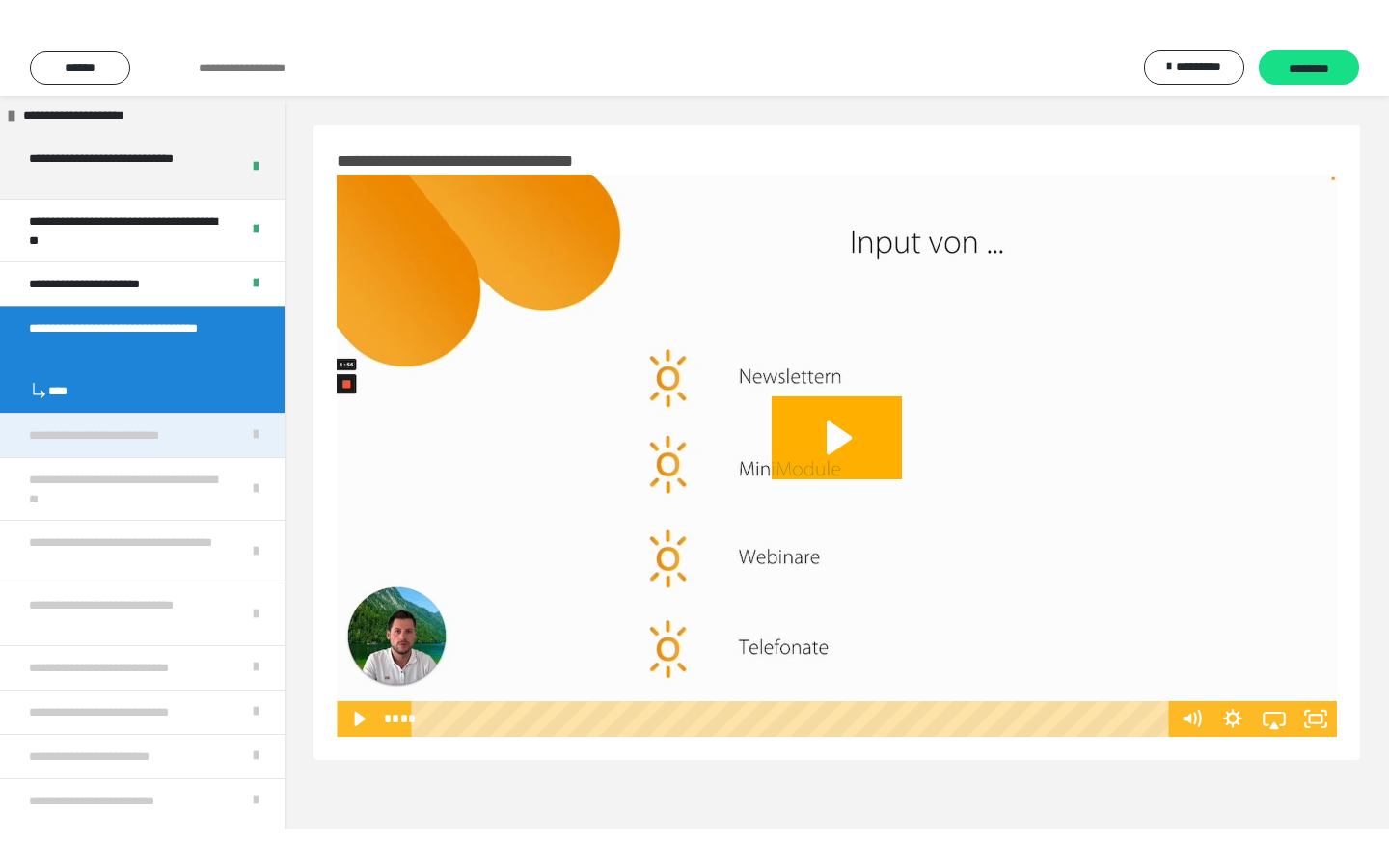 scroll, scrollTop: 115, scrollLeft: 0, axis: vertical 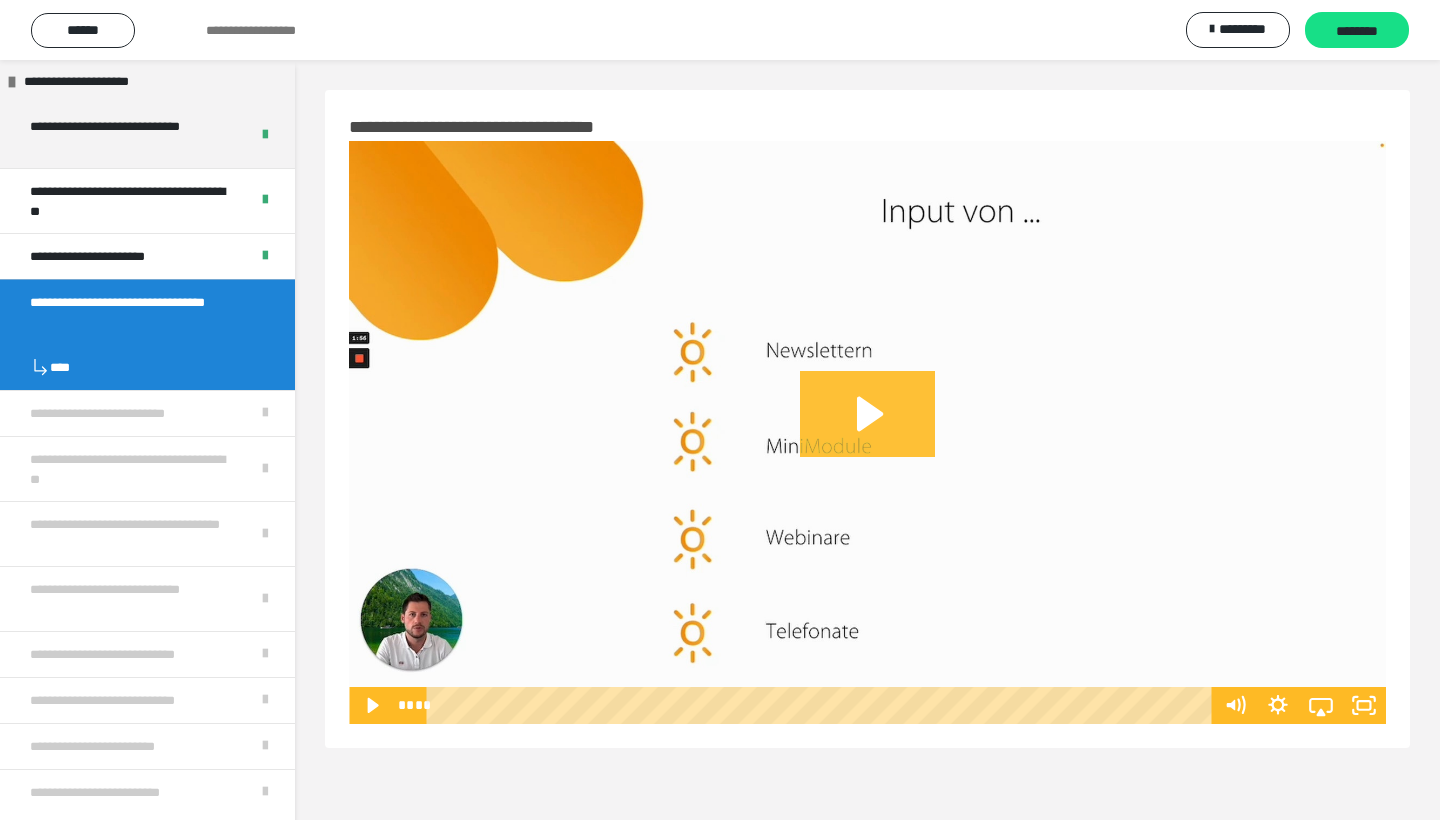 click 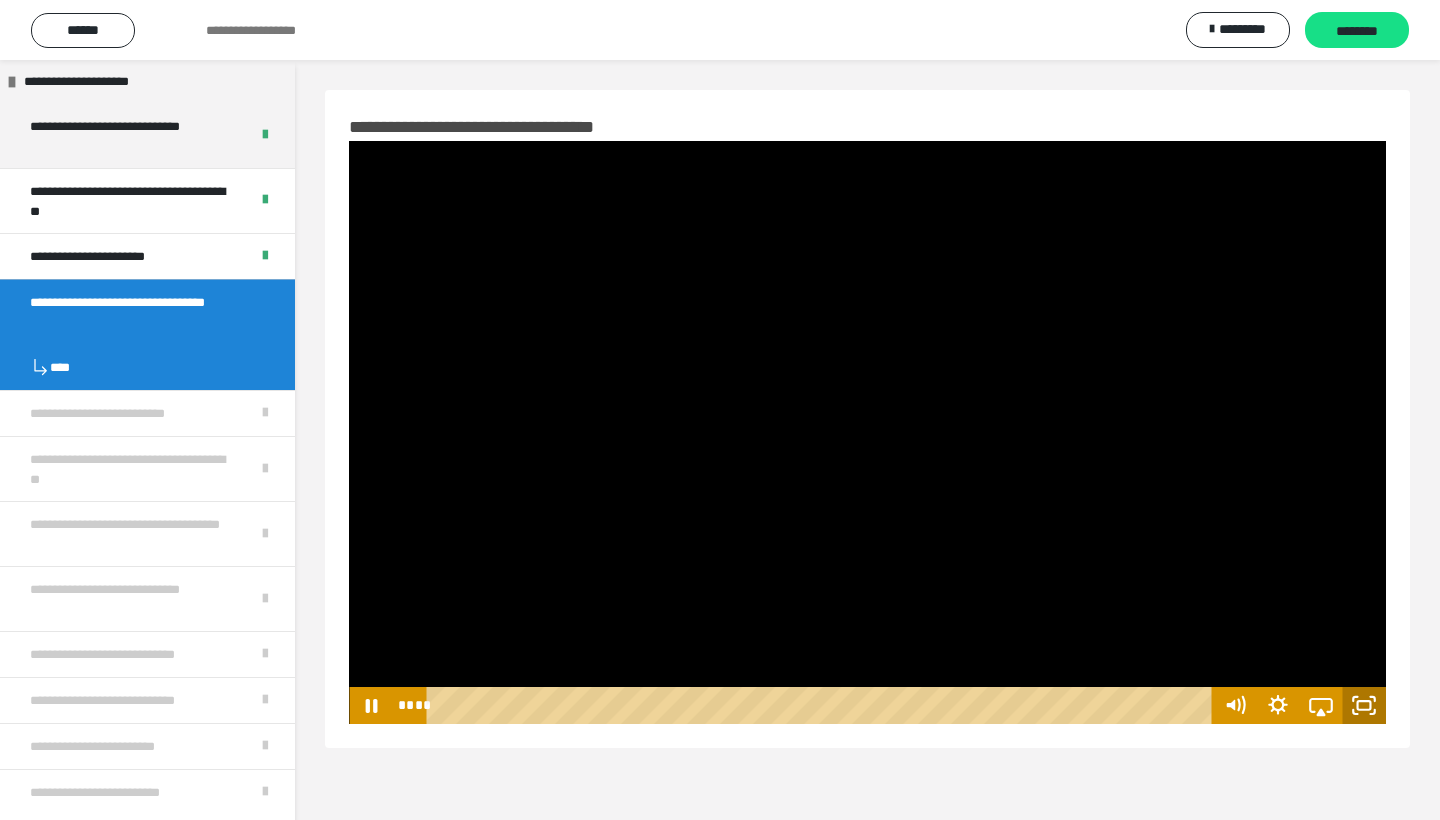 click 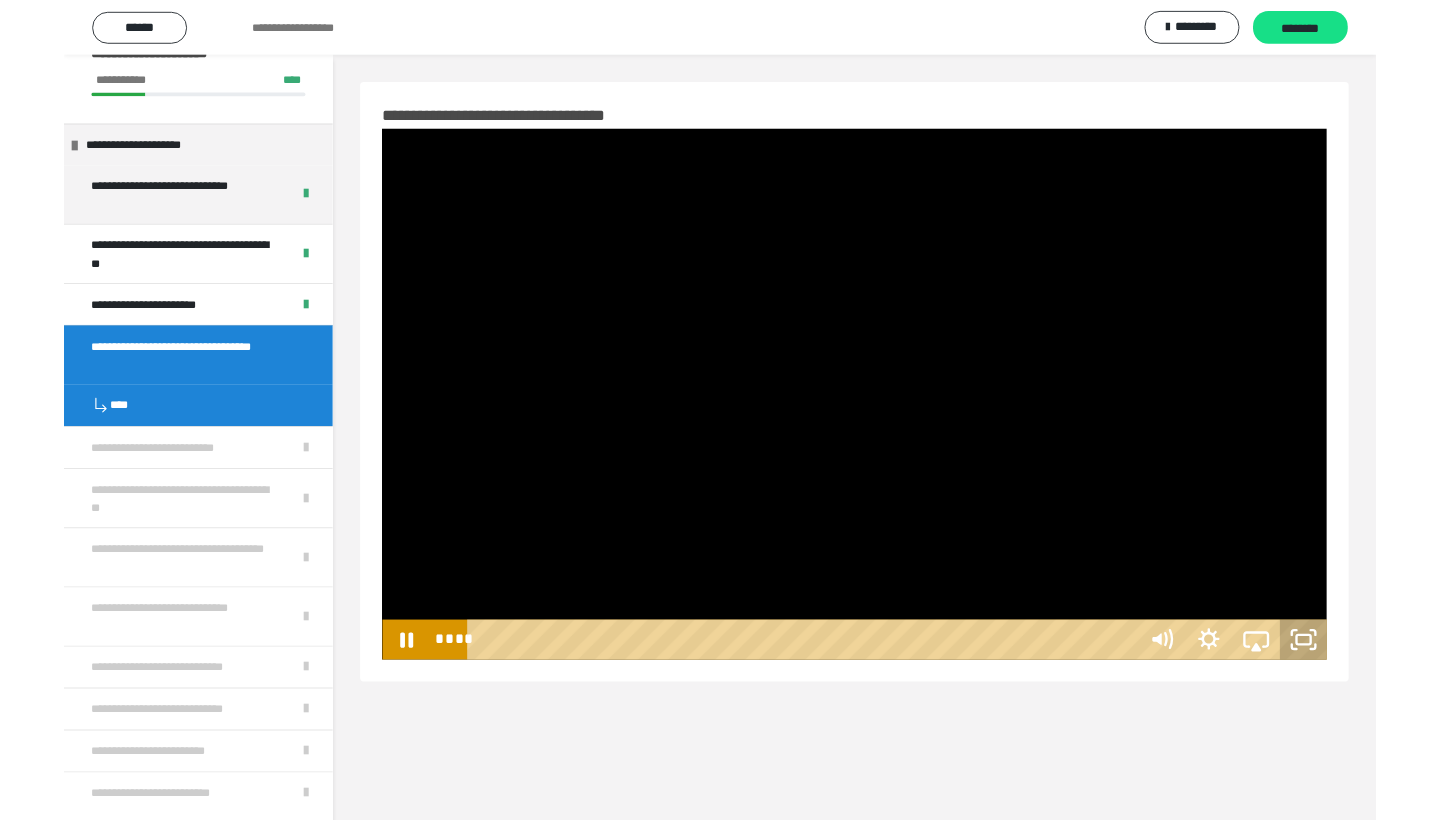 scroll, scrollTop: 39, scrollLeft: 0, axis: vertical 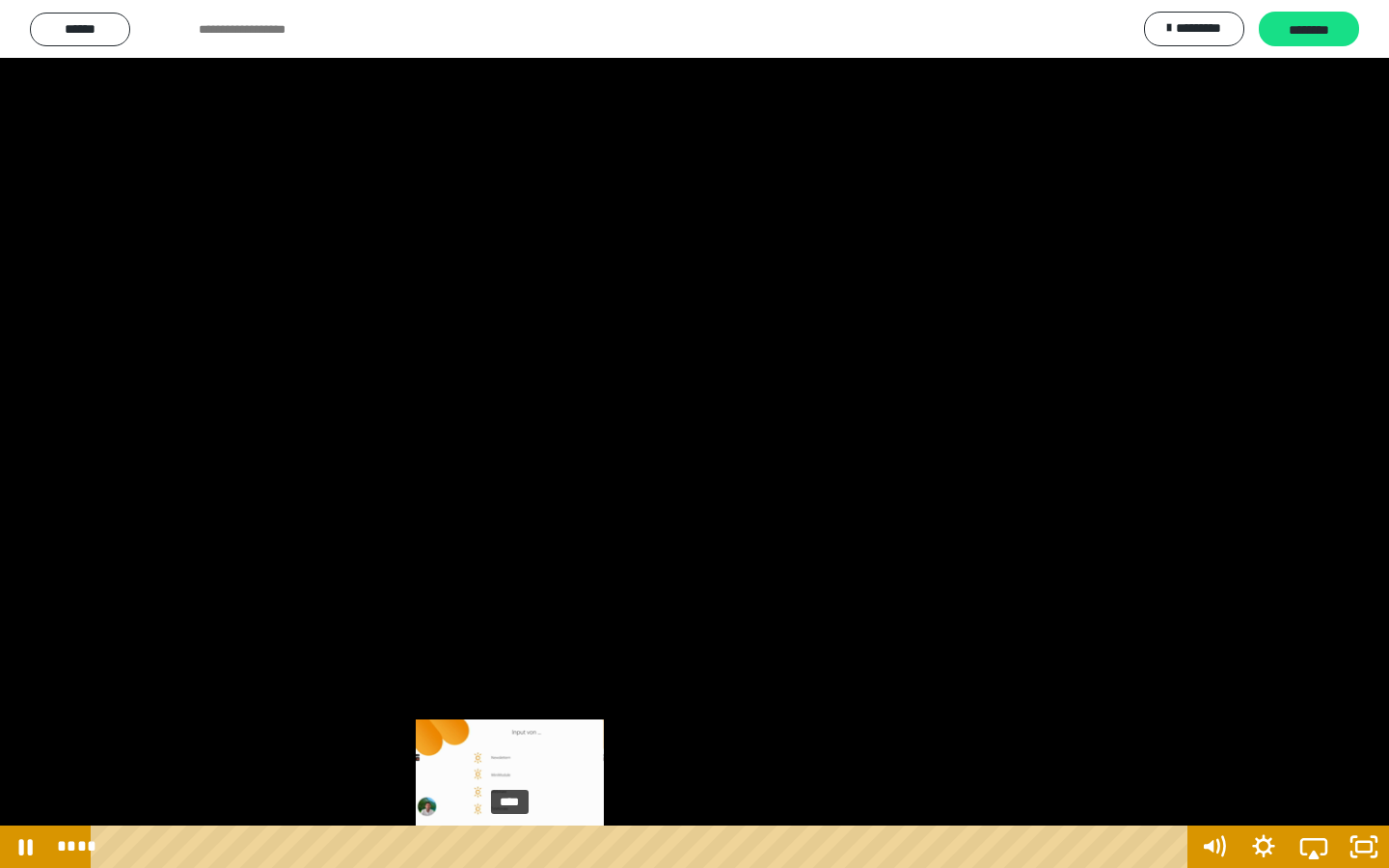 click on "****" at bounding box center [642, 847] 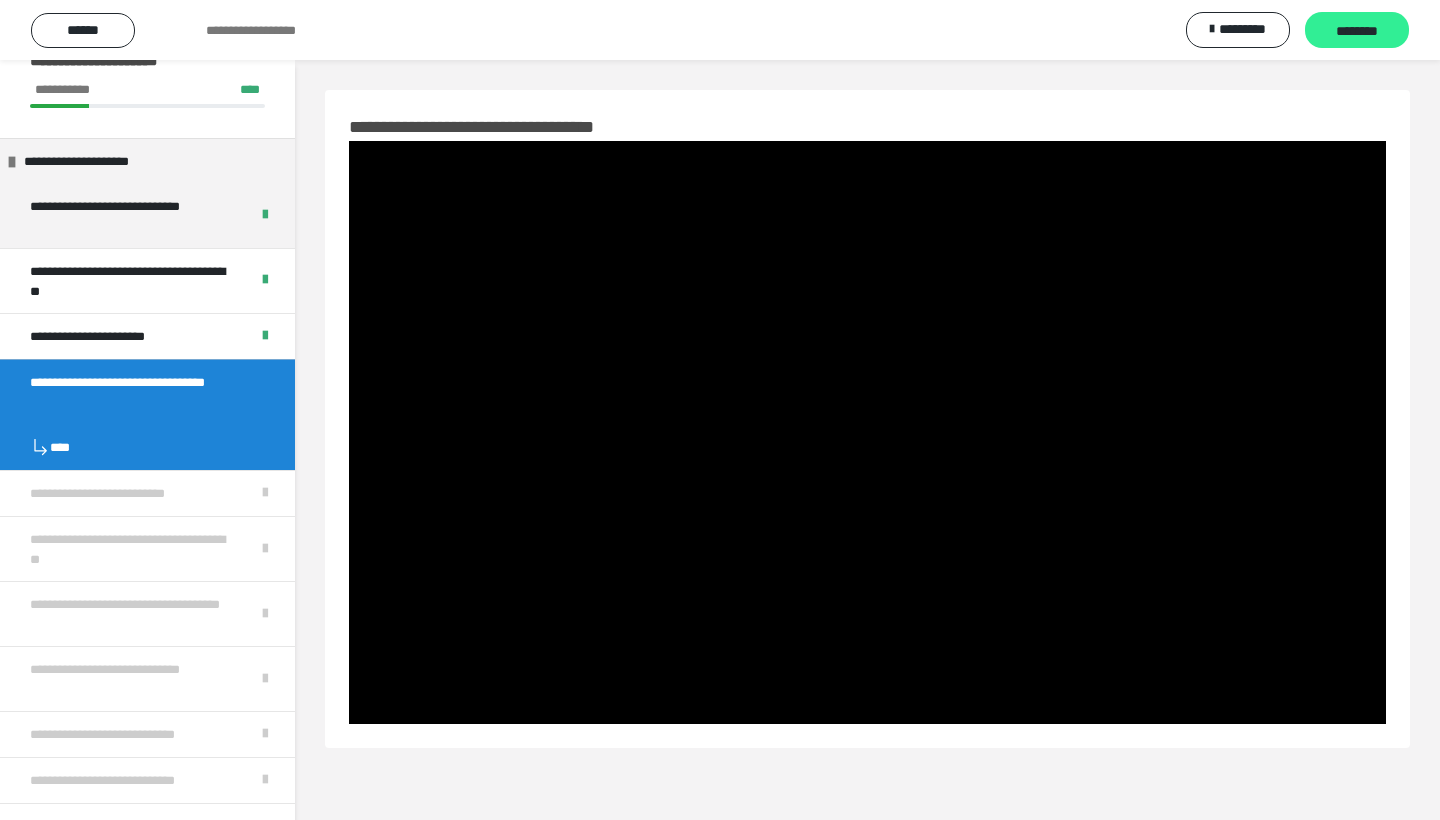 click on "********" at bounding box center (1357, 31) 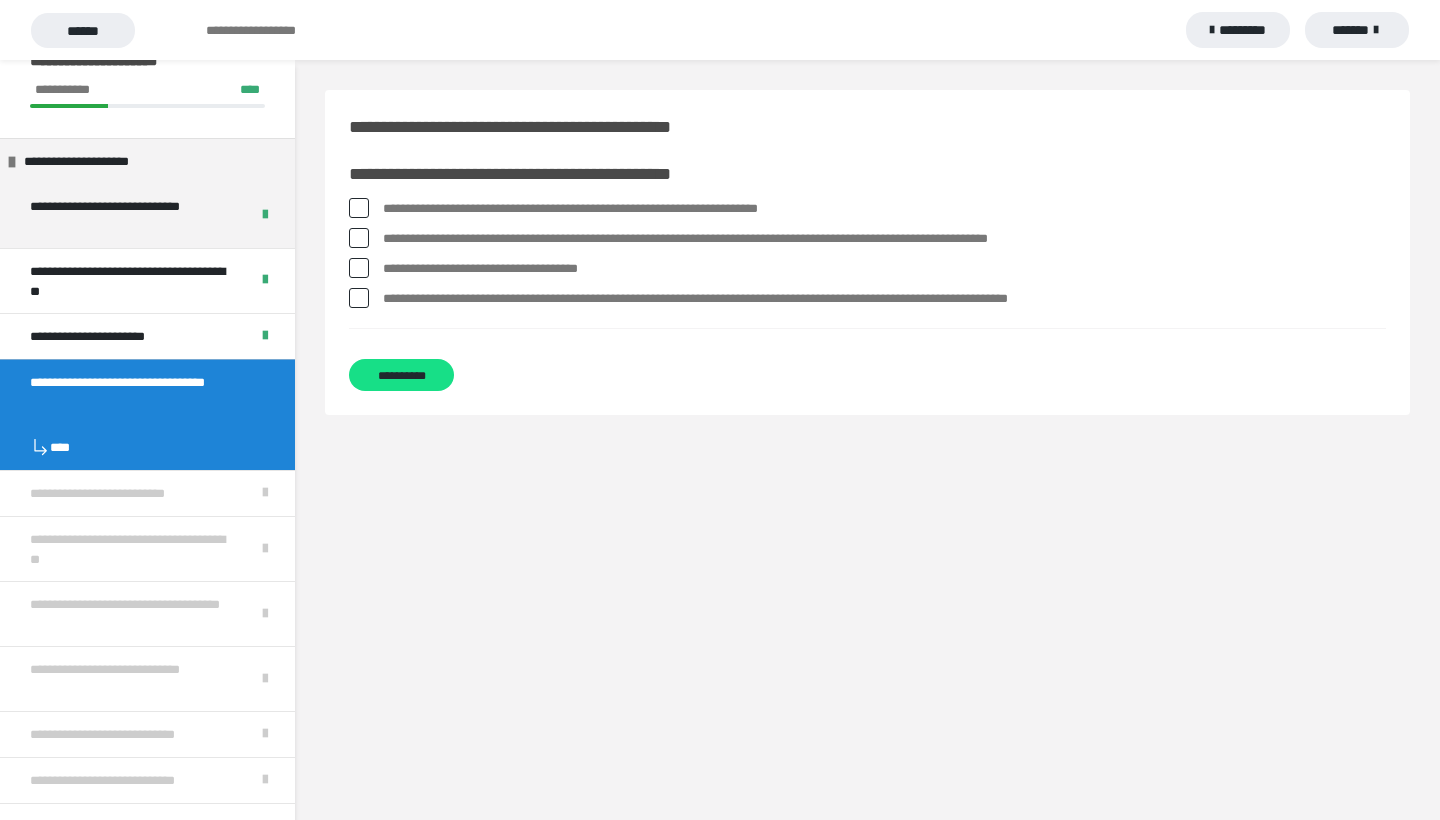 click on "**********" at bounding box center (884, 209) 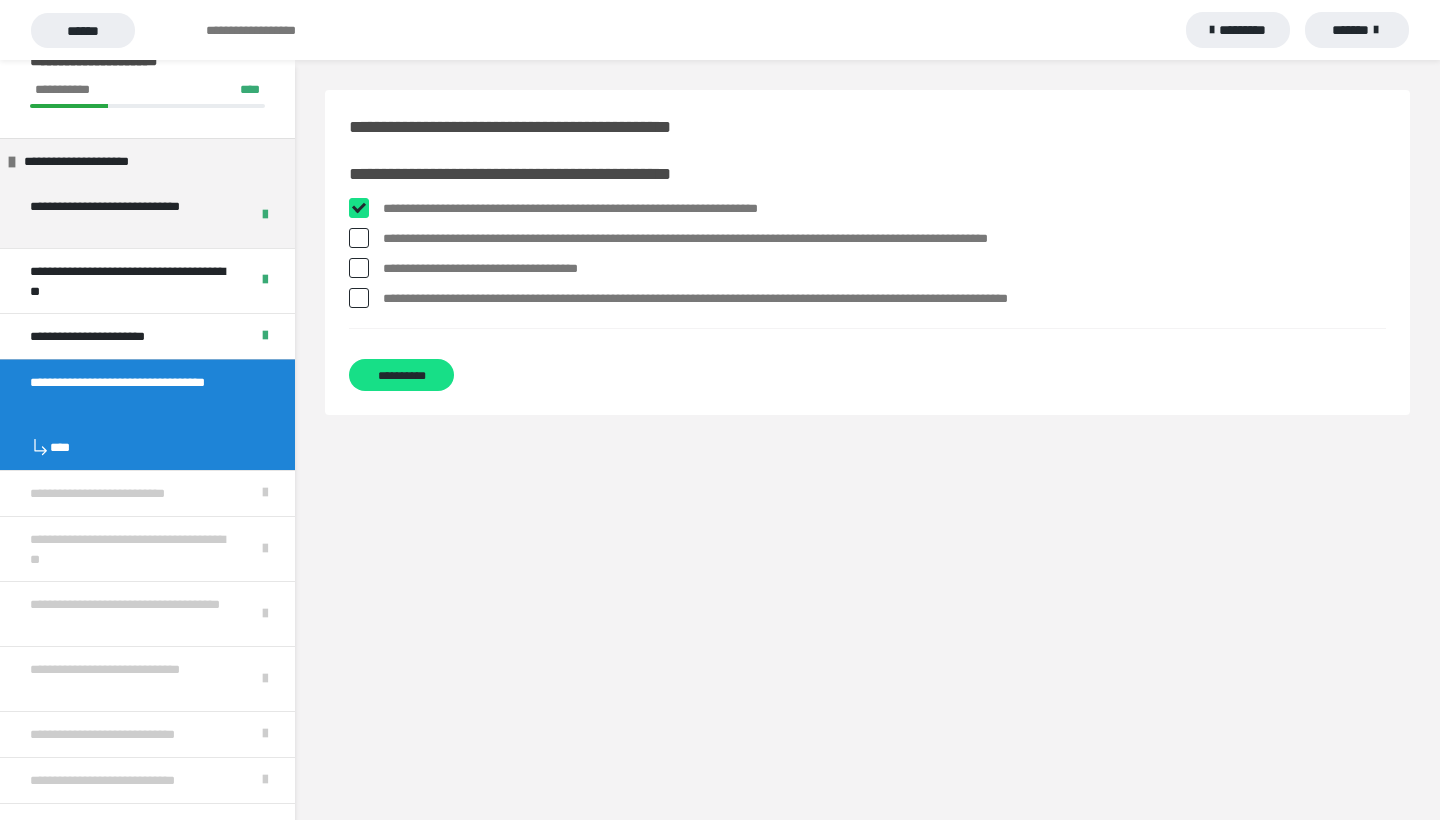 checkbox on "****" 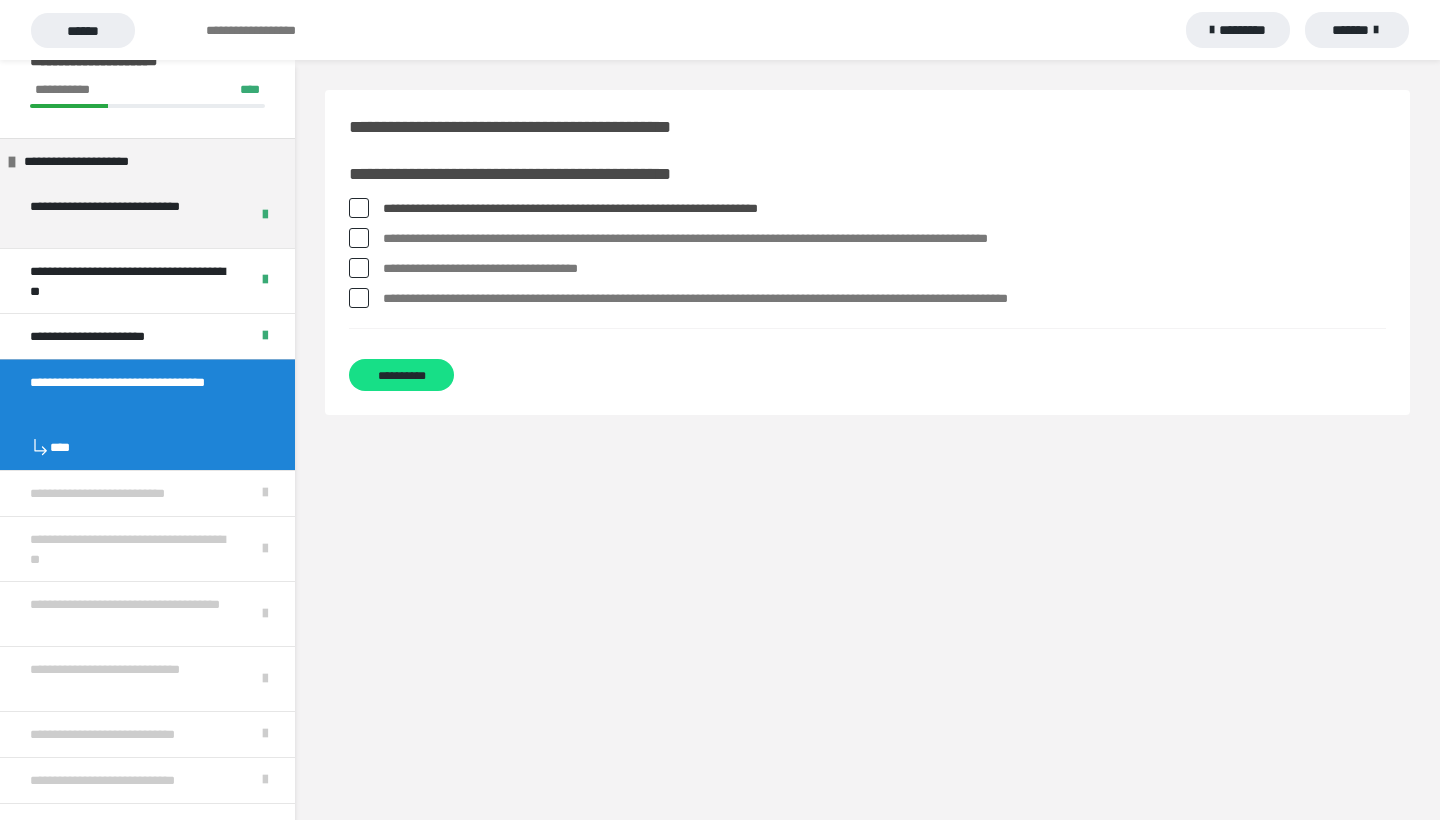click on "**********" at bounding box center [884, 239] 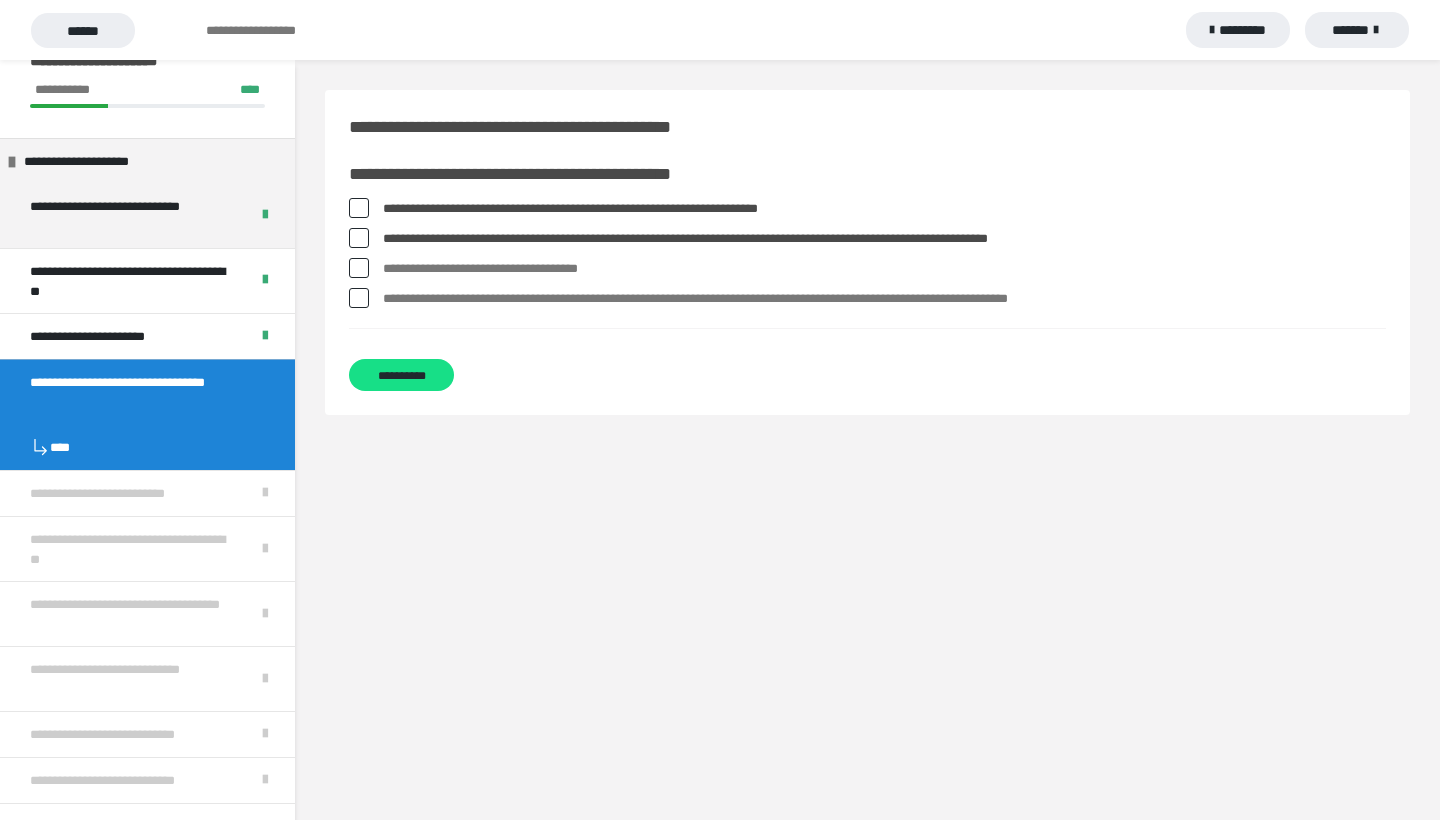 click on "**********" at bounding box center [884, 269] 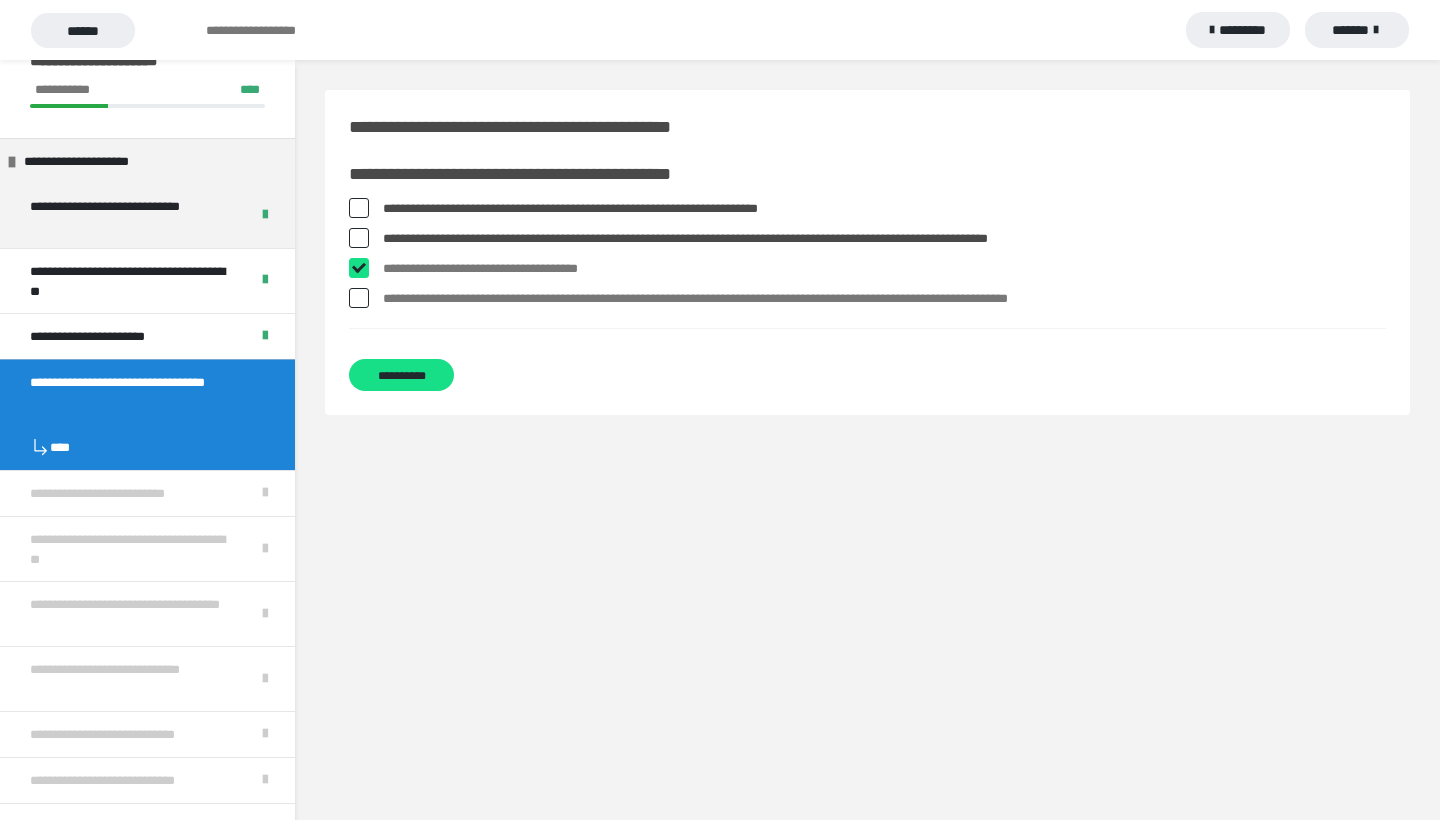 checkbox on "****" 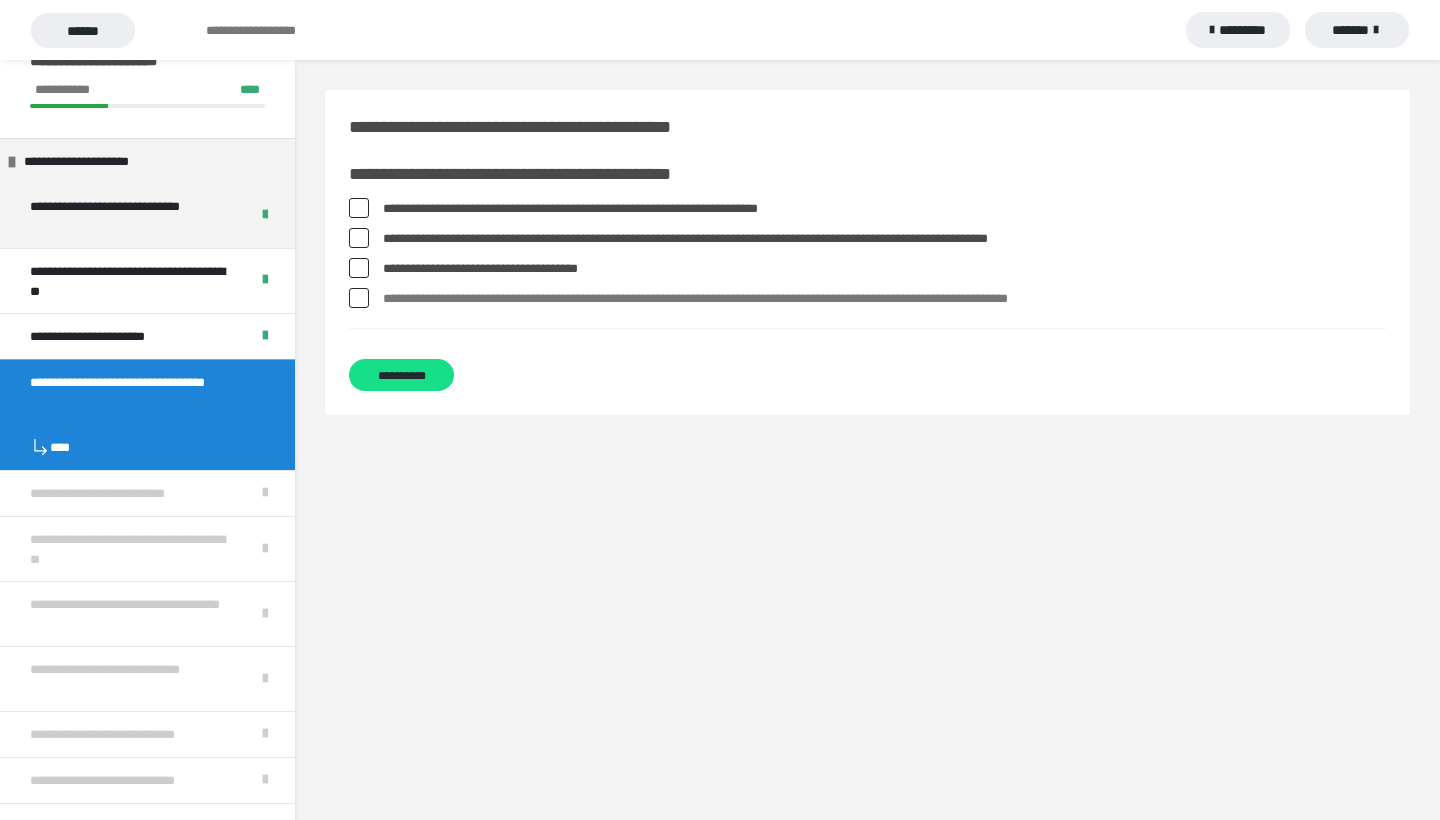 click on "**********" at bounding box center (884, 299) 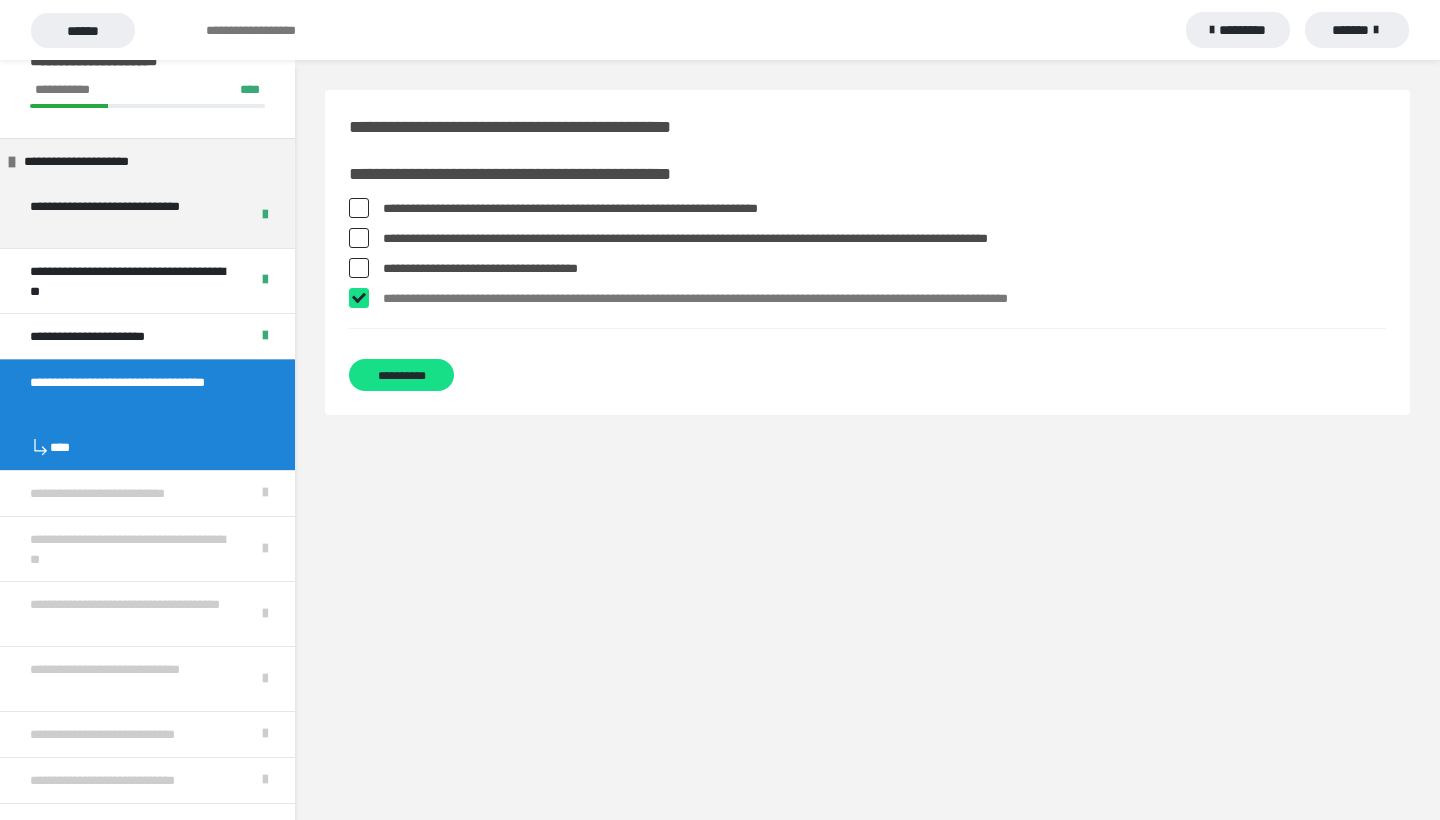 checkbox on "****" 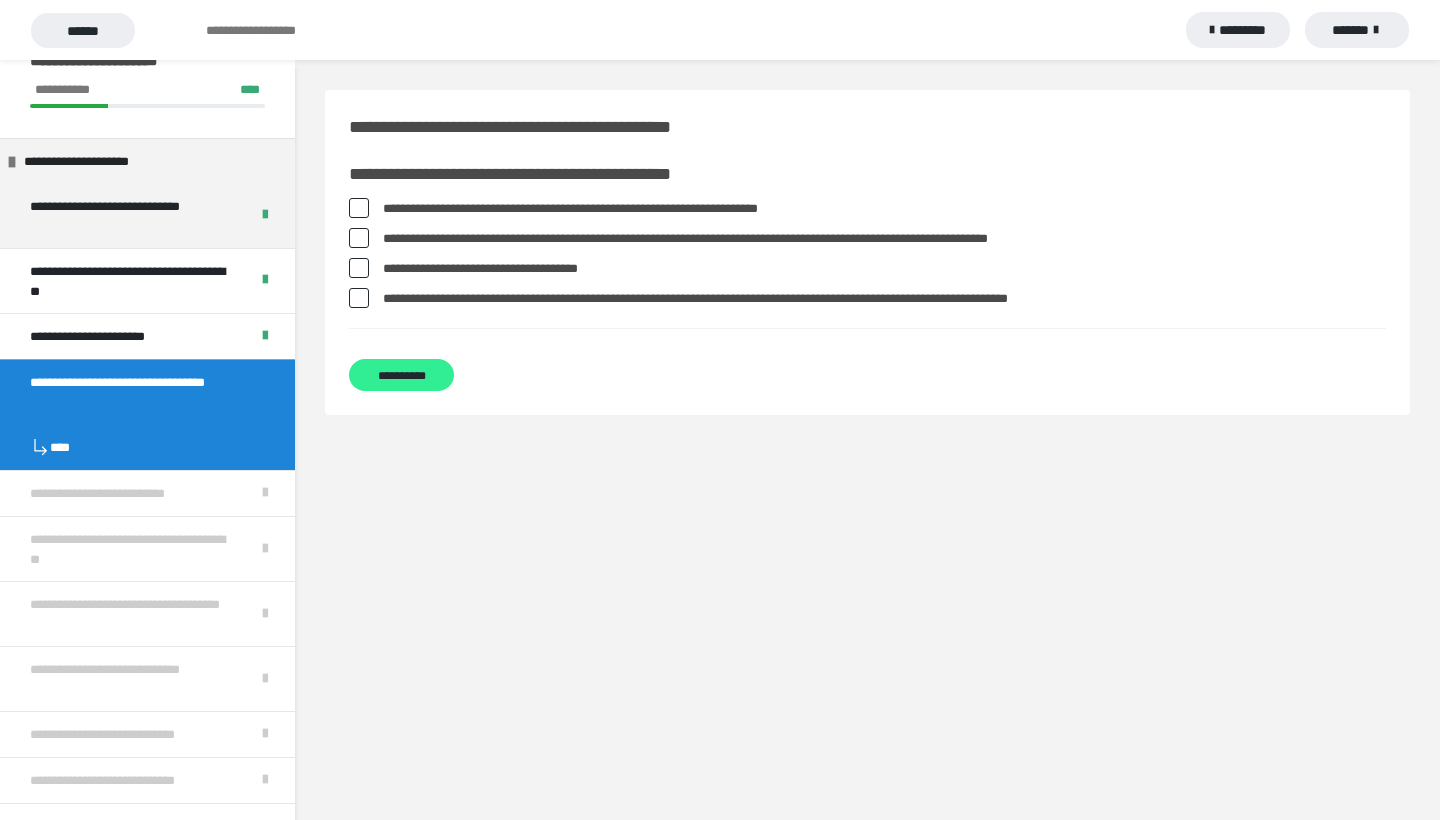 click on "**********" at bounding box center (401, 375) 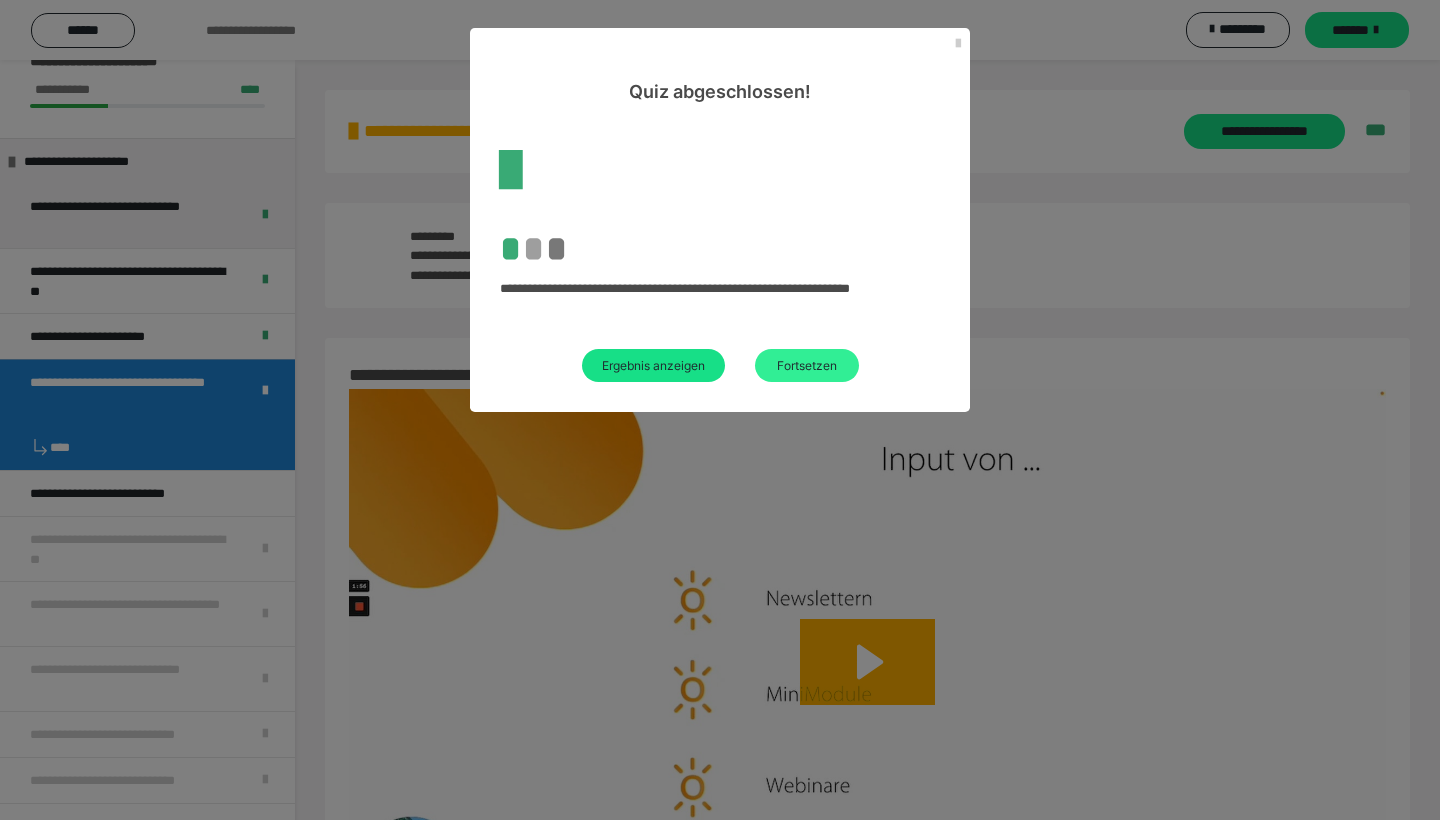 click on "Fortsetzen" at bounding box center [807, 365] 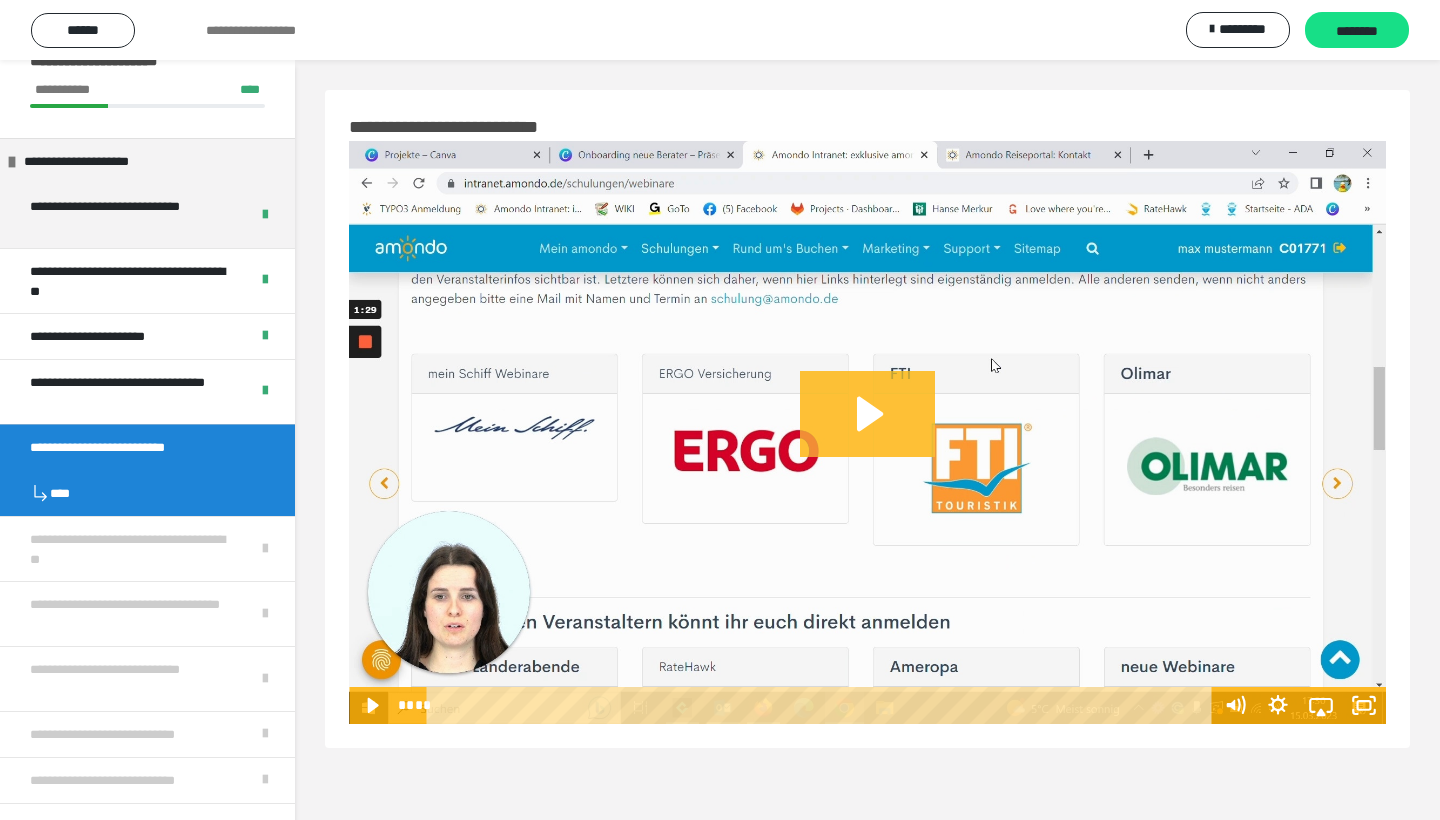 click 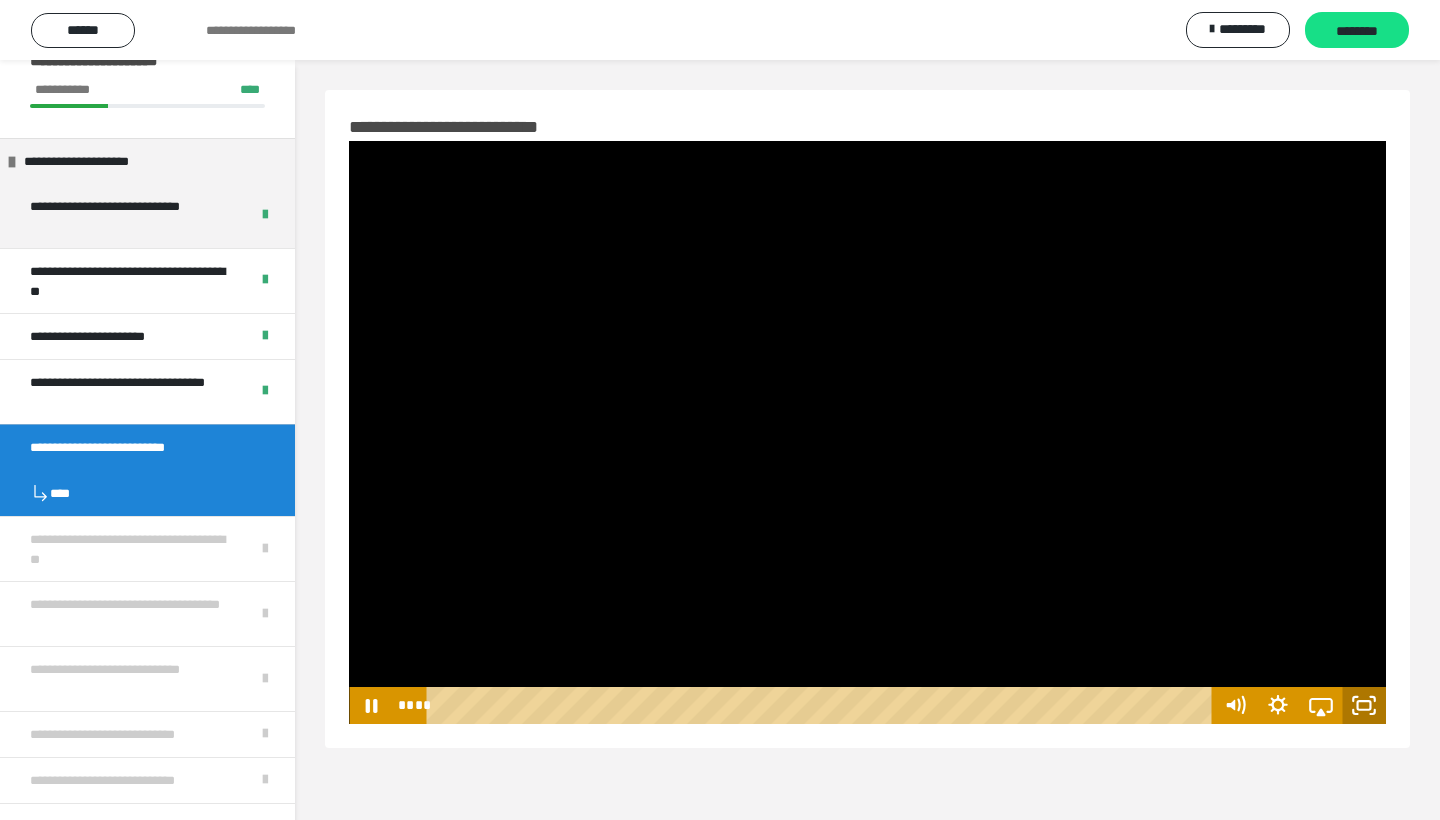click 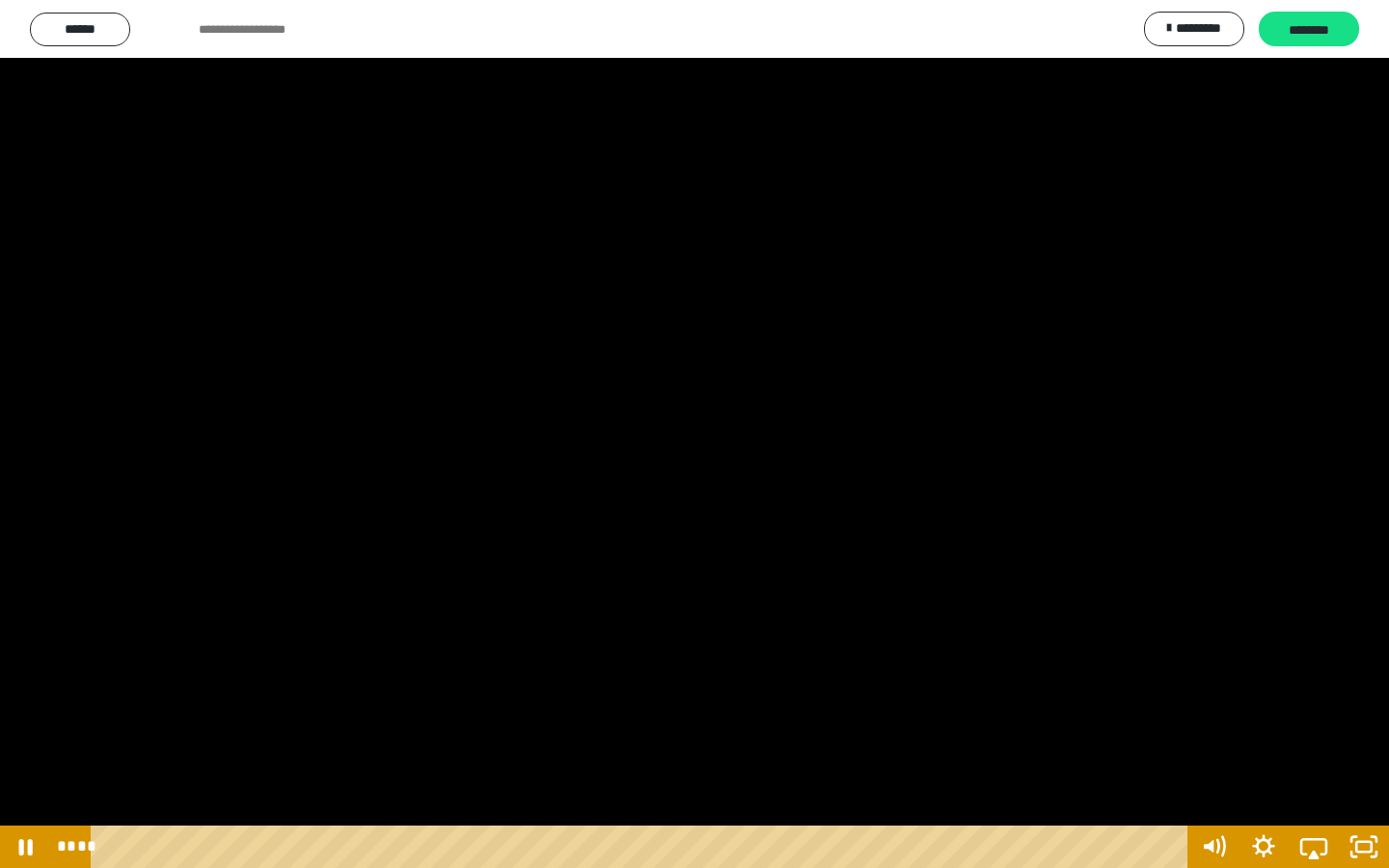 click at bounding box center (694, 434) 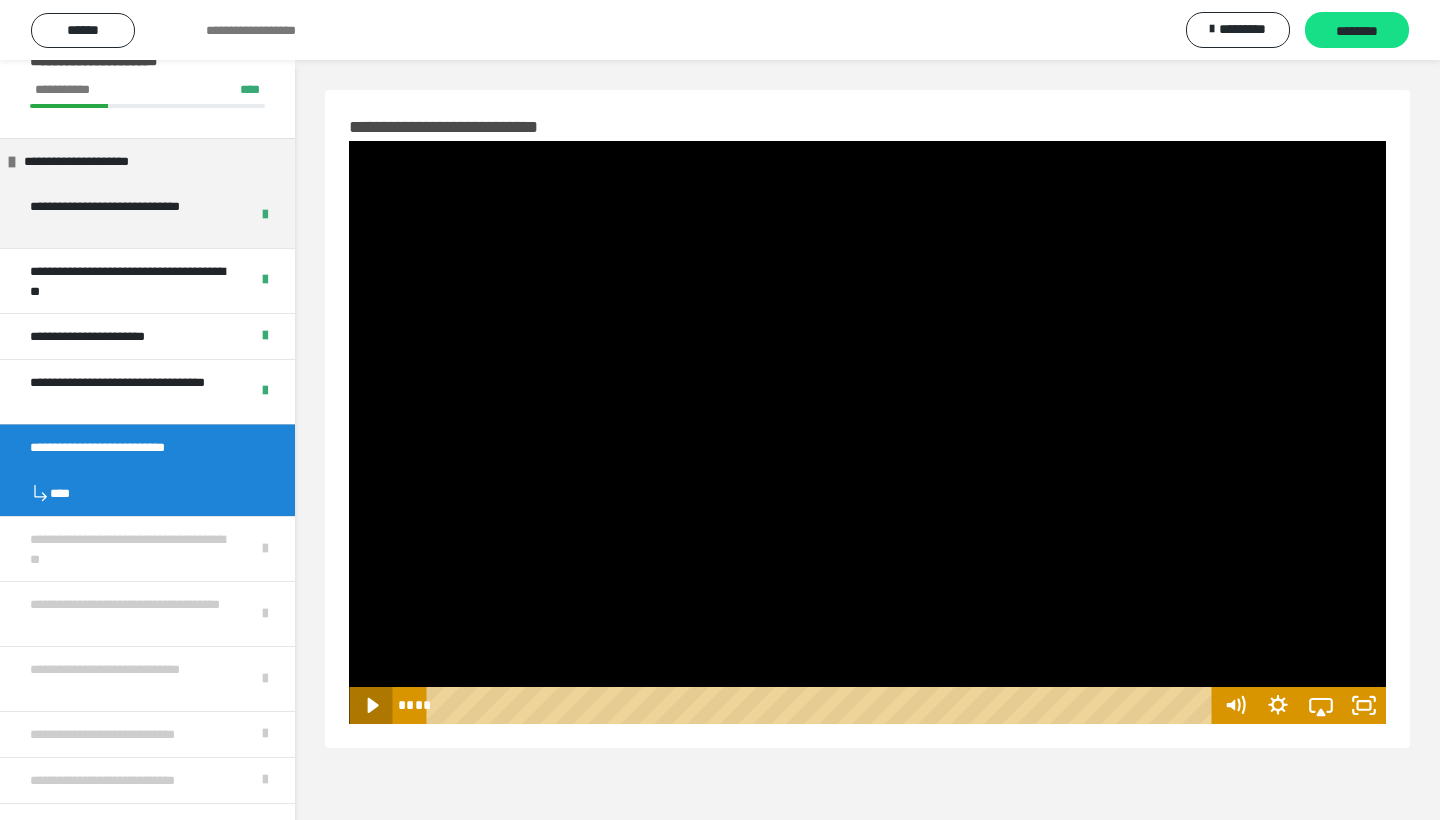 click 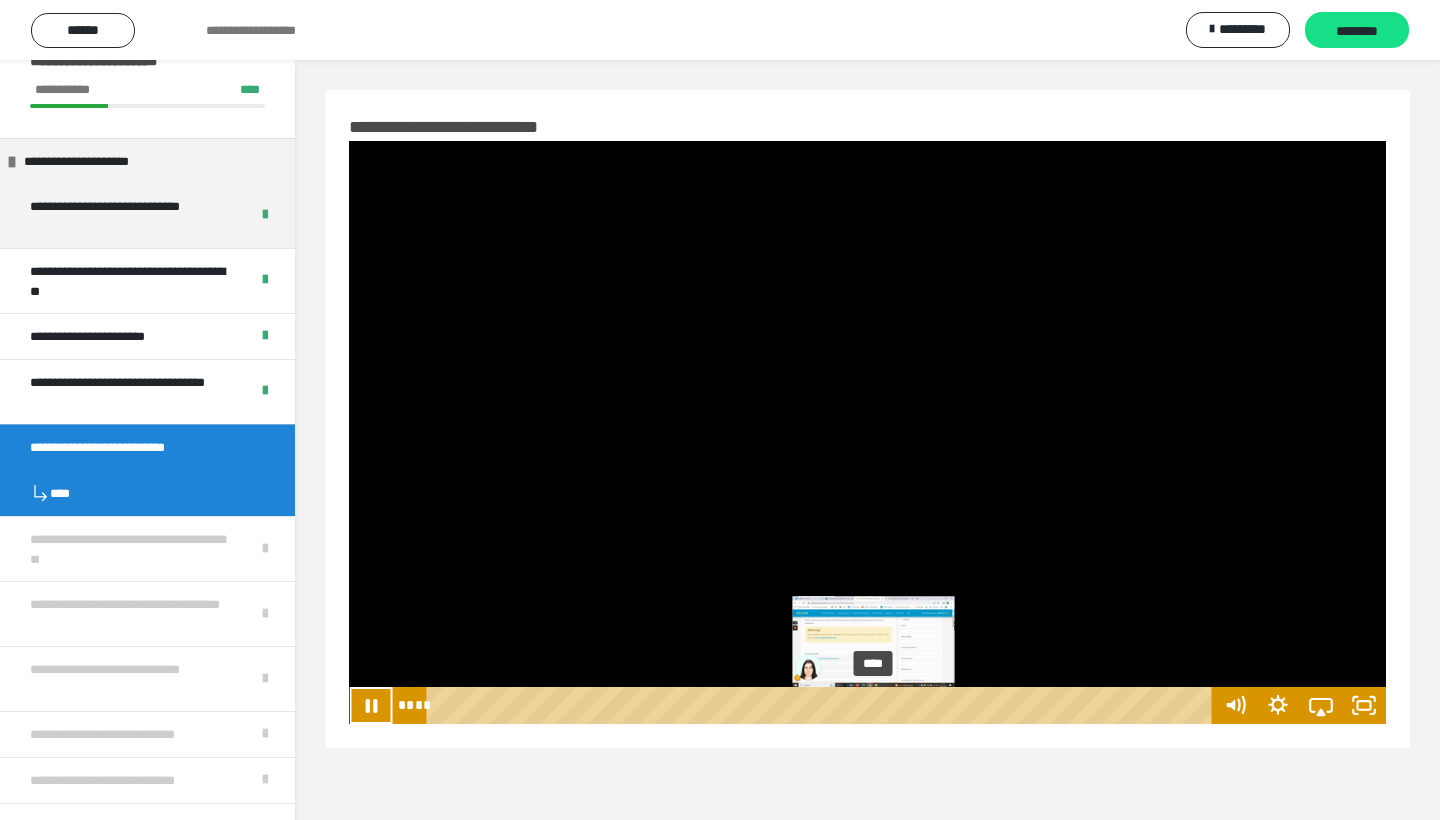 click on "****" at bounding box center (823, 705) 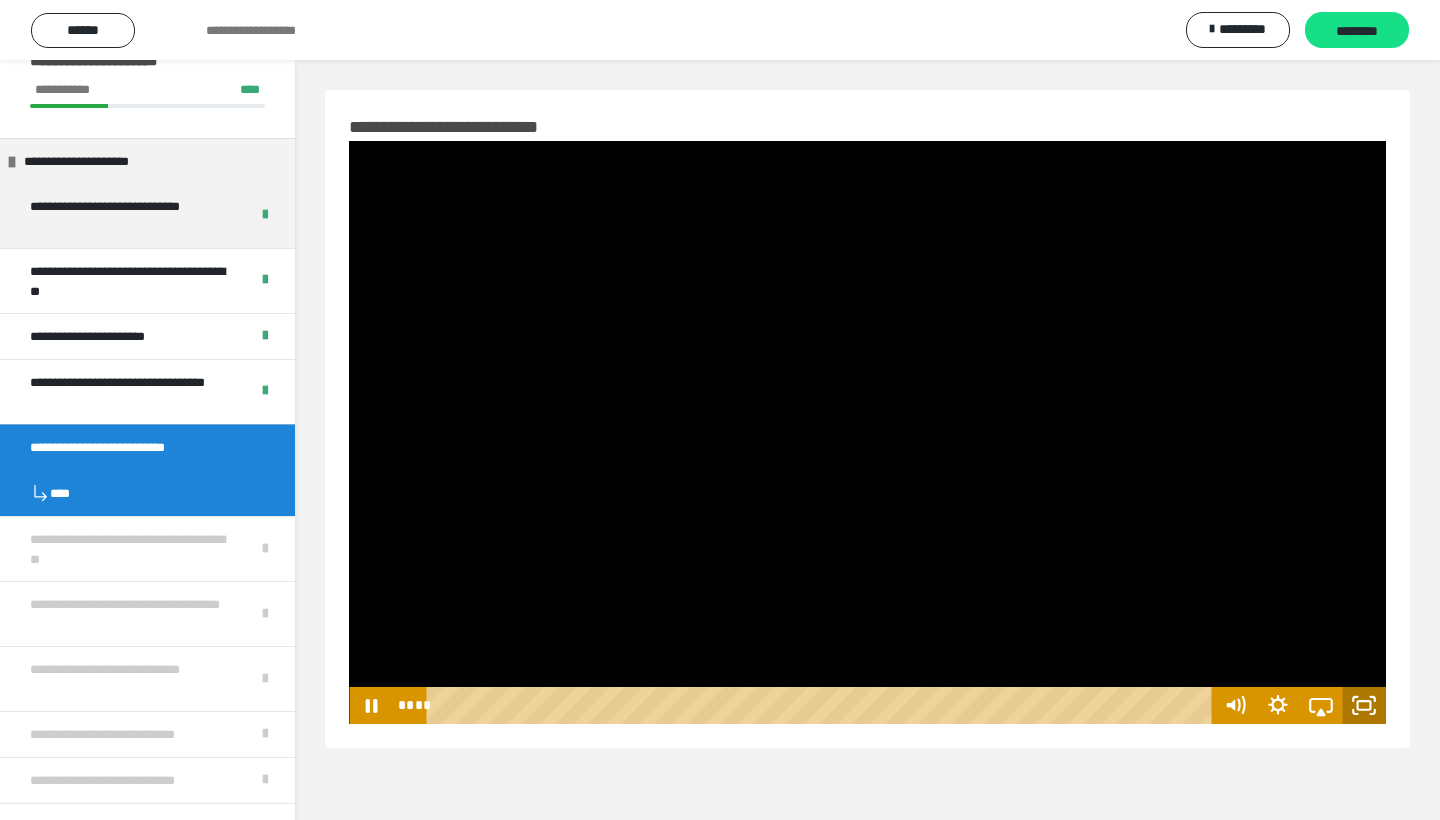click 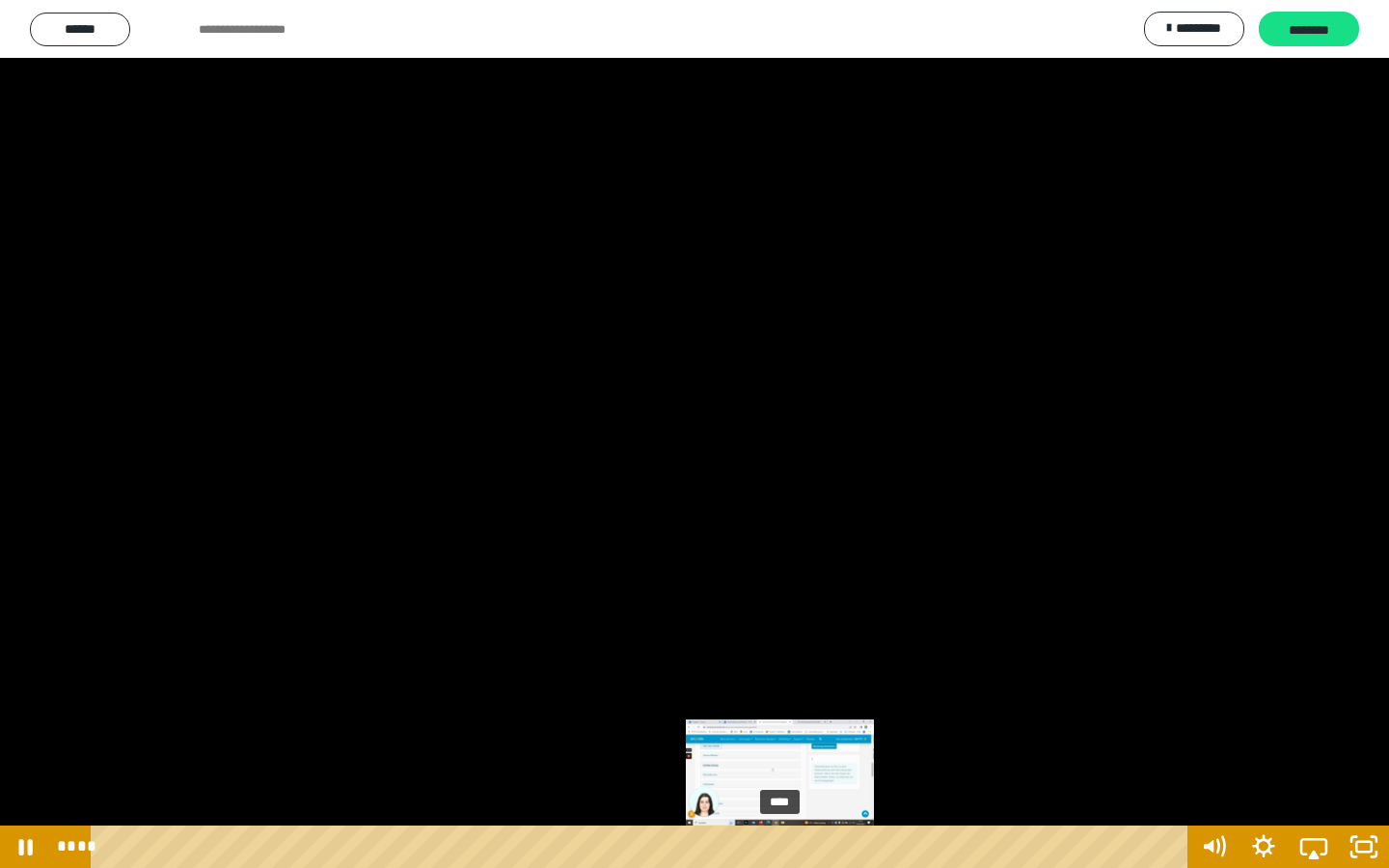 click on "****" at bounding box center [642, 847] 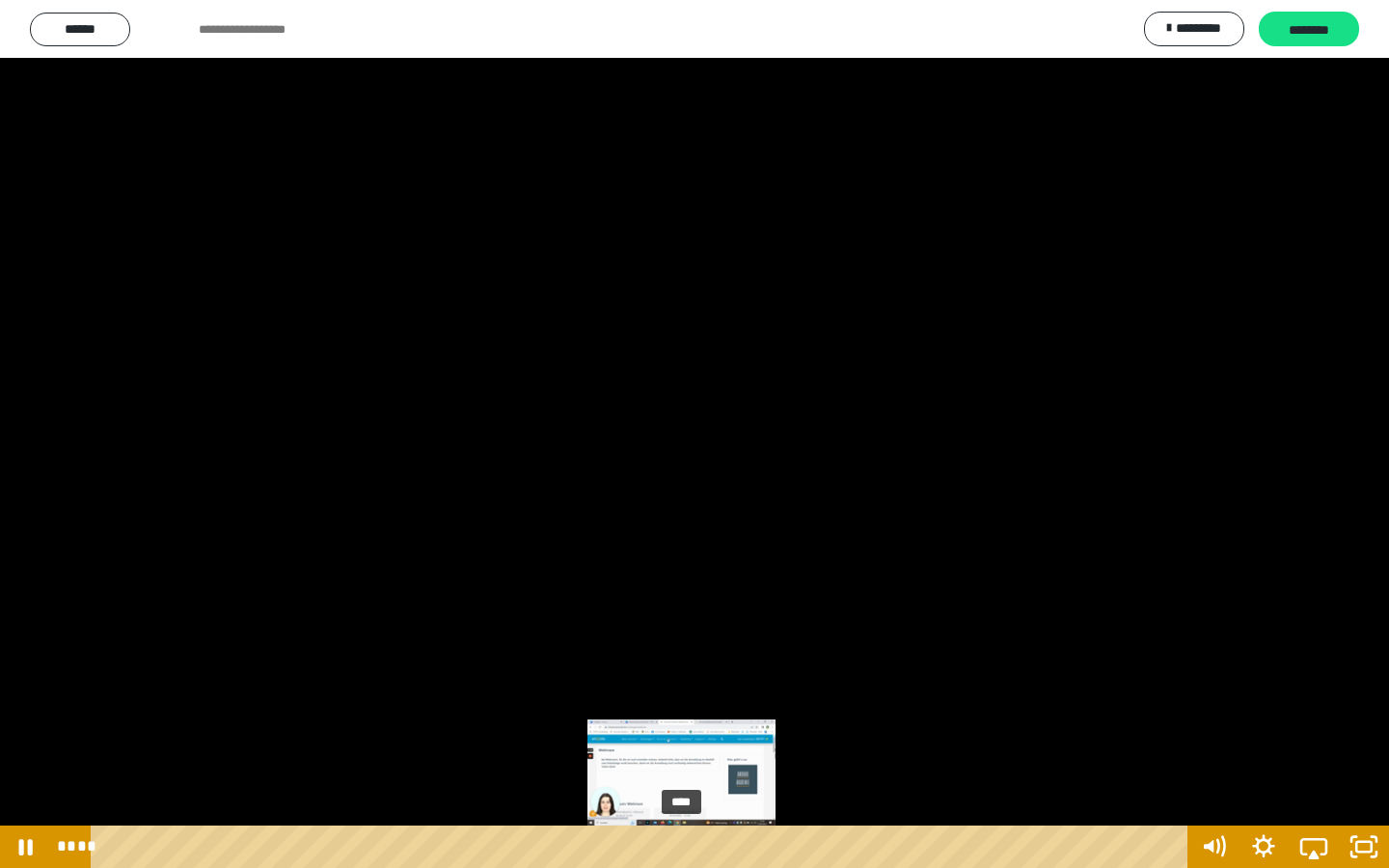 click on "****" at bounding box center [642, 847] 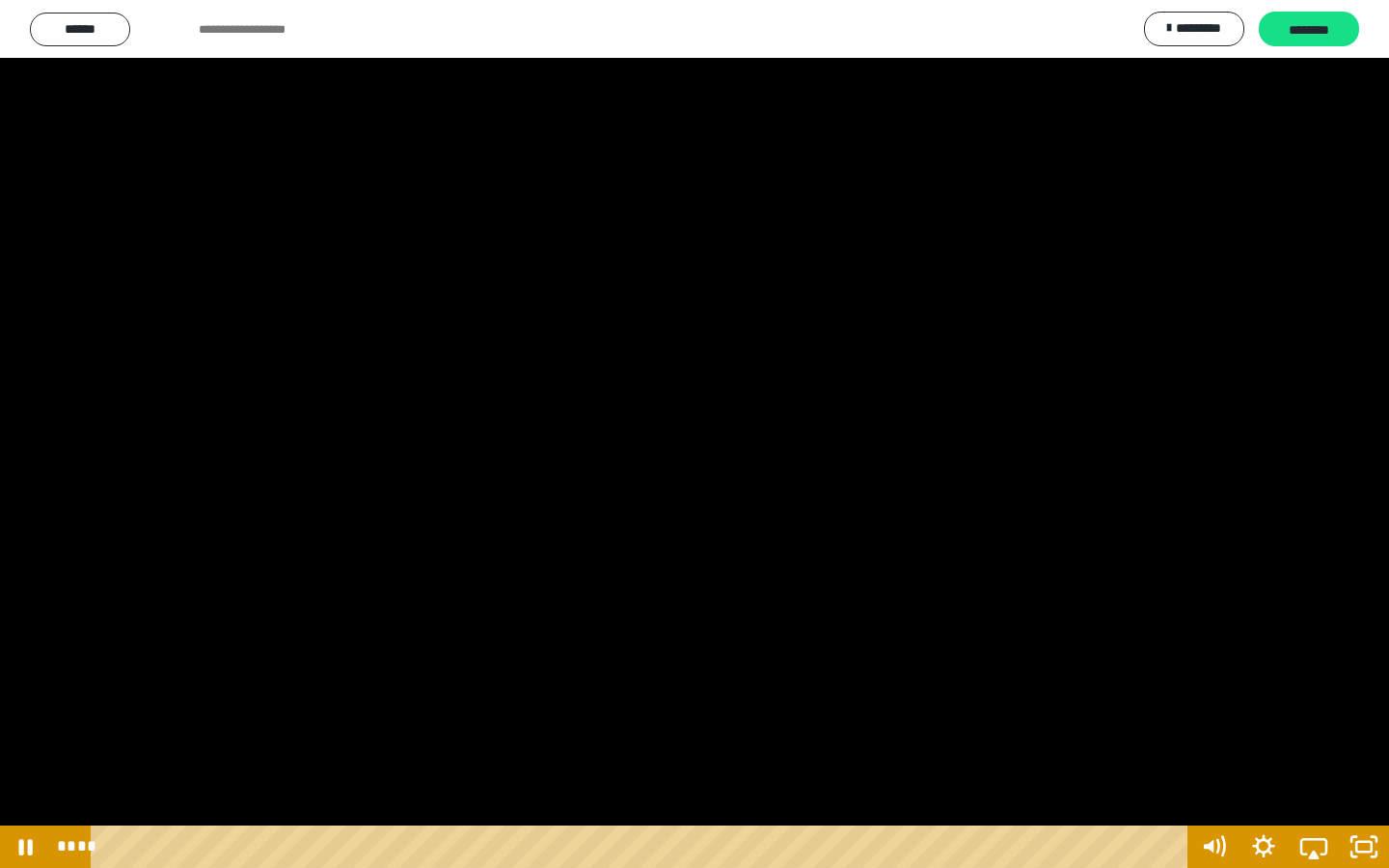 click at bounding box center [694, 434] 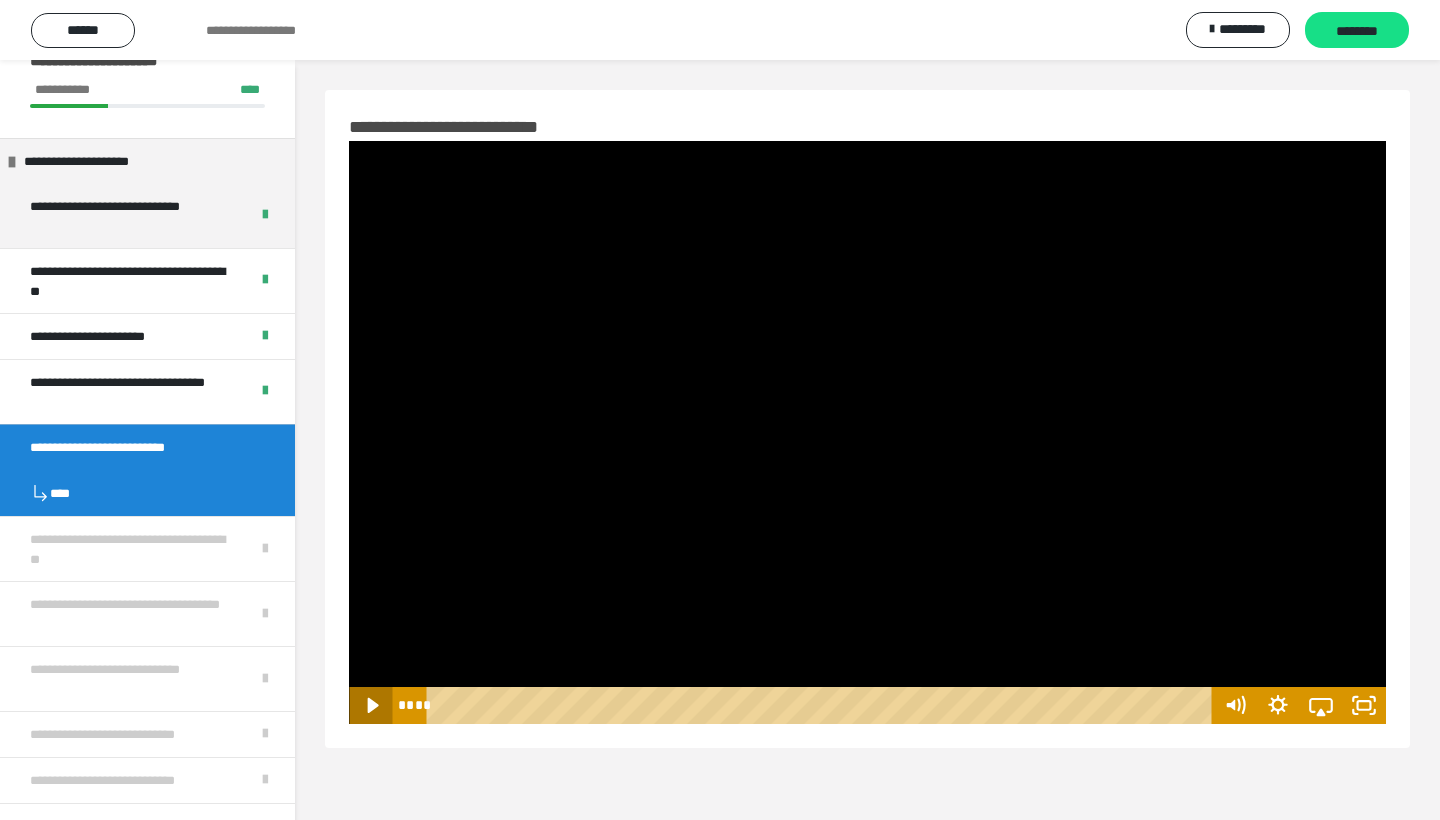 click 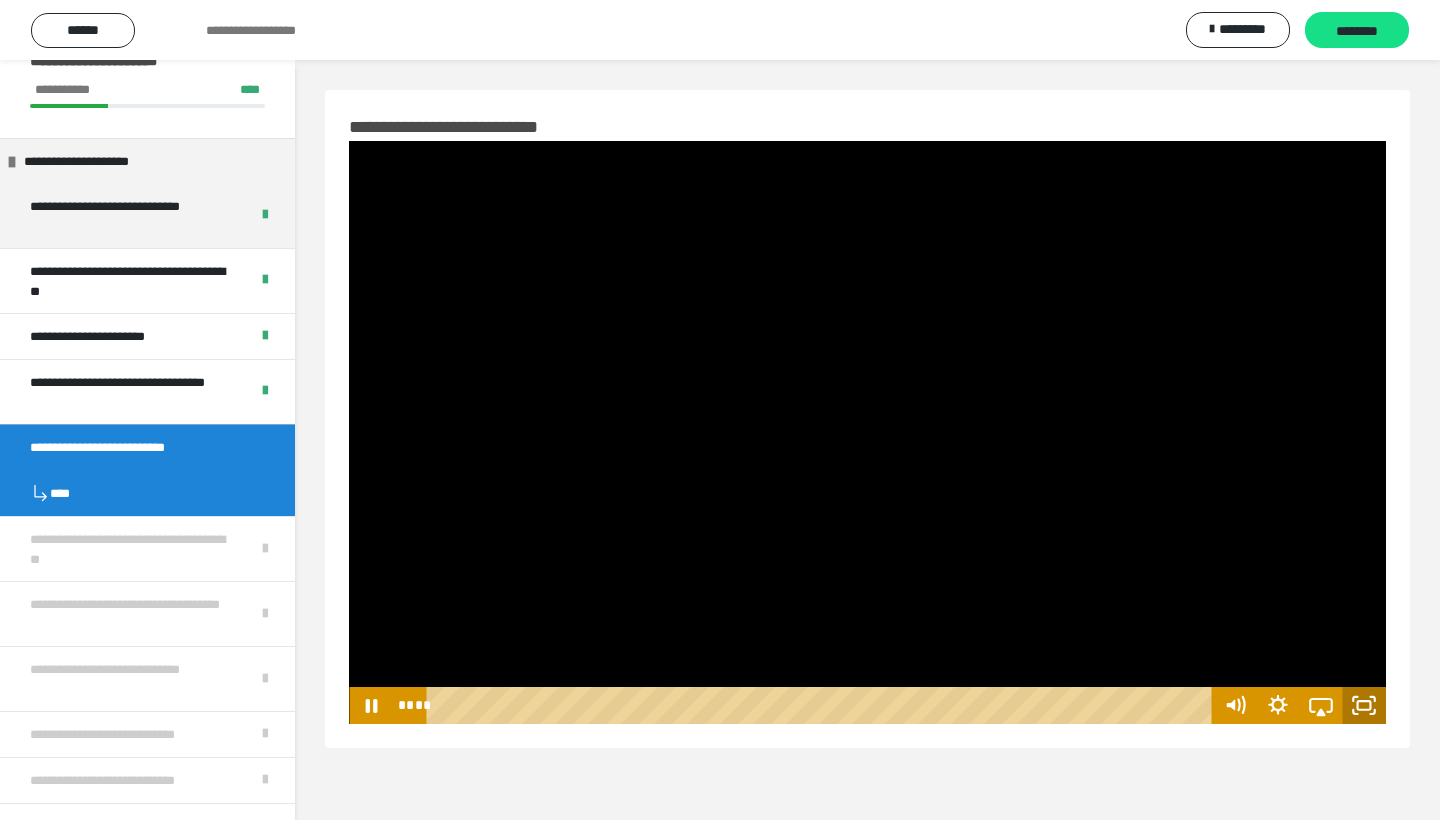 click 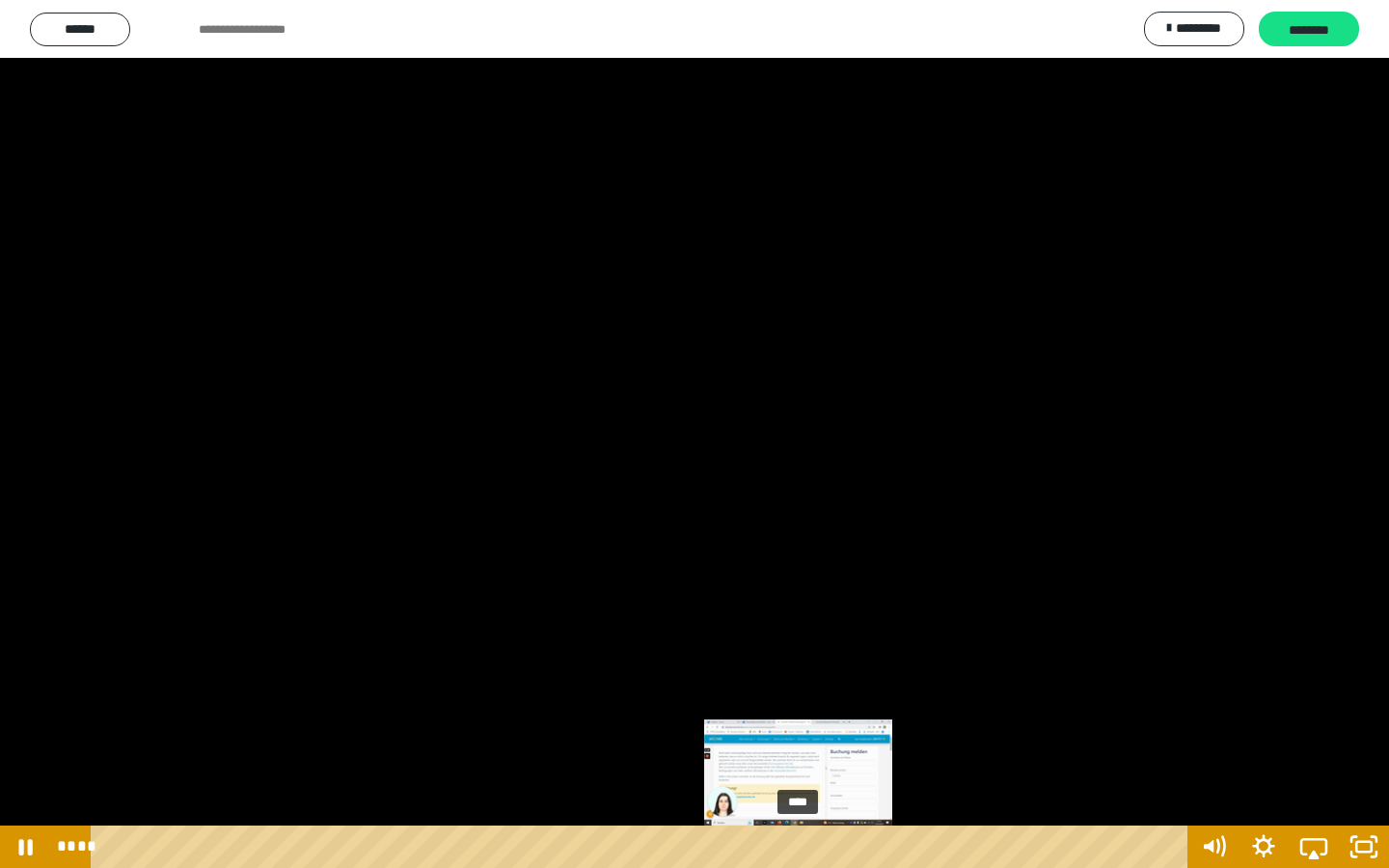 click on "****" at bounding box center [642, 847] 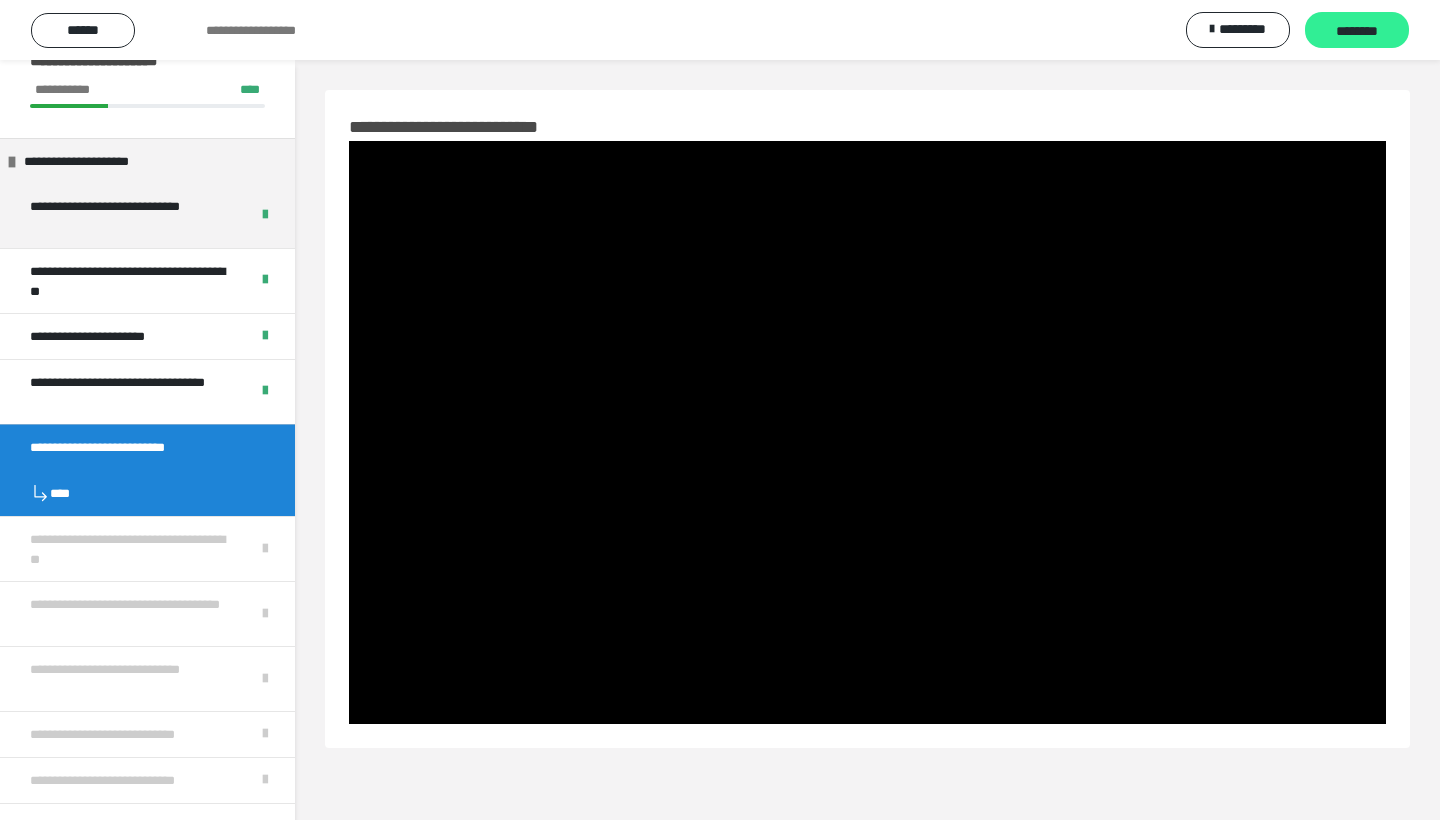 click on "********" at bounding box center (1357, 31) 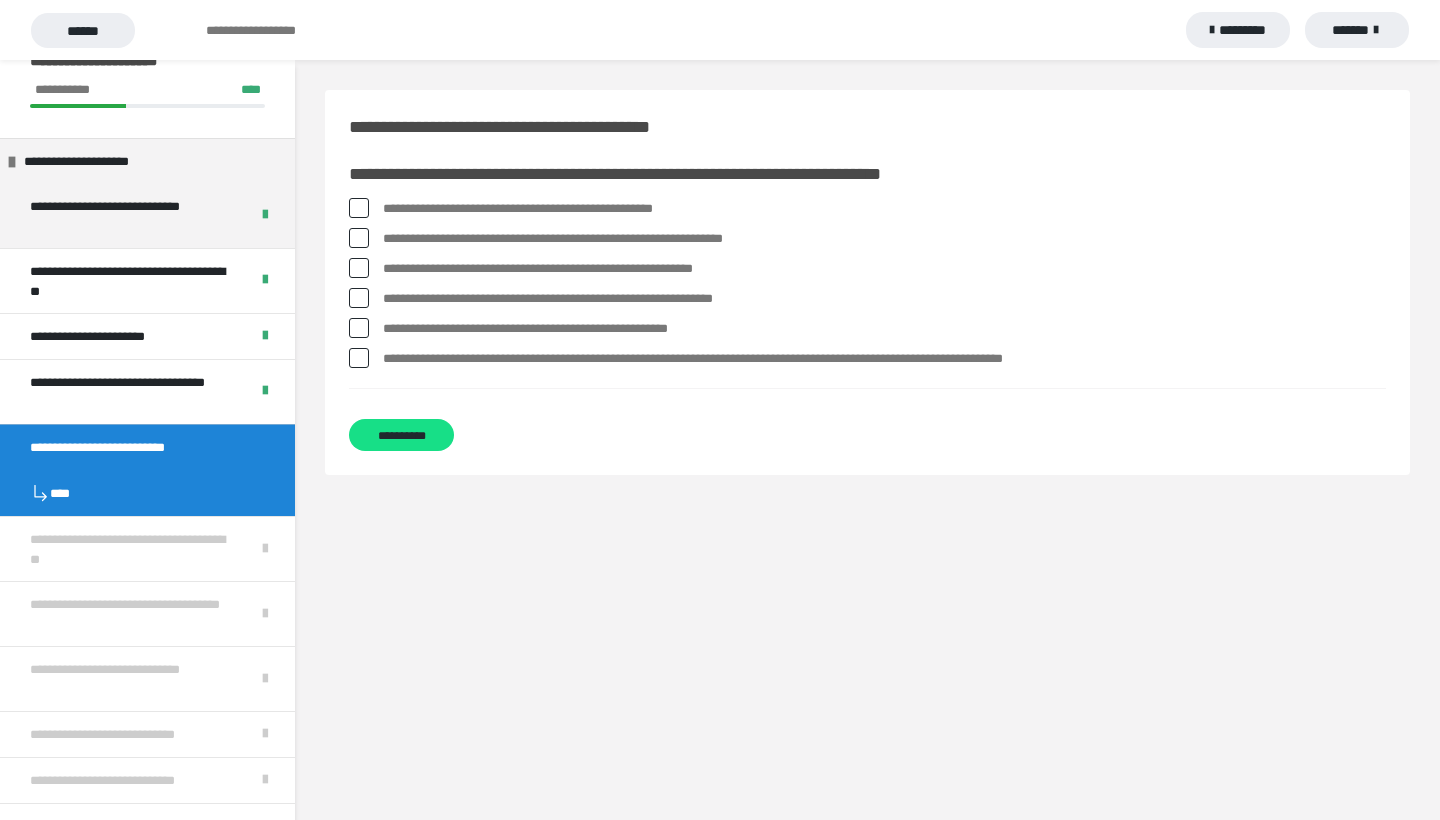 click on "**********" at bounding box center [884, 239] 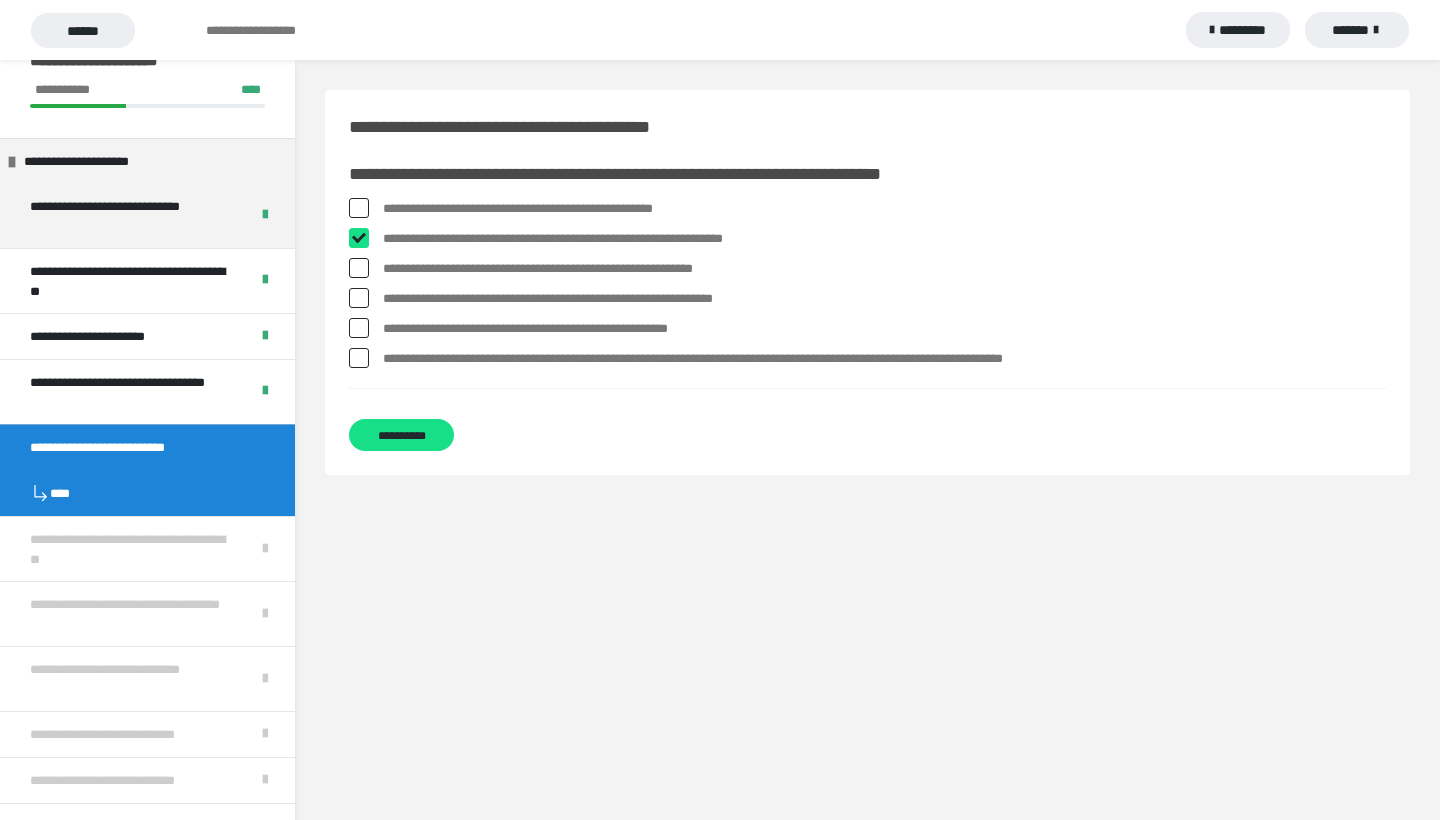 checkbox on "****" 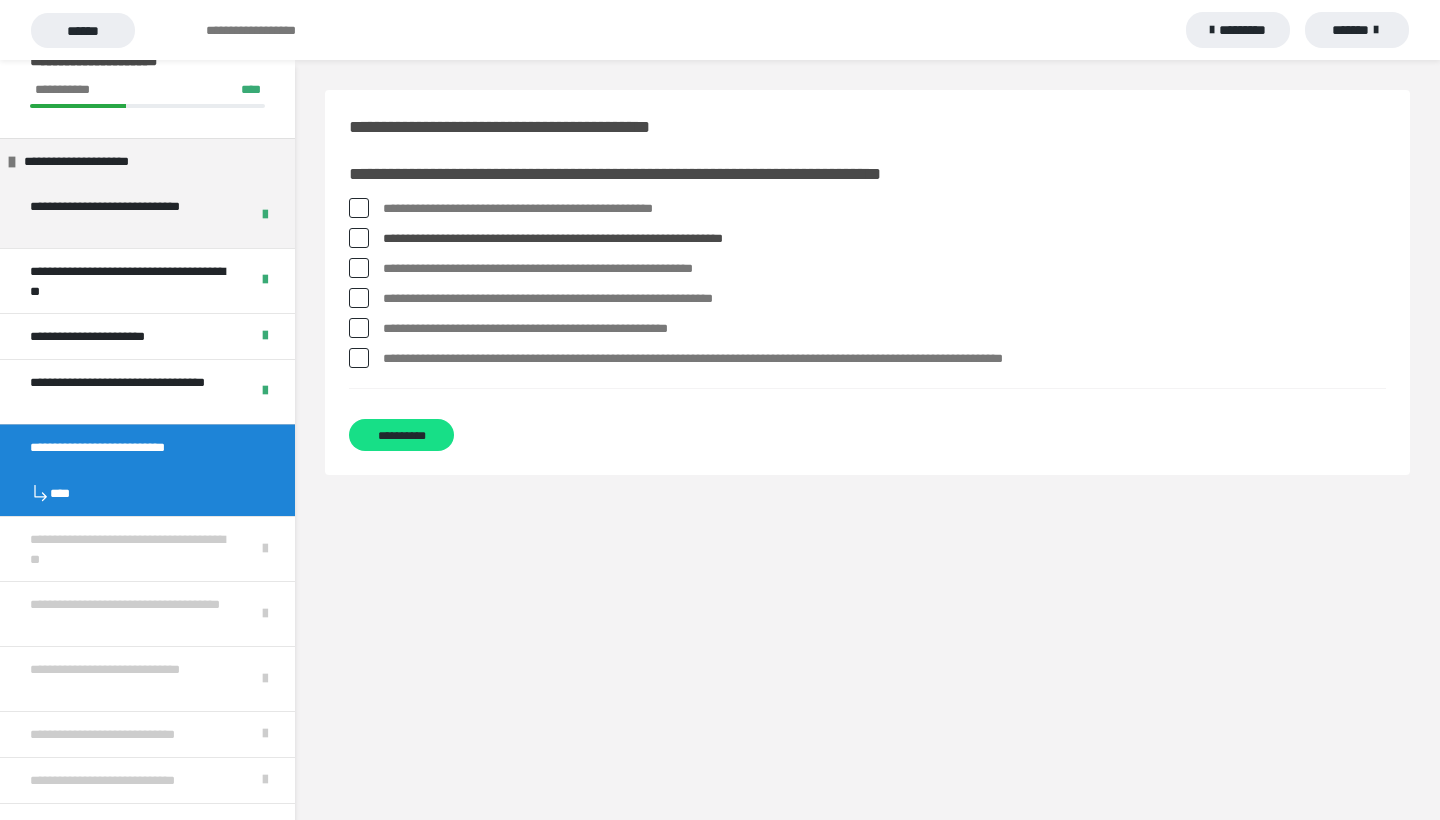 click on "**********" at bounding box center [884, 269] 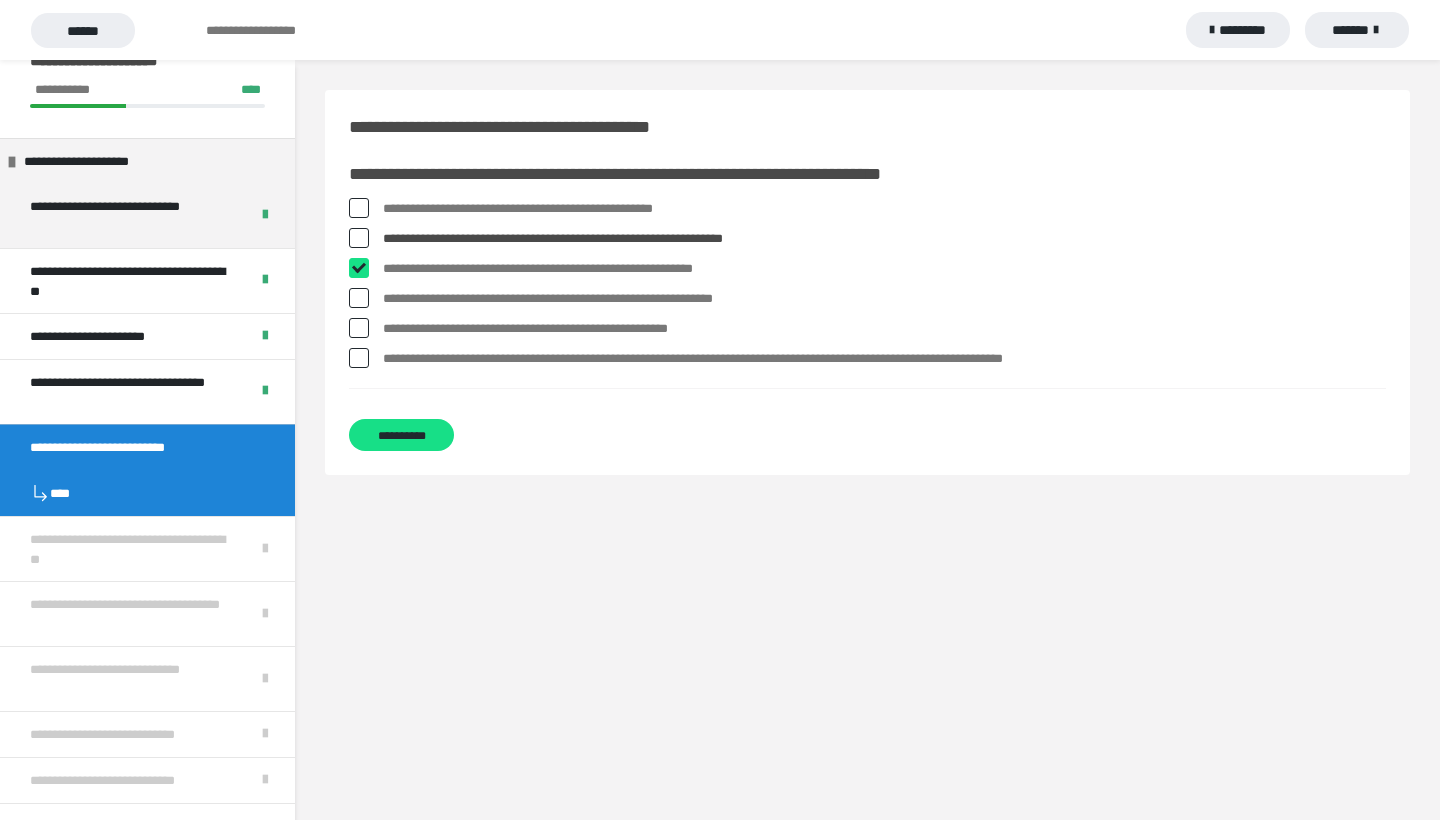 checkbox on "****" 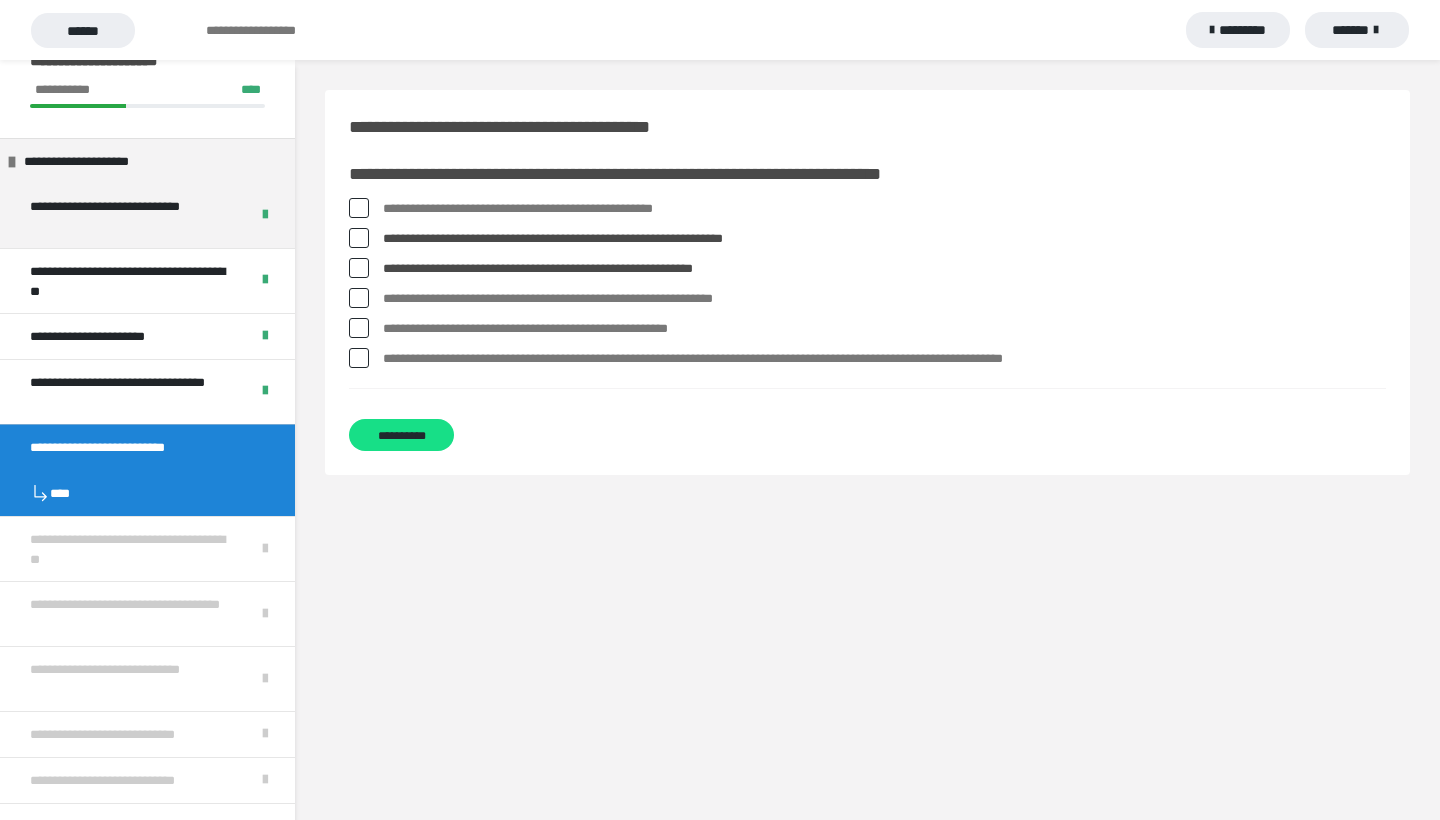 click on "**********" at bounding box center [884, 359] 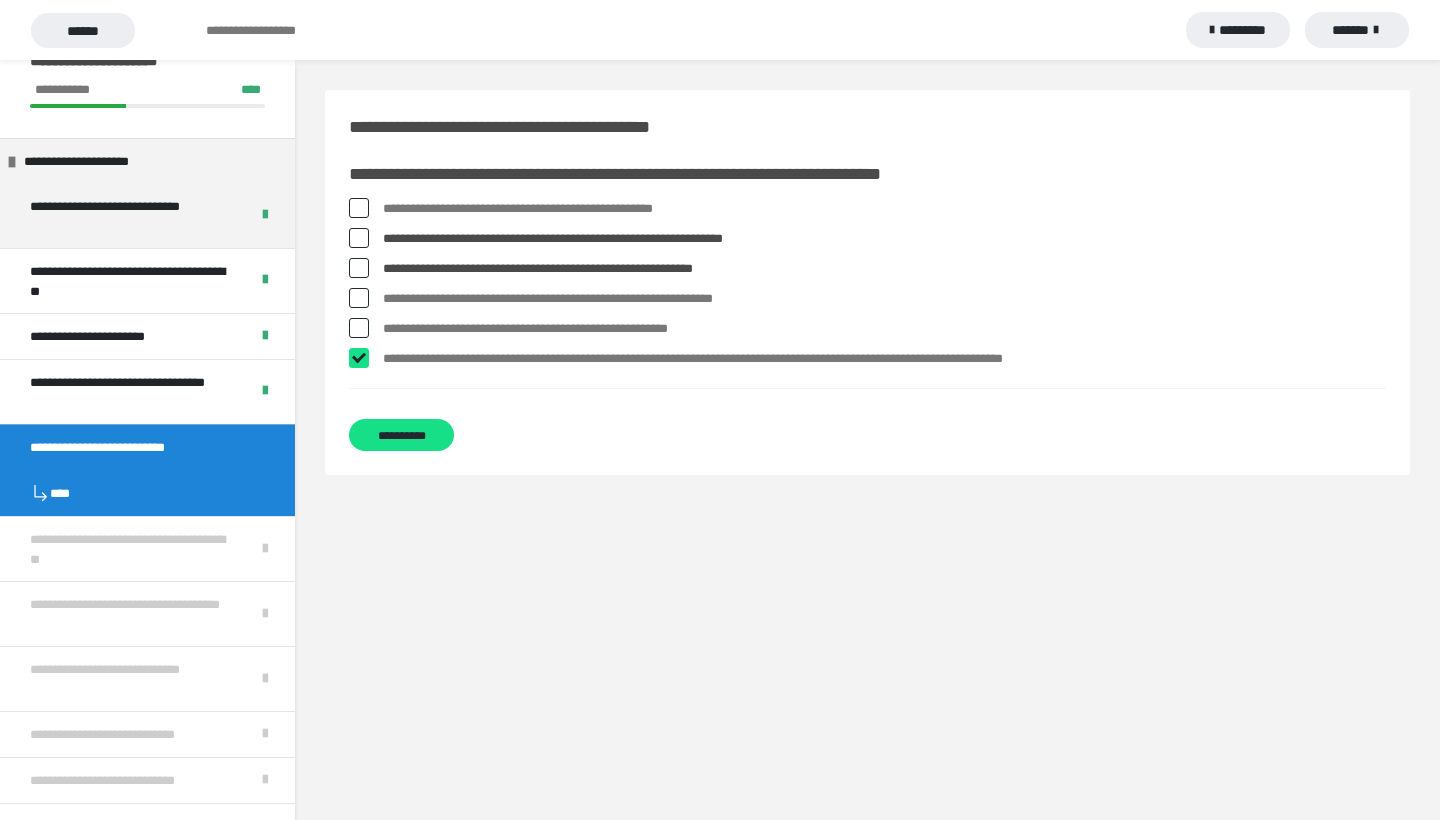 checkbox on "****" 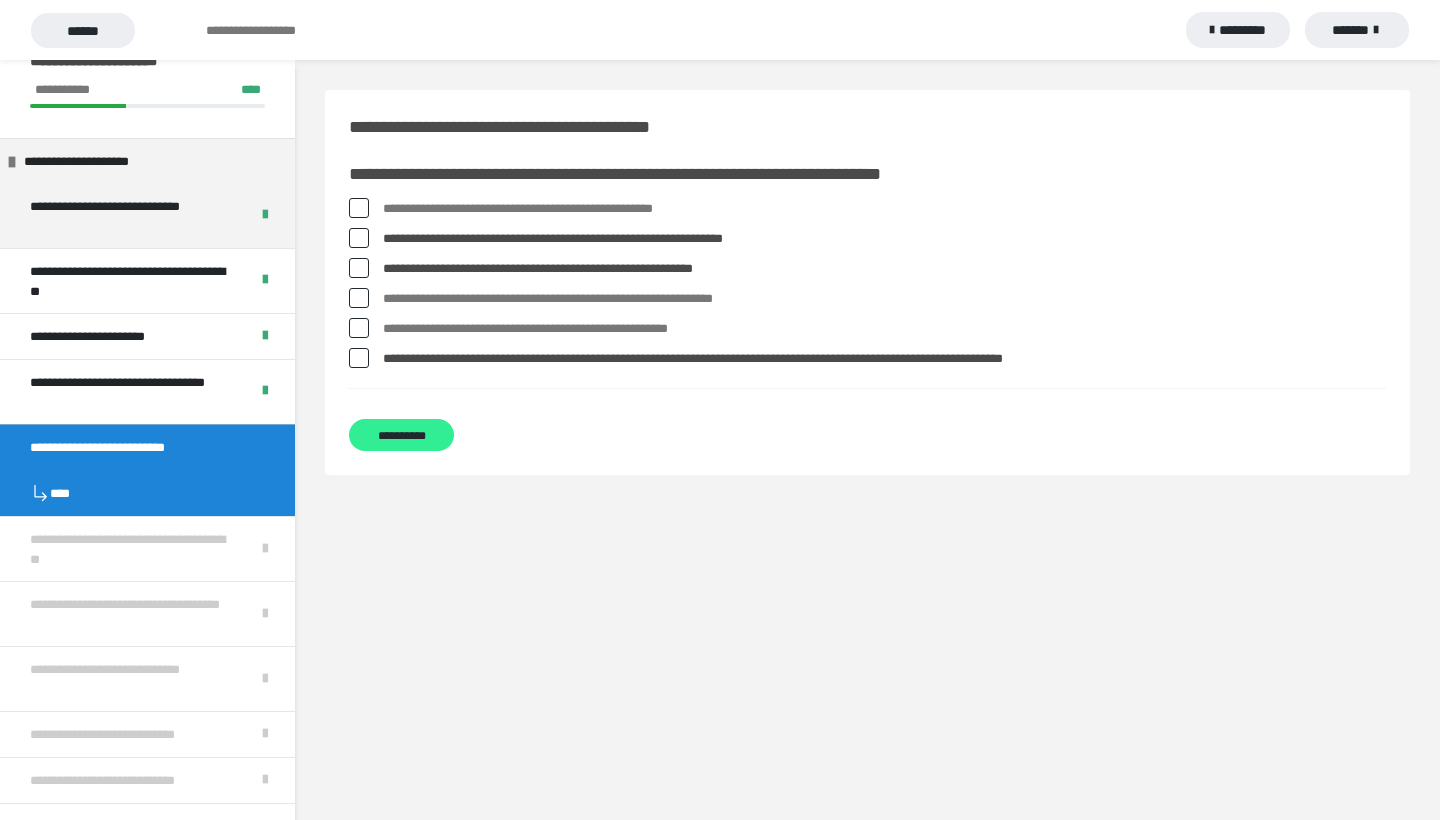 click on "**********" at bounding box center [401, 435] 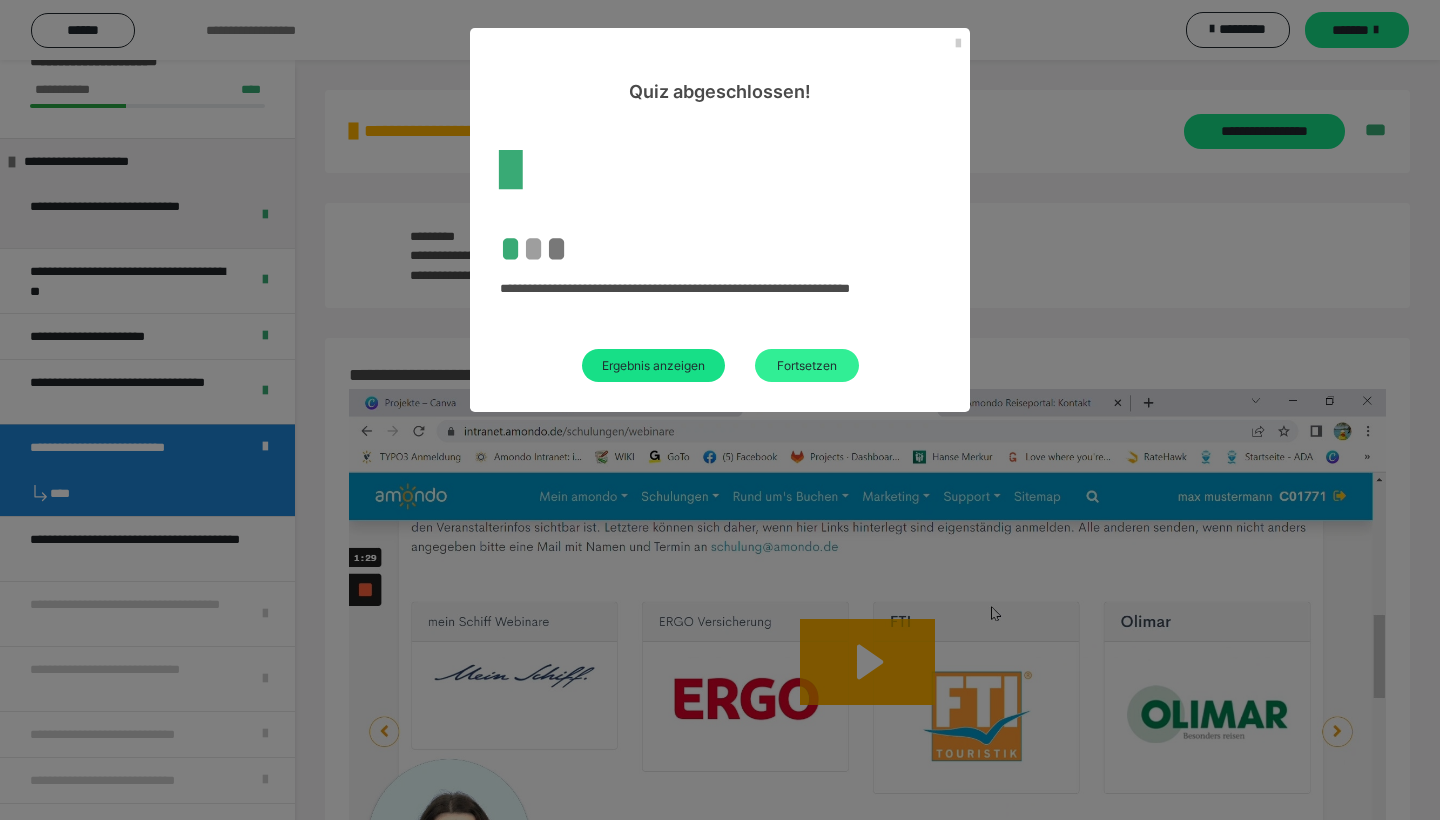 click on "Fortsetzen" at bounding box center (807, 365) 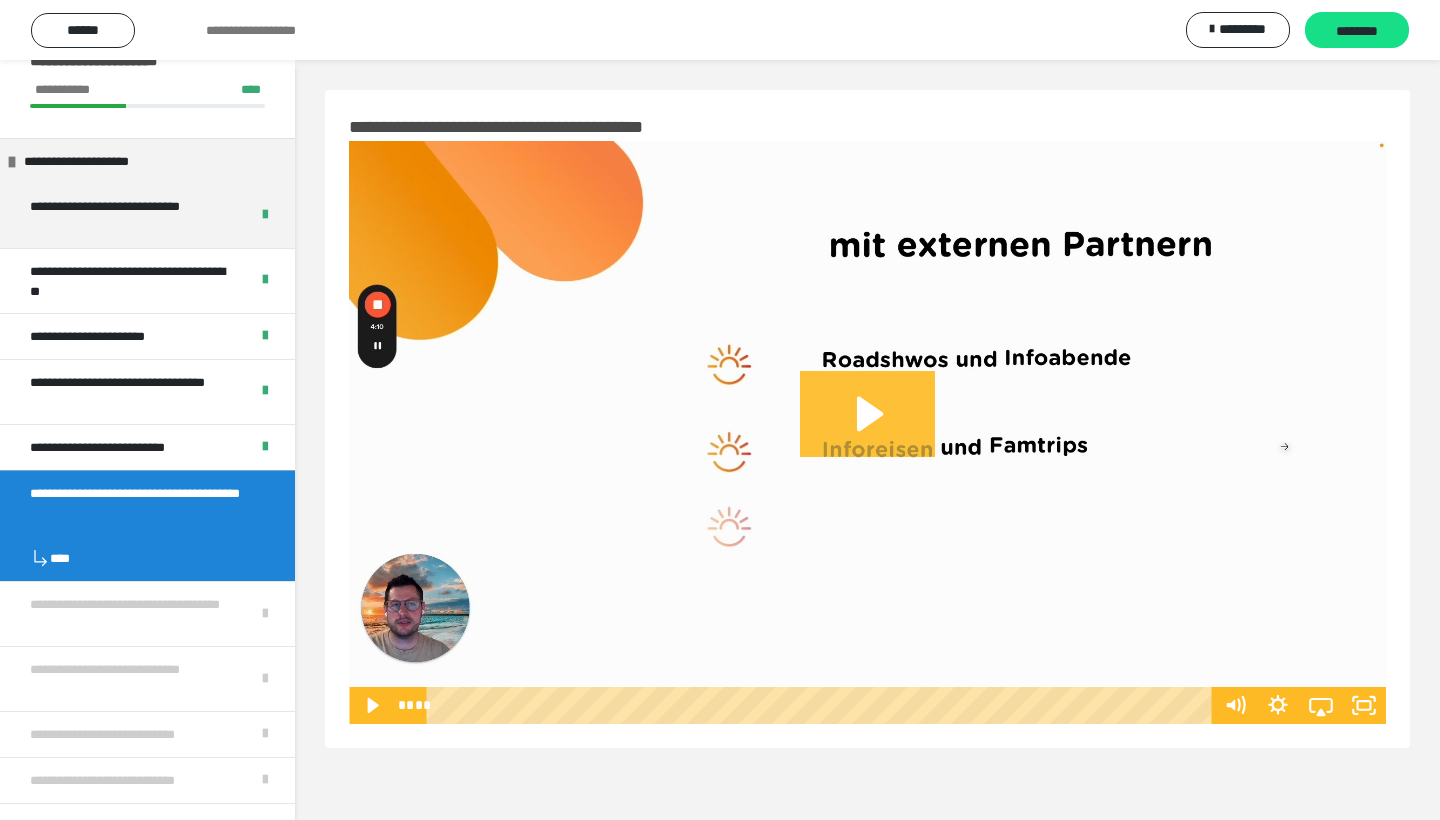 click 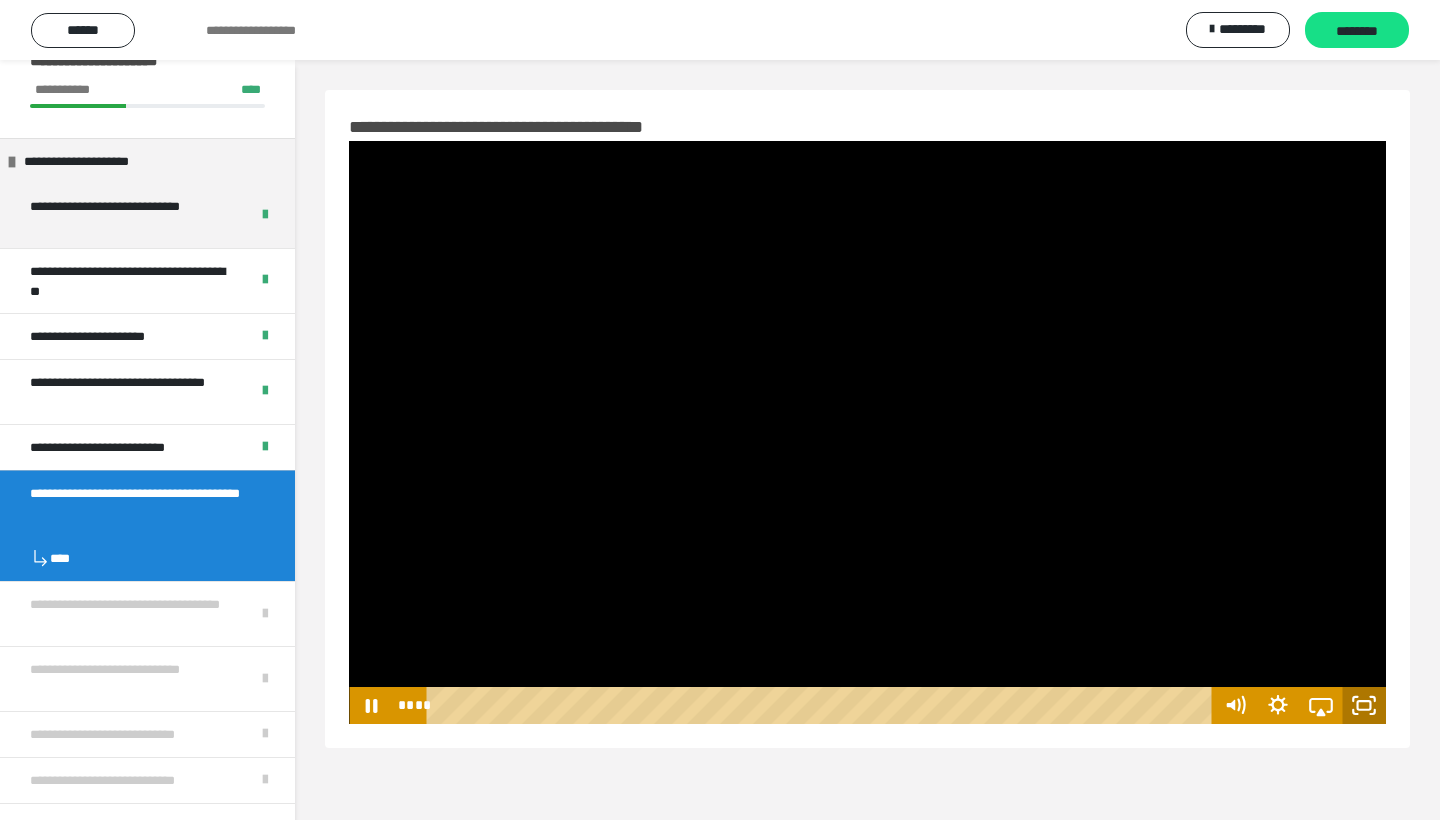click 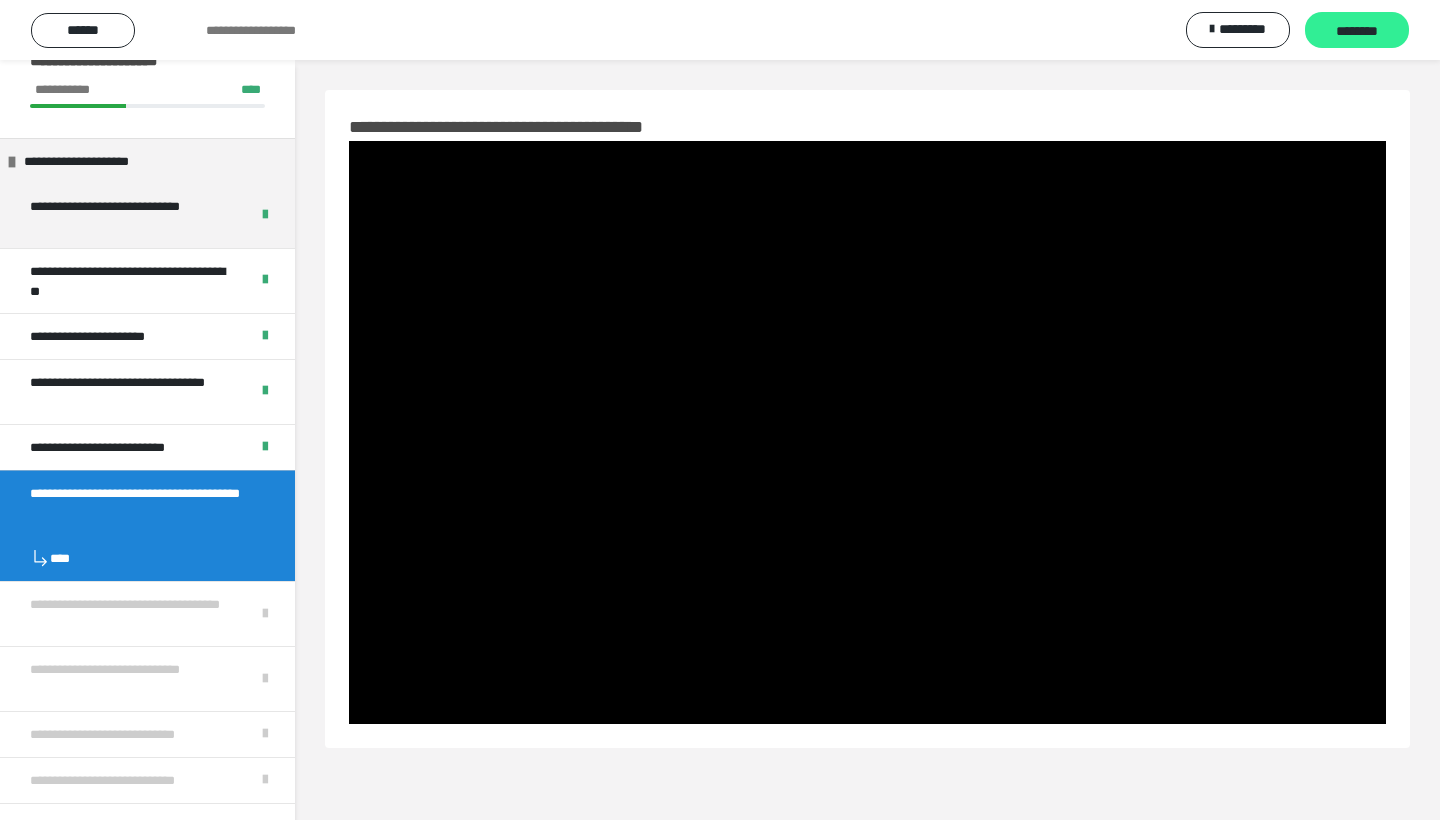 click on "********" at bounding box center (1357, 31) 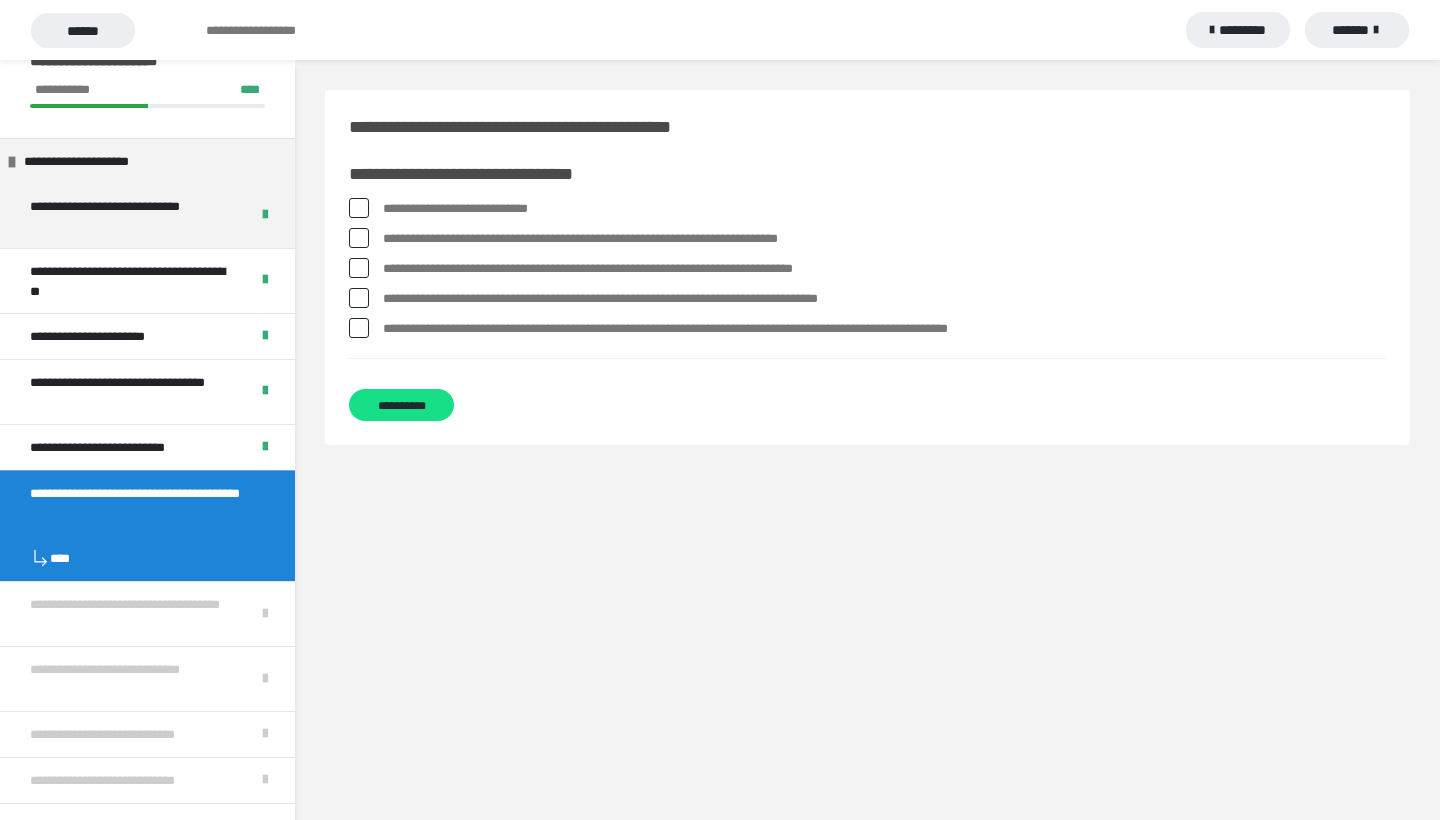 click on "**********" at bounding box center (884, 269) 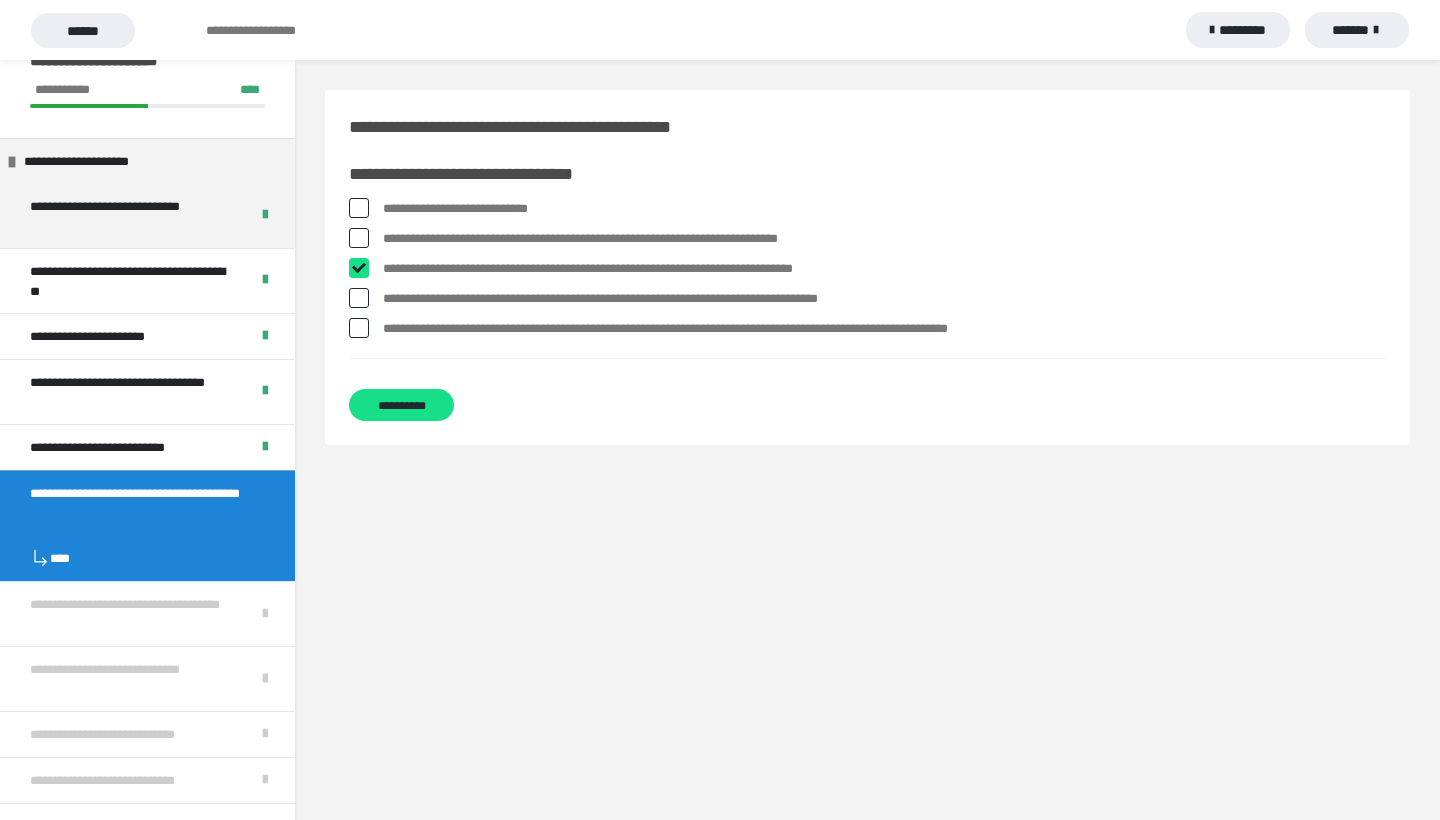 checkbox on "****" 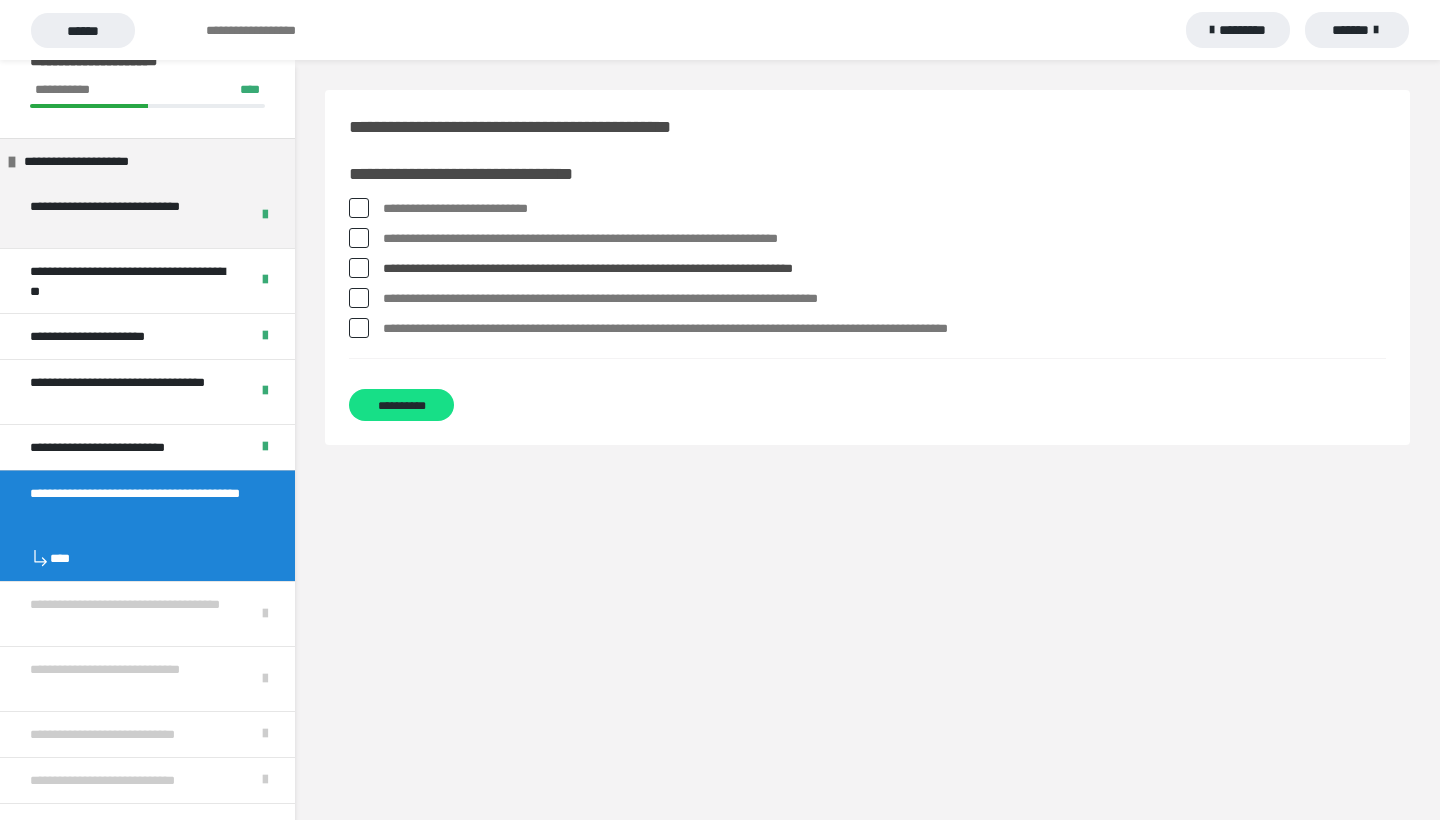 click on "**********" at bounding box center [884, 299] 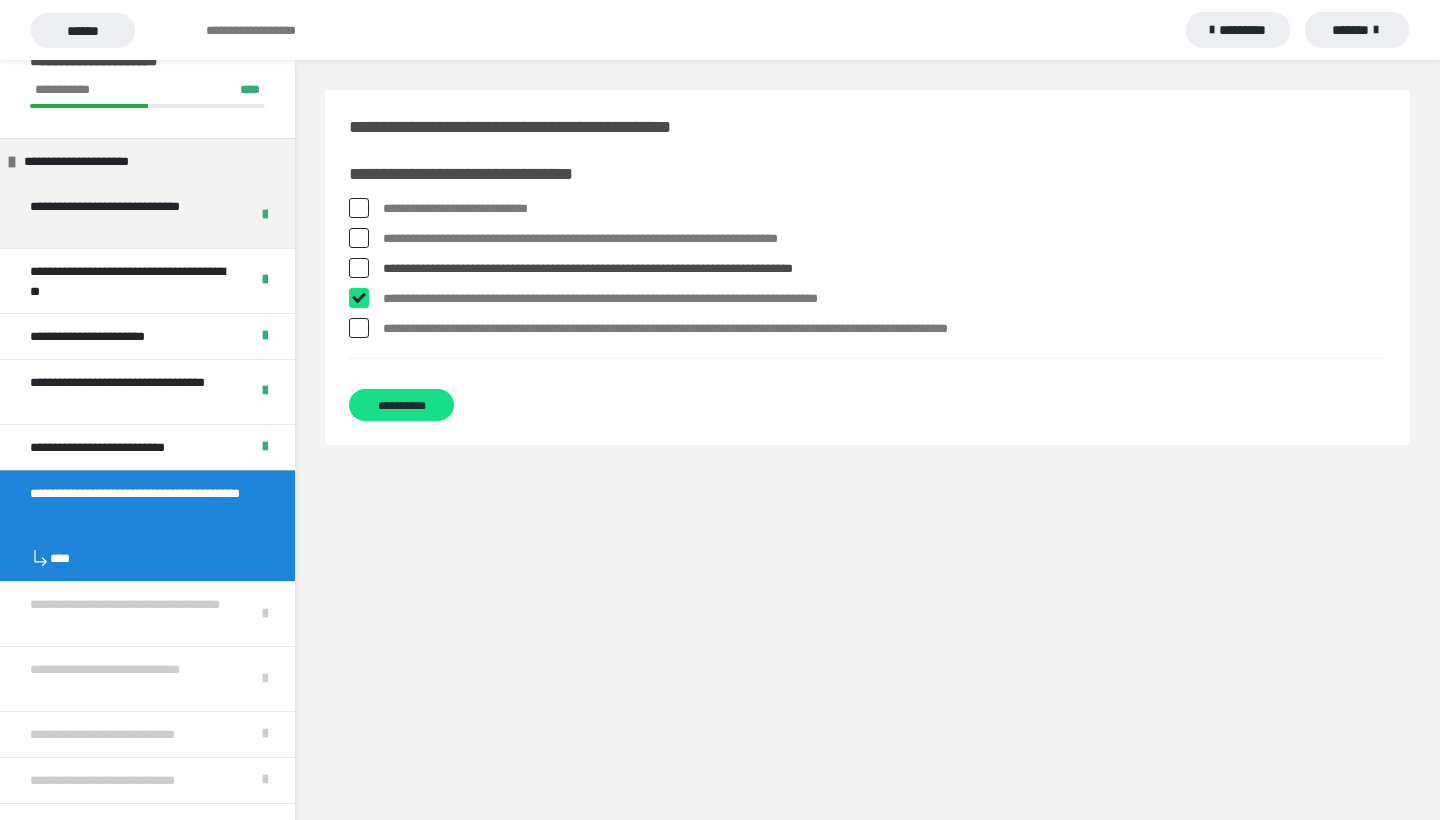 checkbox on "****" 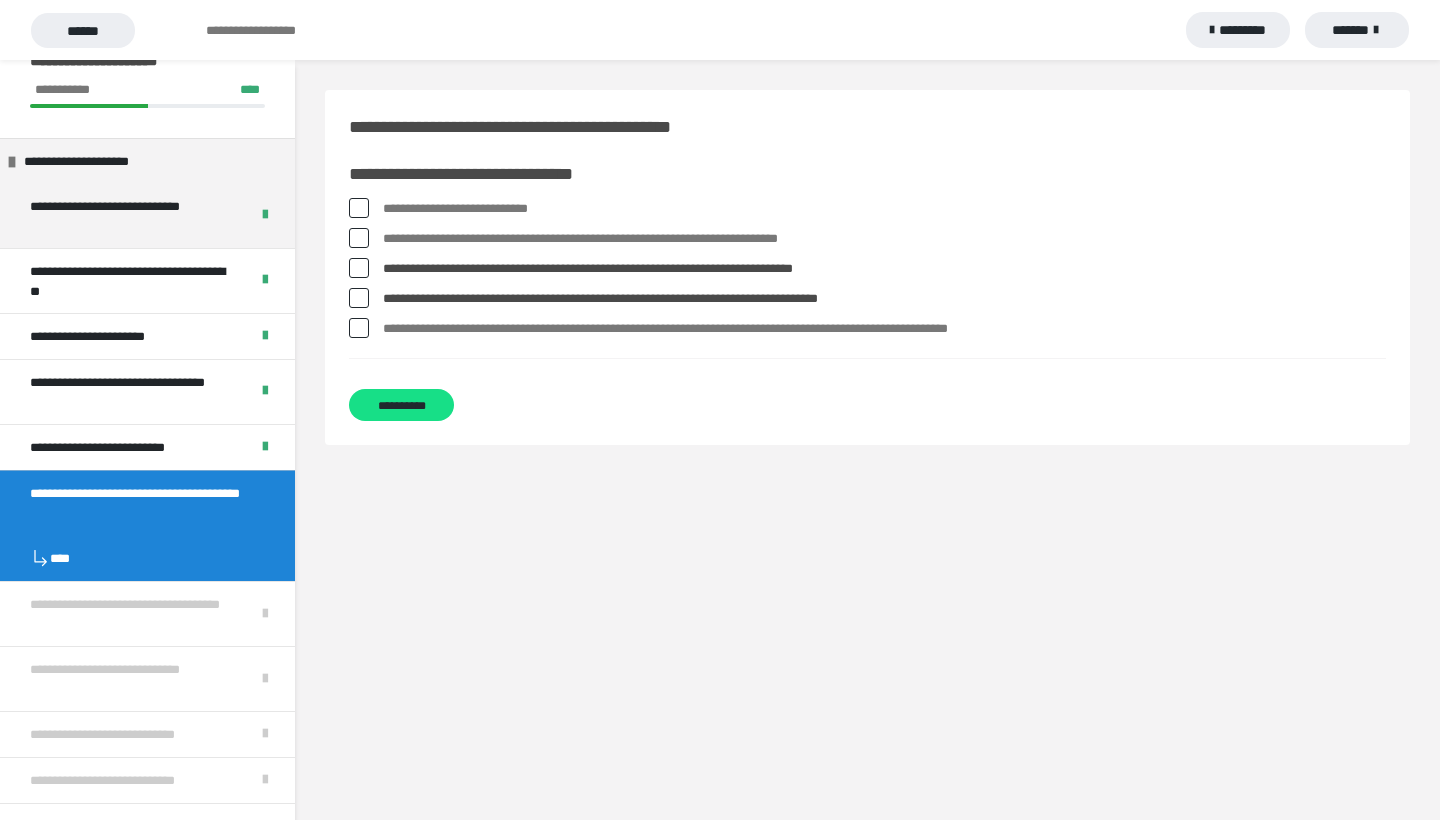 click on "**********" at bounding box center (884, 329) 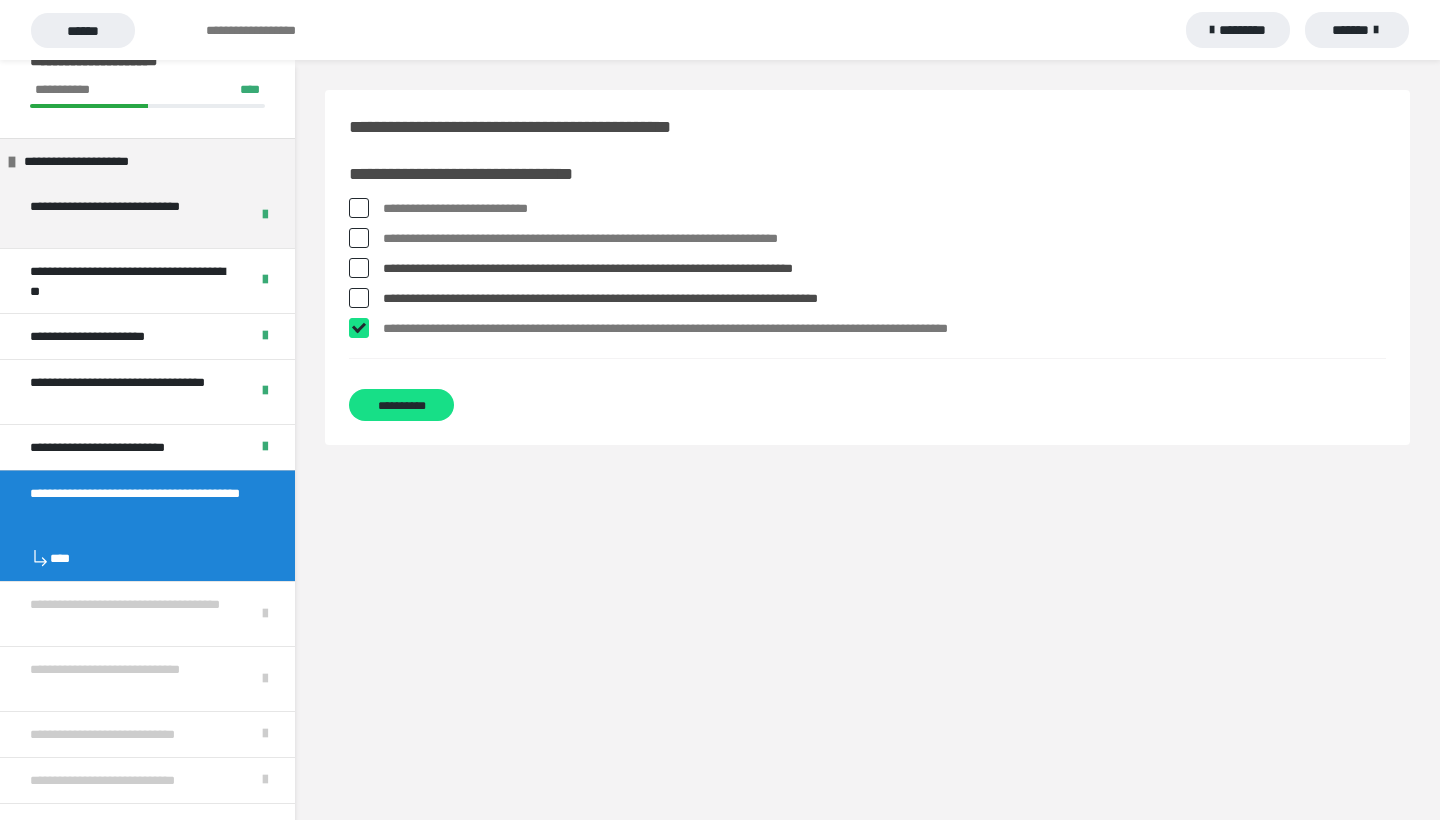 checkbox on "****" 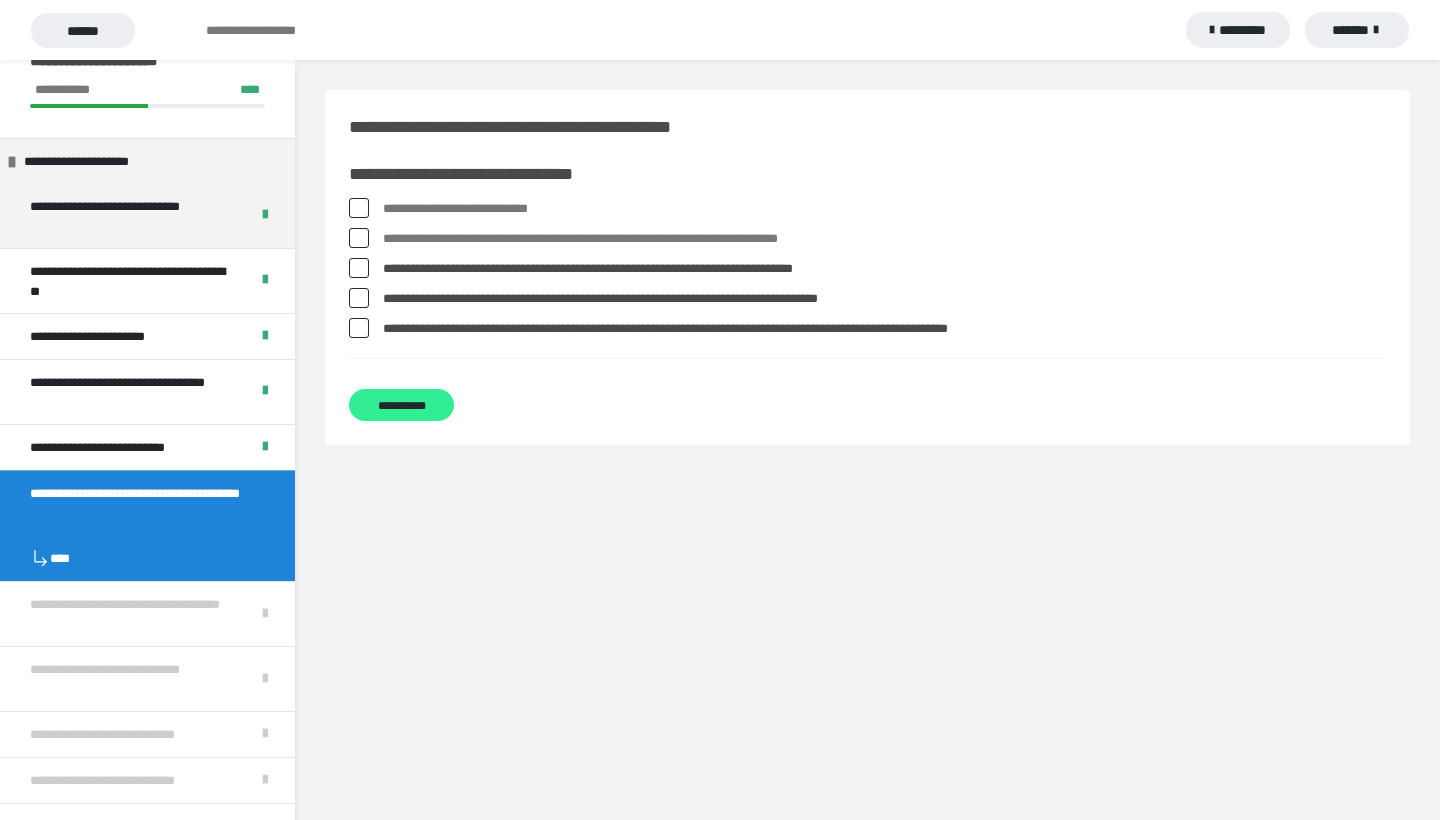 click on "**********" at bounding box center [401, 405] 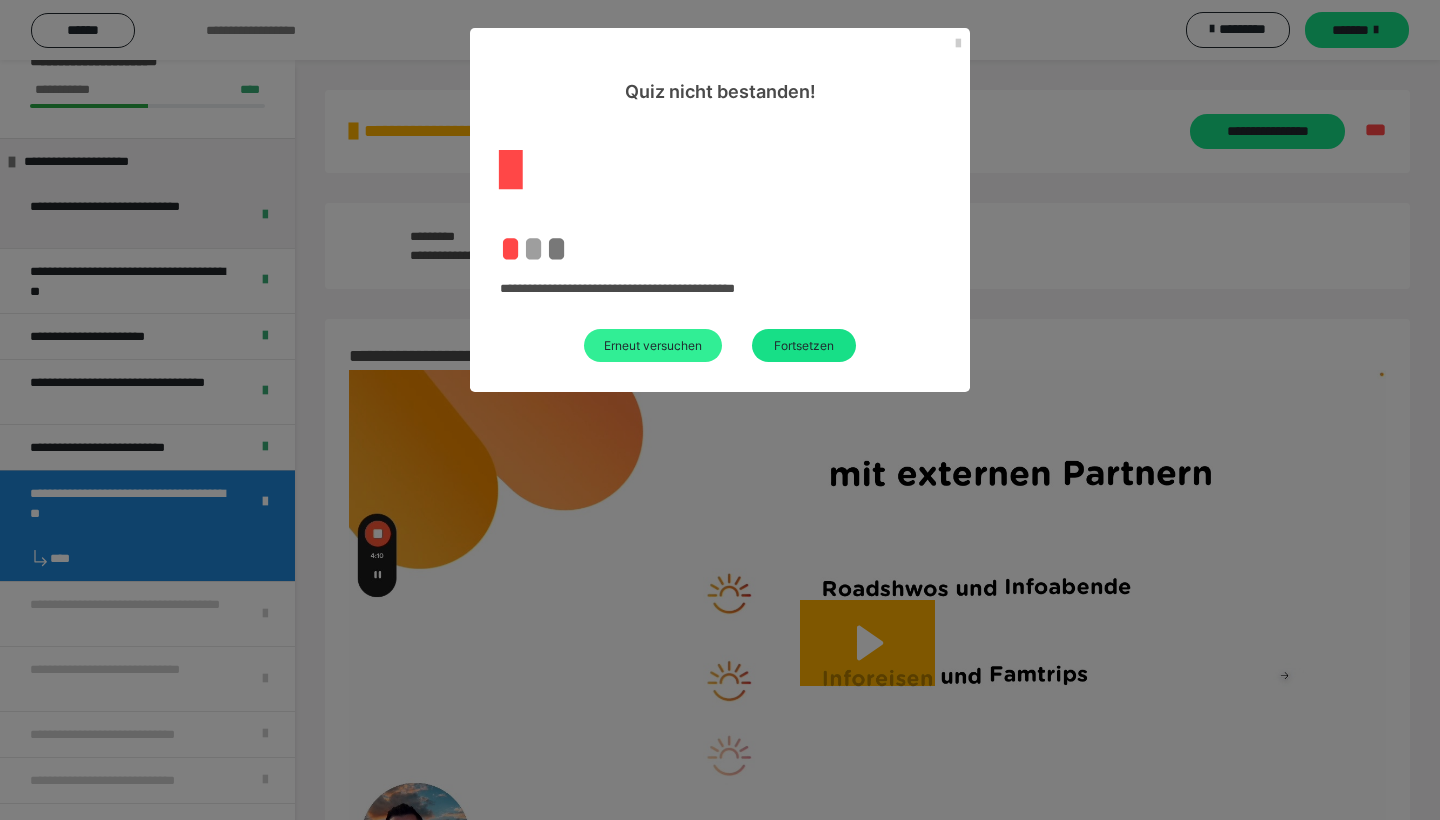 click on "Erneut versuchen" at bounding box center [653, 345] 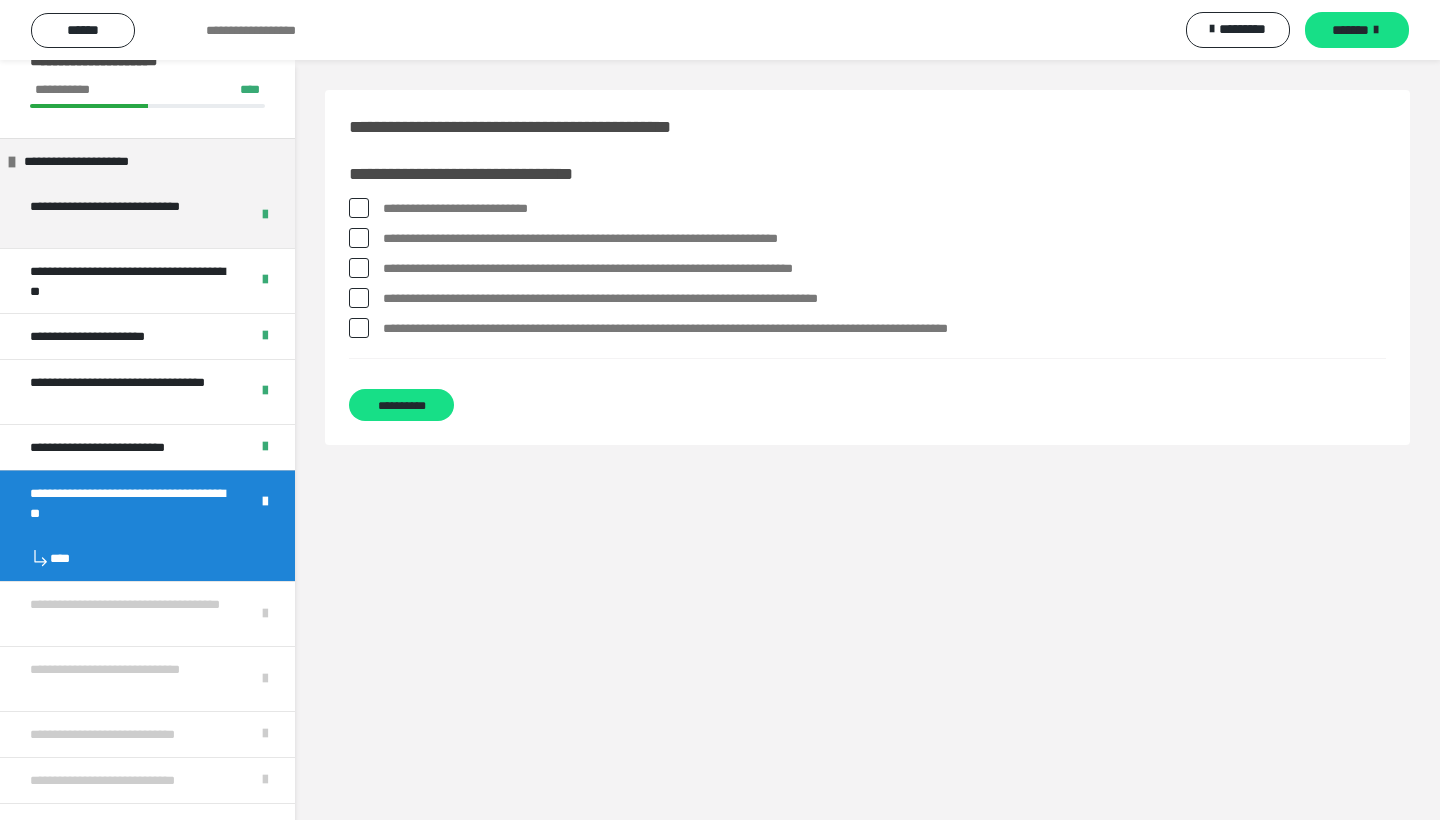 click on "**********" at bounding box center (884, 209) 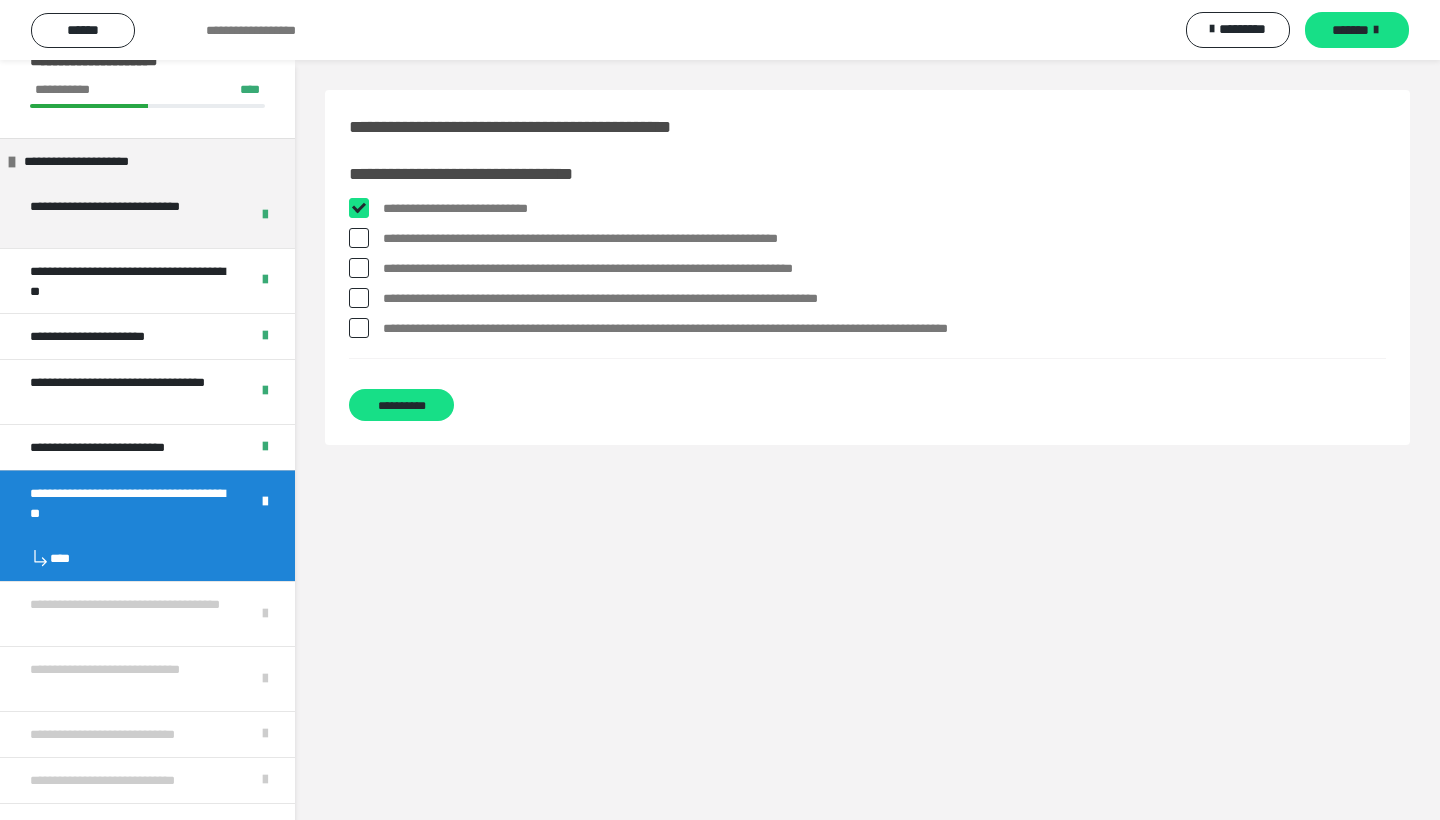 checkbox on "****" 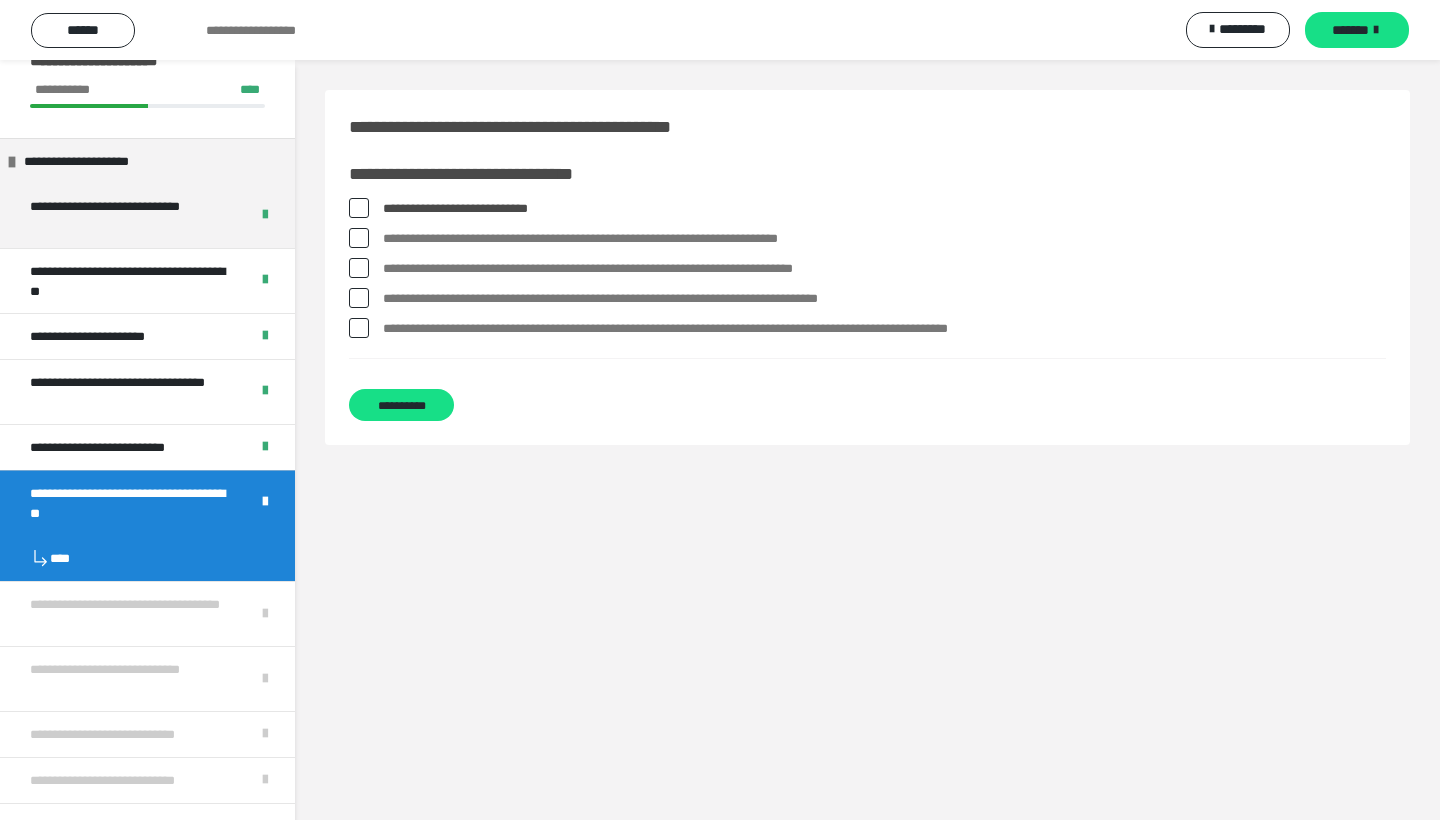 click on "**********" at bounding box center (884, 269) 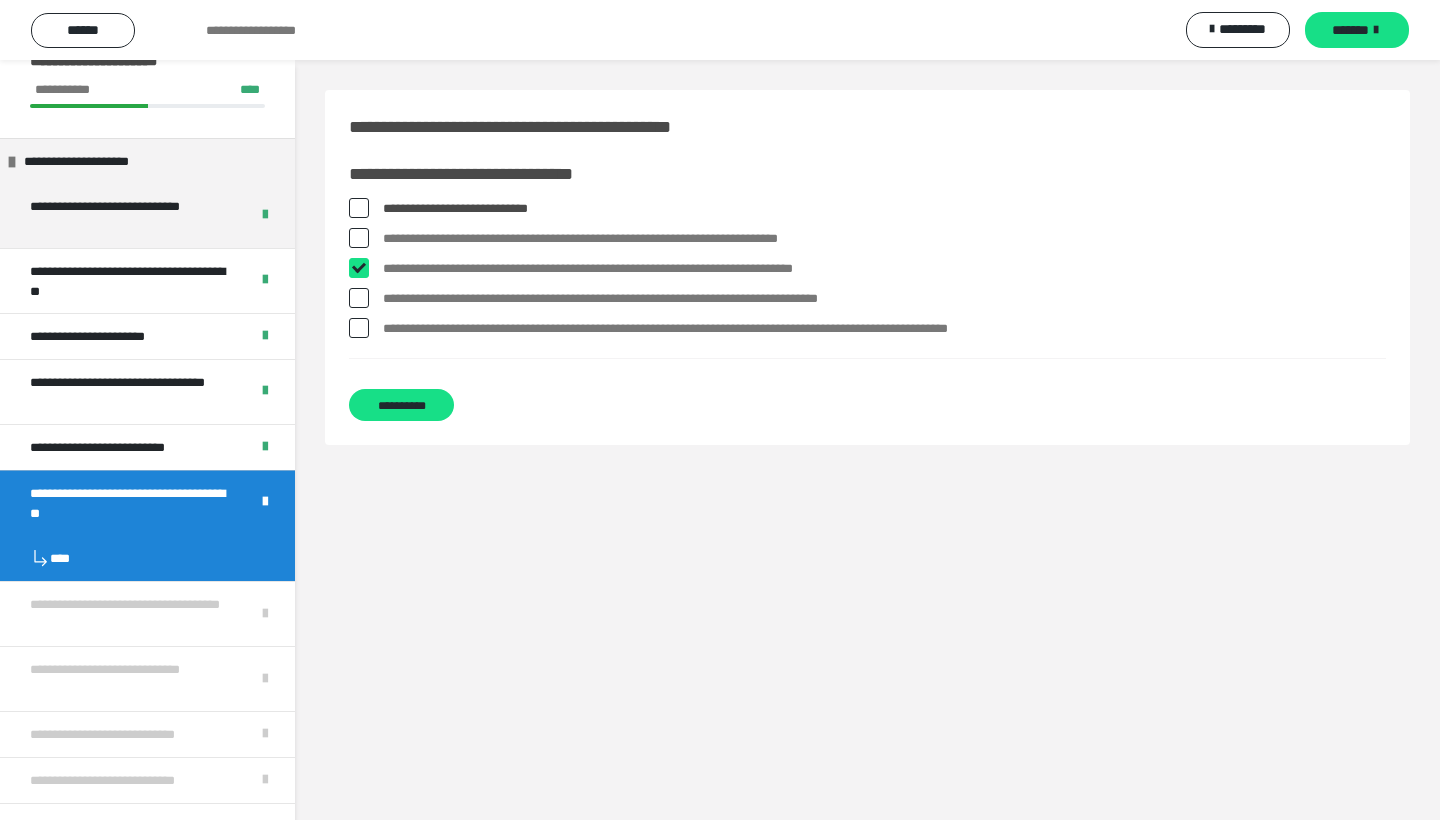 checkbox on "****" 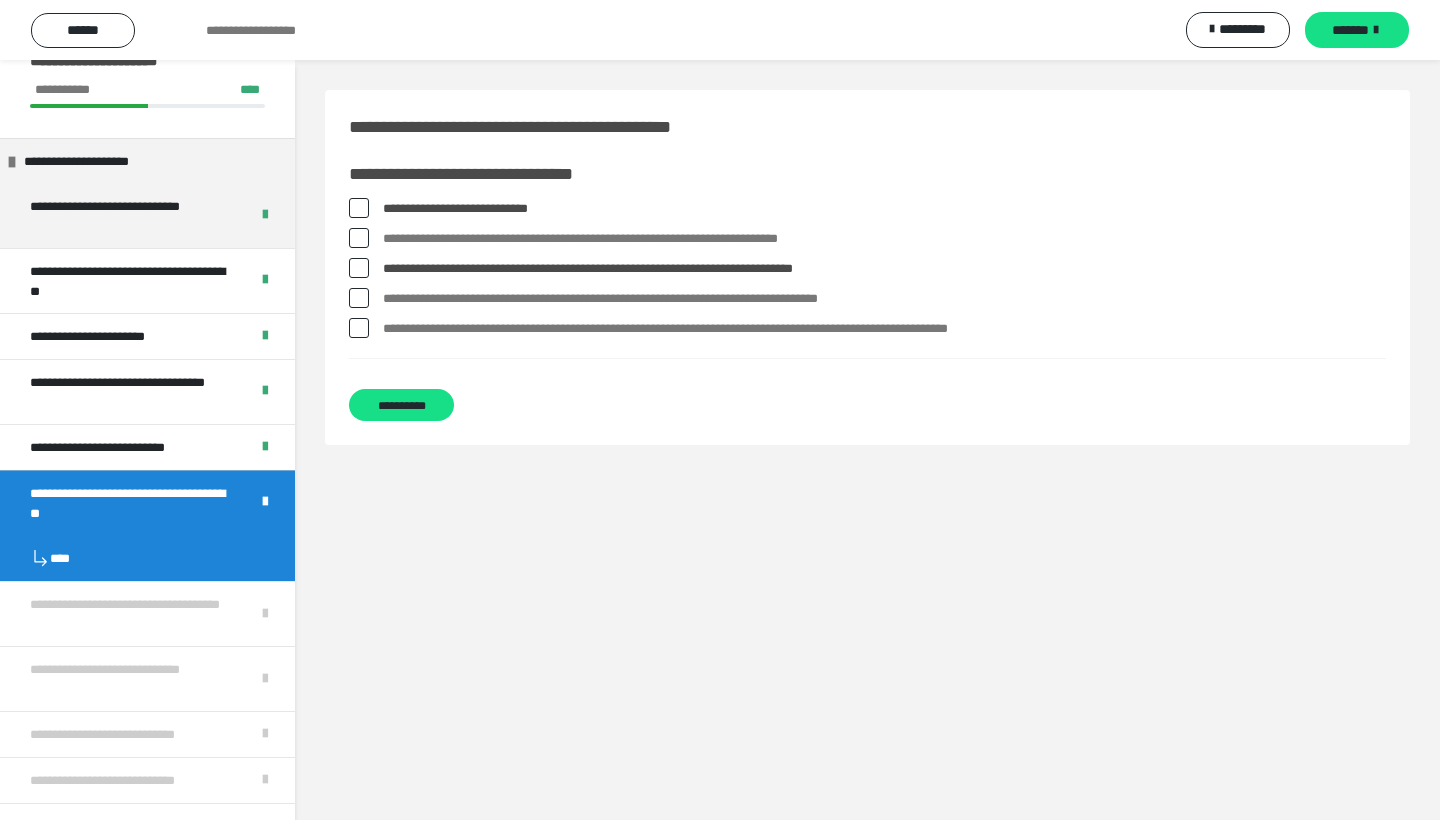 click on "**********" at bounding box center (884, 299) 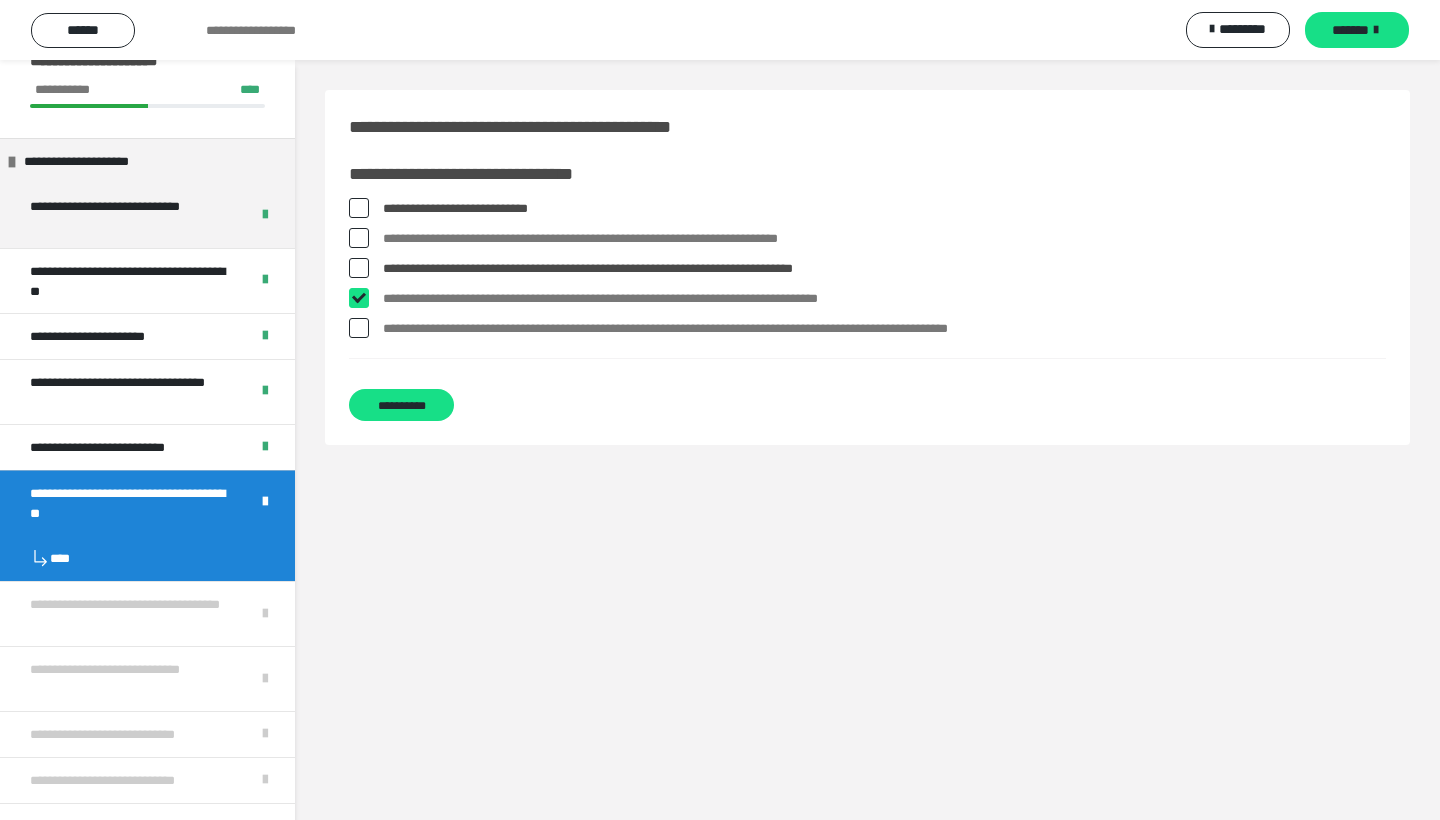 checkbox on "****" 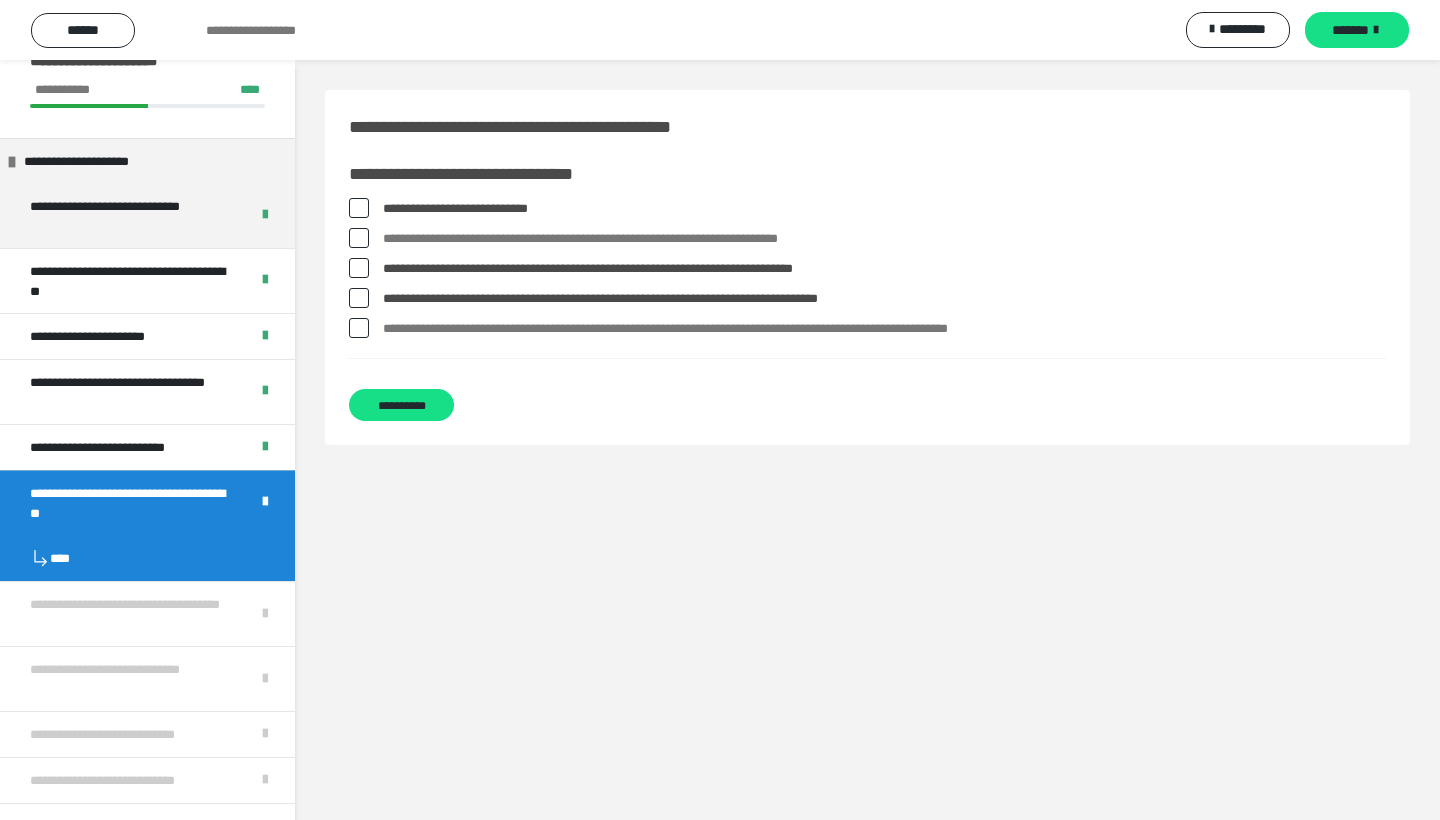 click on "**********" at bounding box center [884, 329] 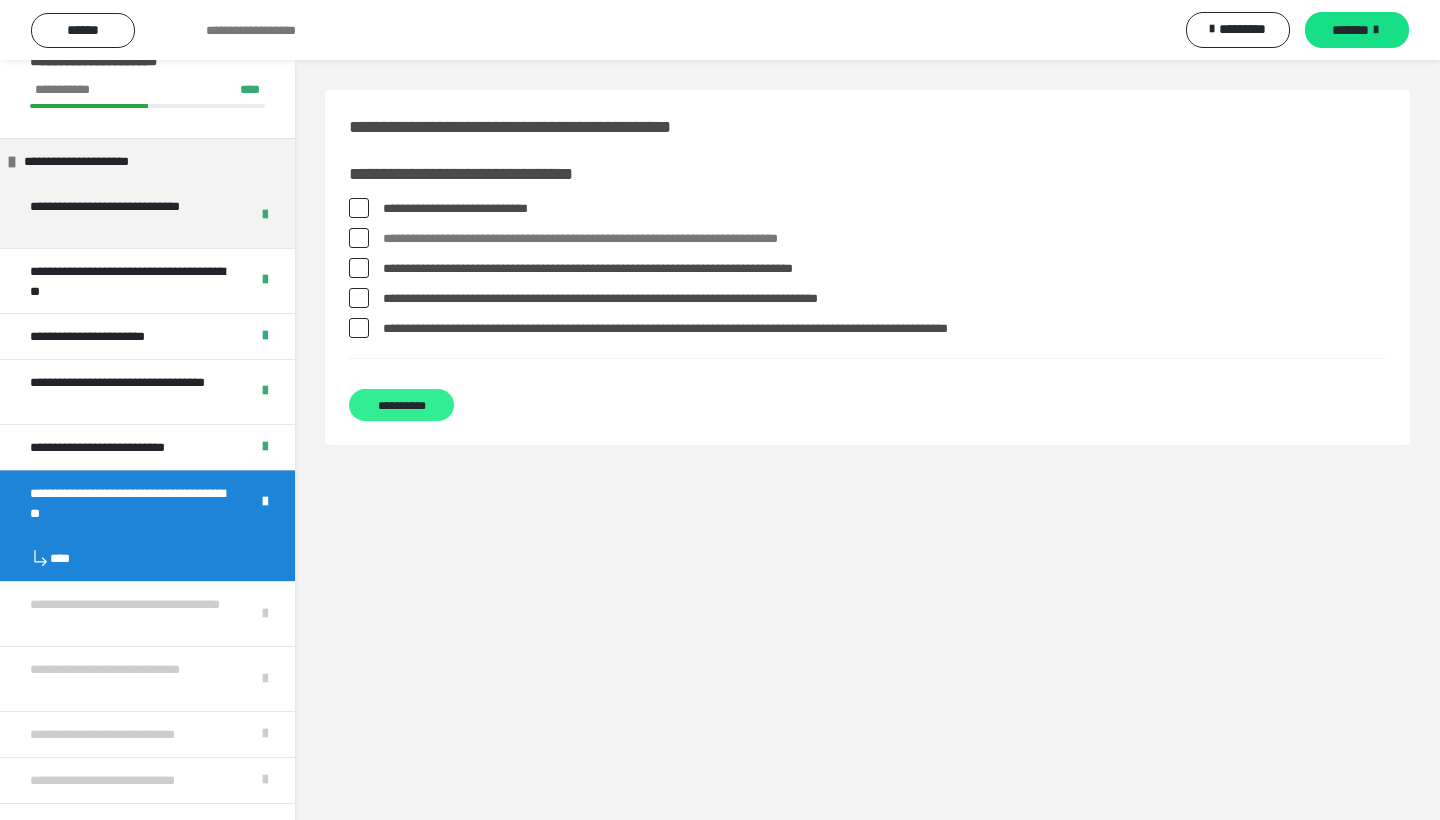 click on "**********" at bounding box center [401, 405] 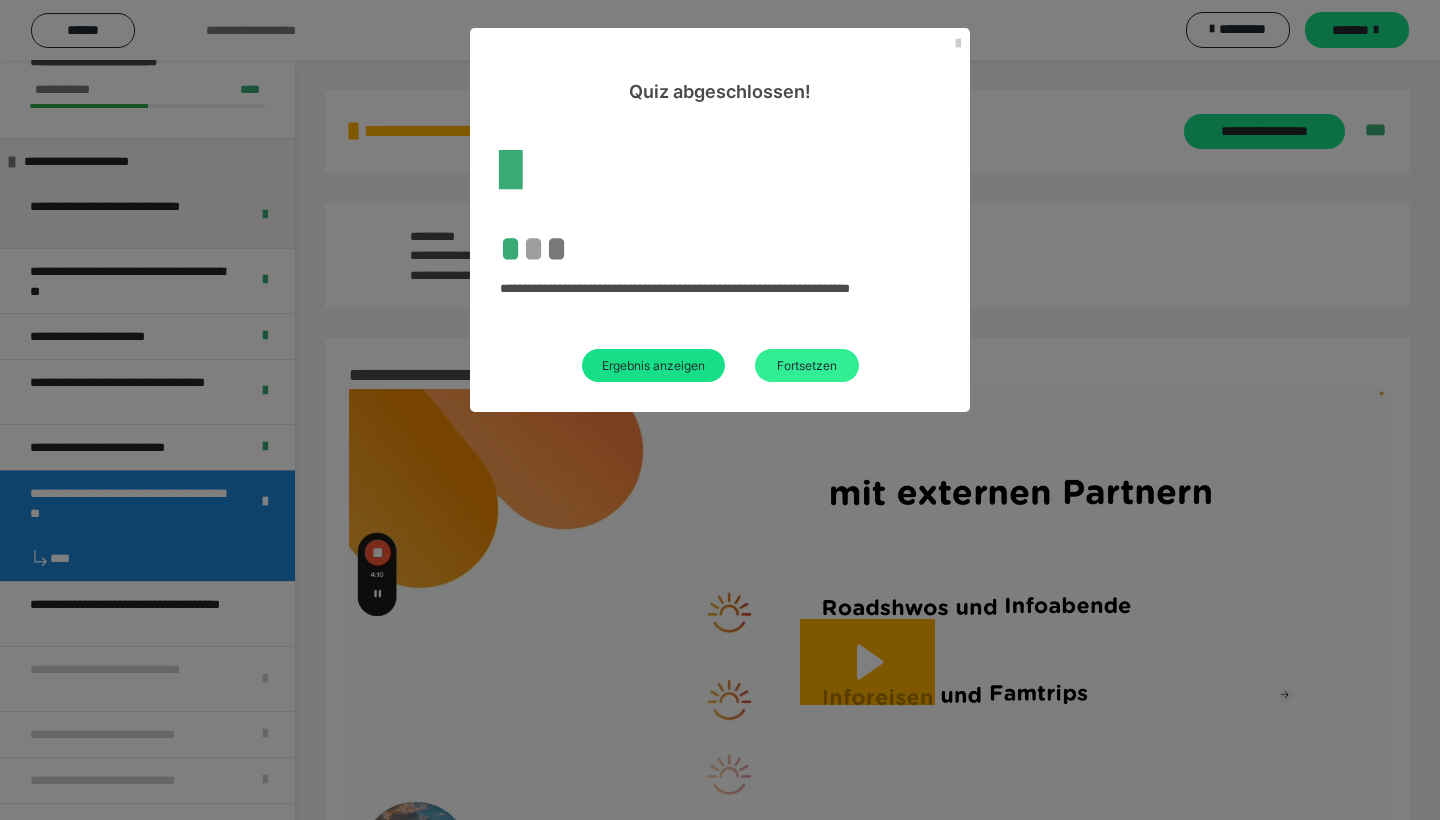 click on "Fortsetzen" at bounding box center (807, 365) 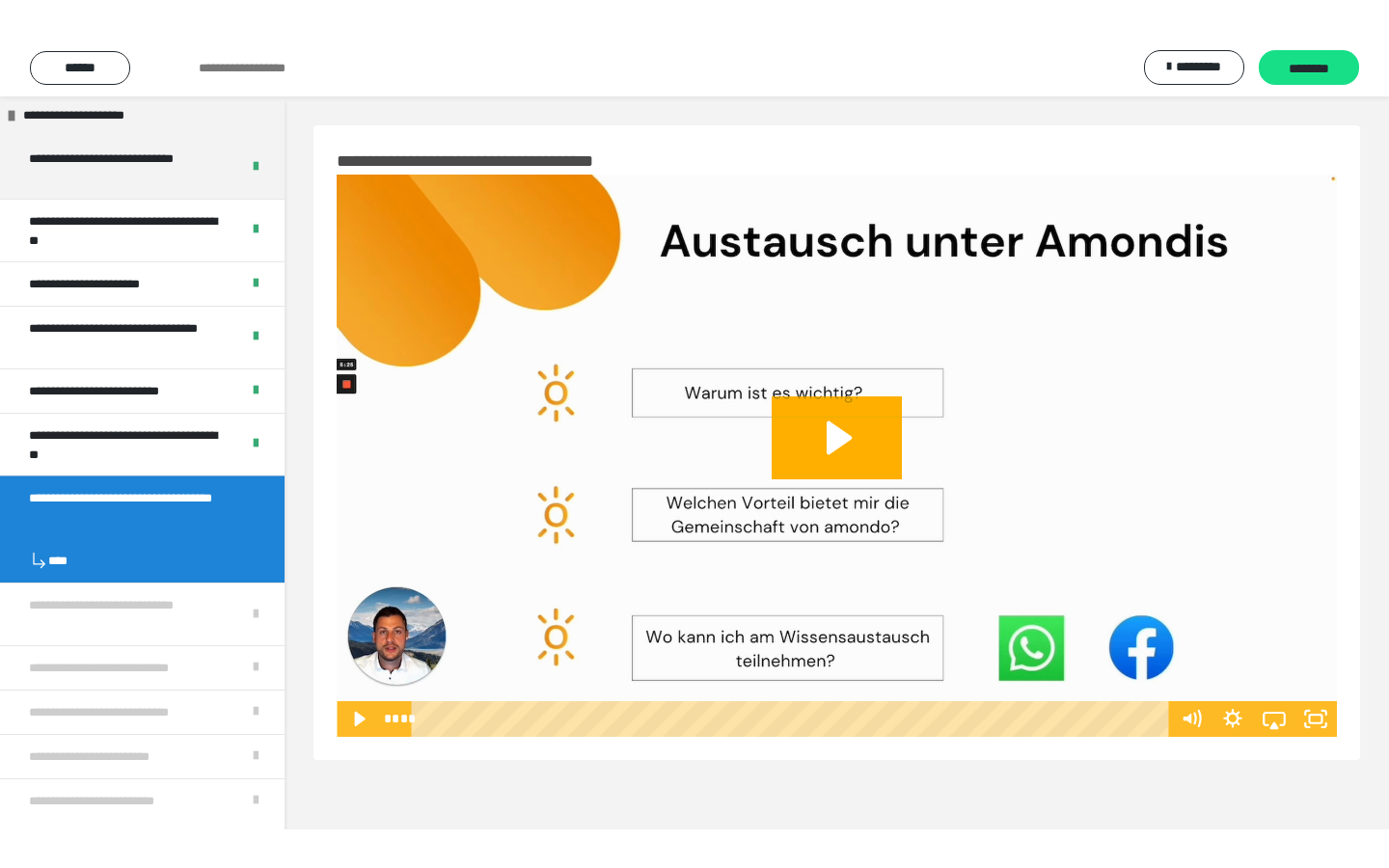 scroll, scrollTop: 115, scrollLeft: 0, axis: vertical 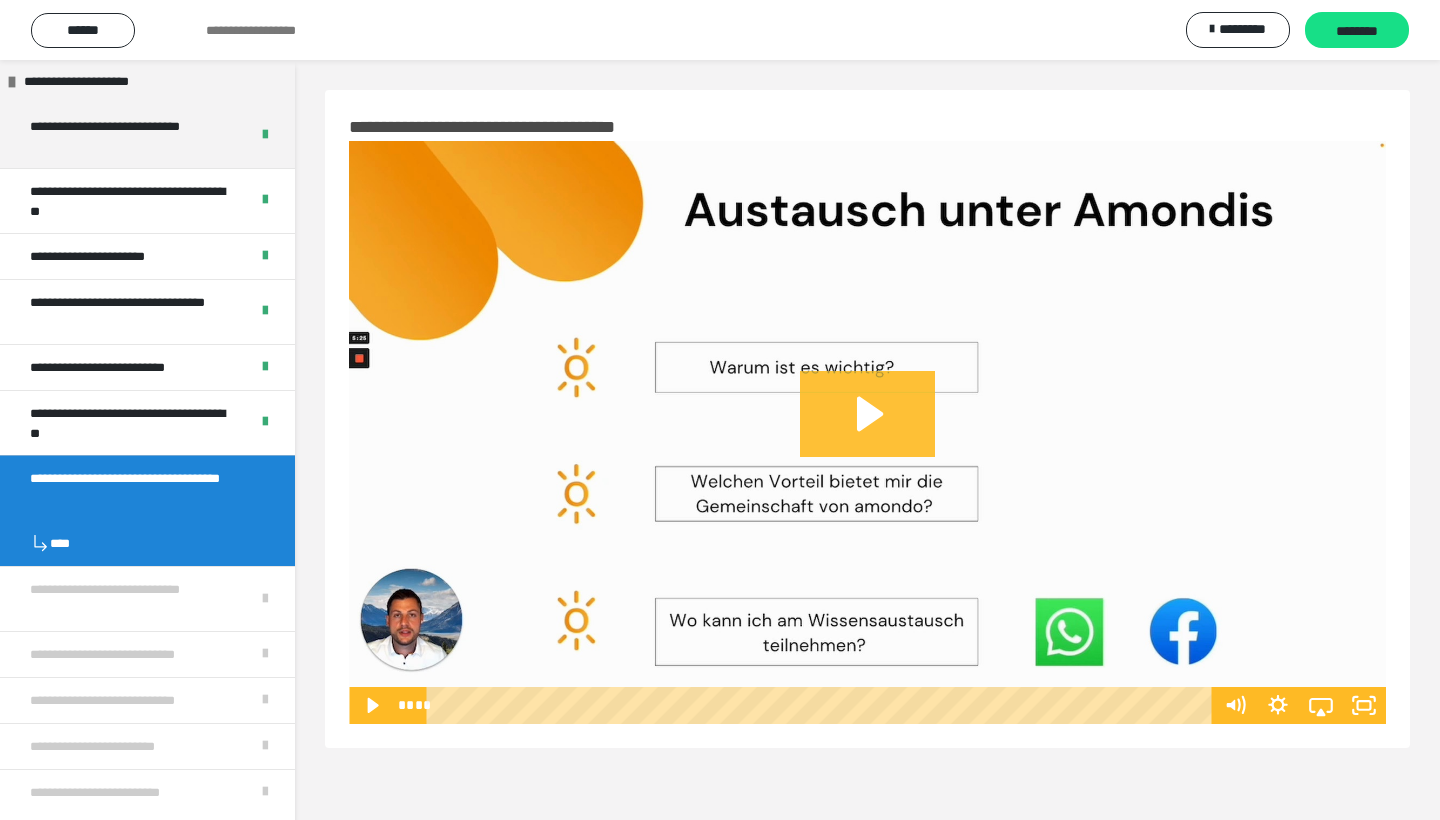 click 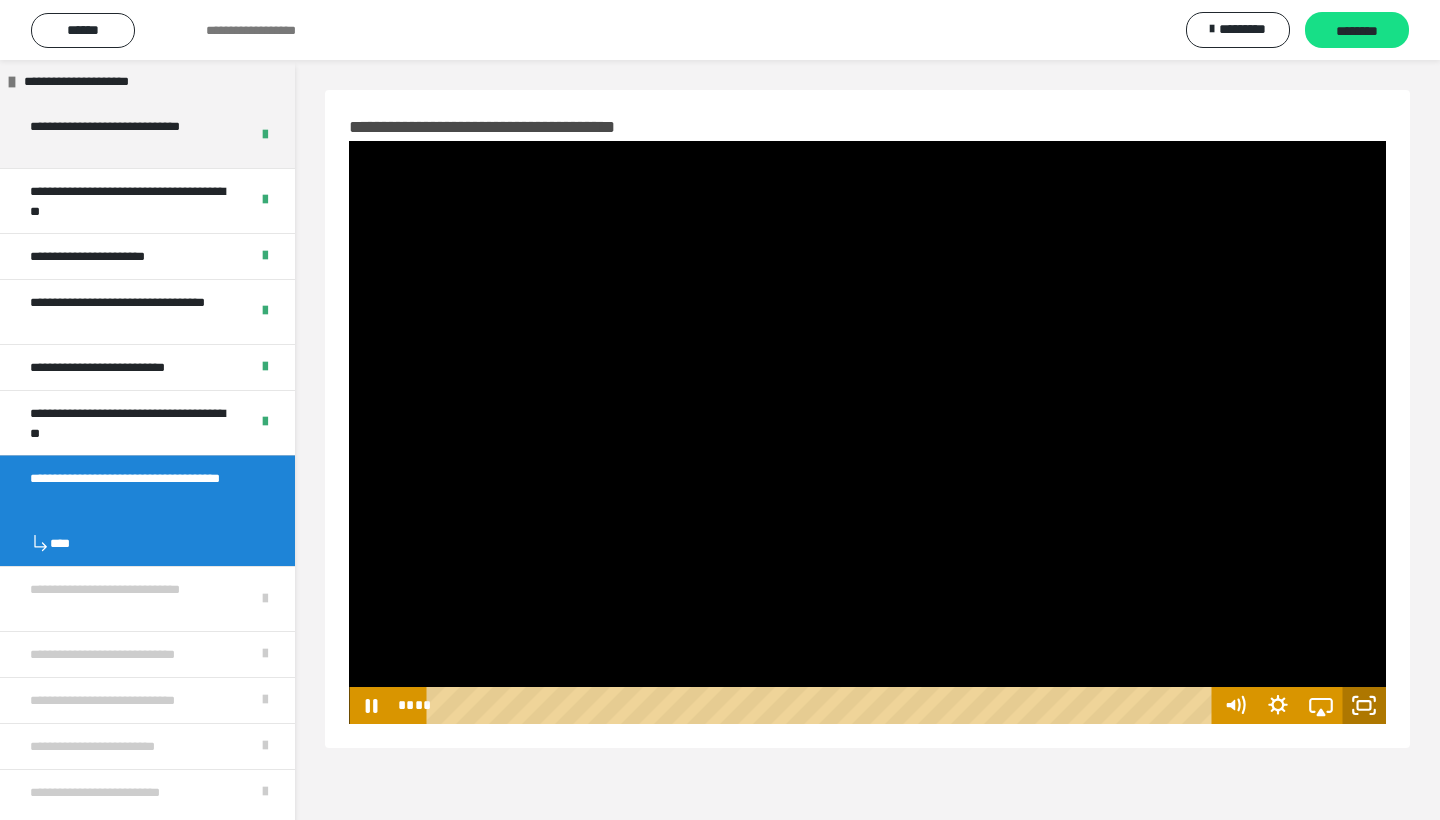 click 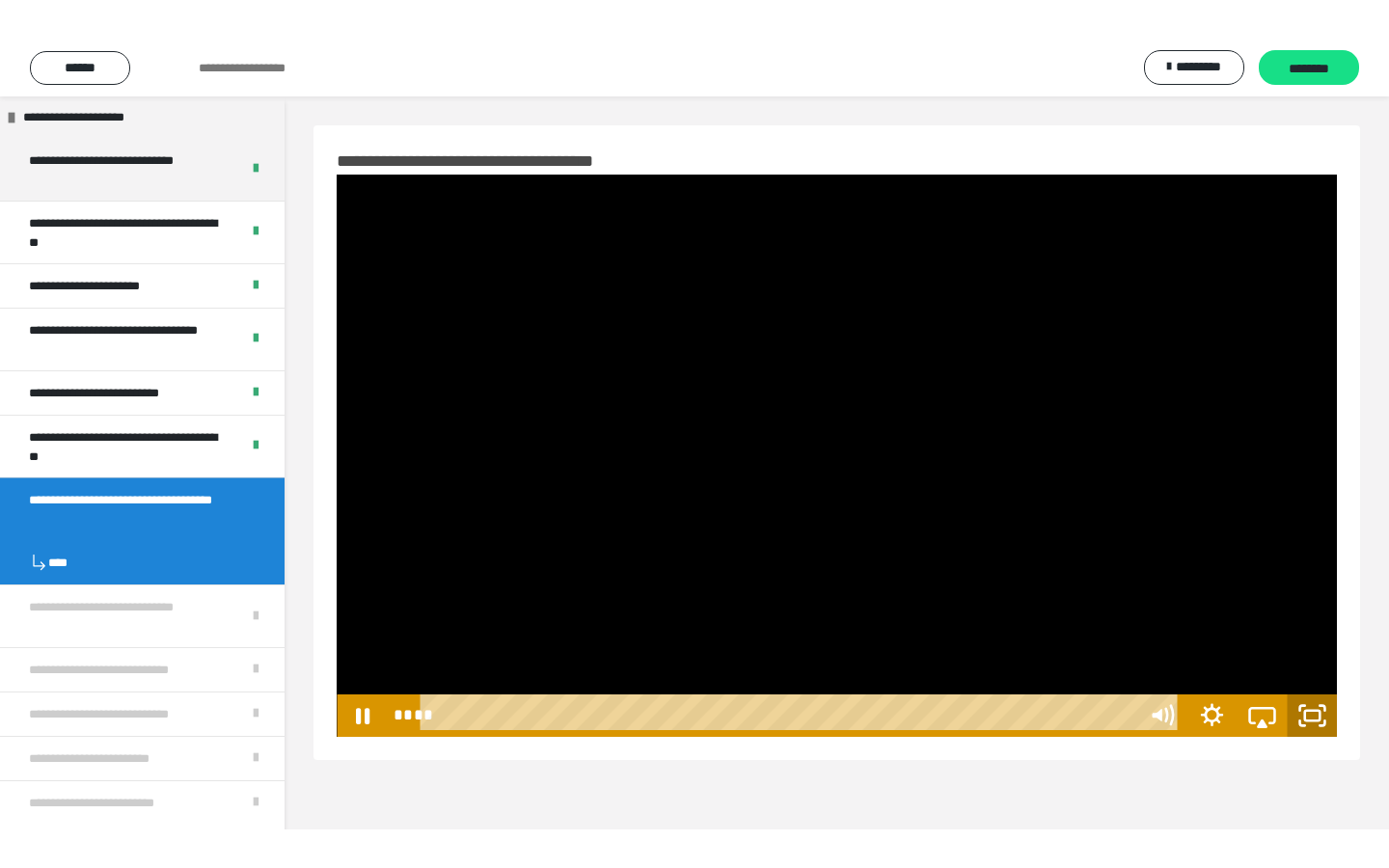 scroll, scrollTop: 38, scrollLeft: 0, axis: vertical 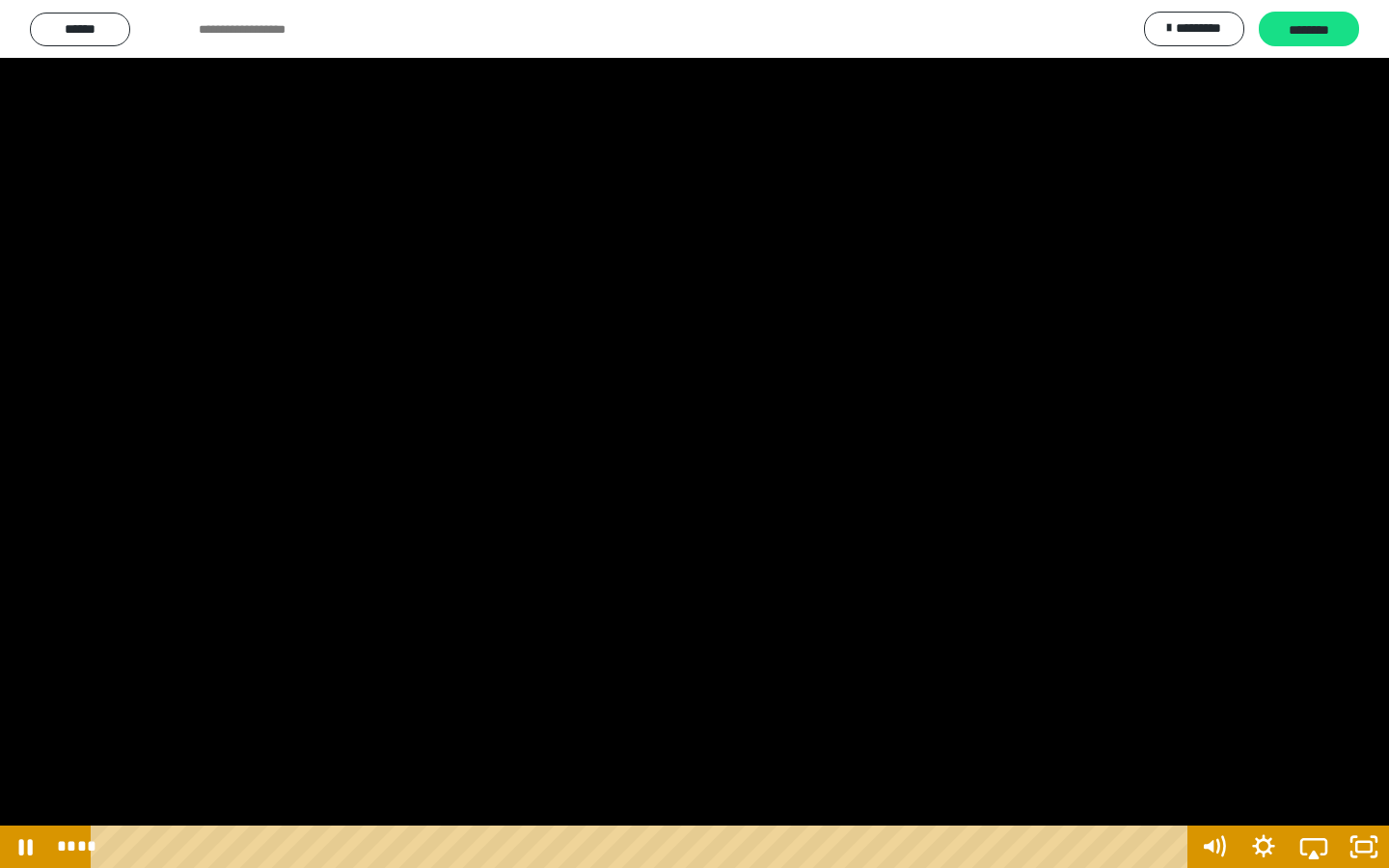 click at bounding box center [694, 434] 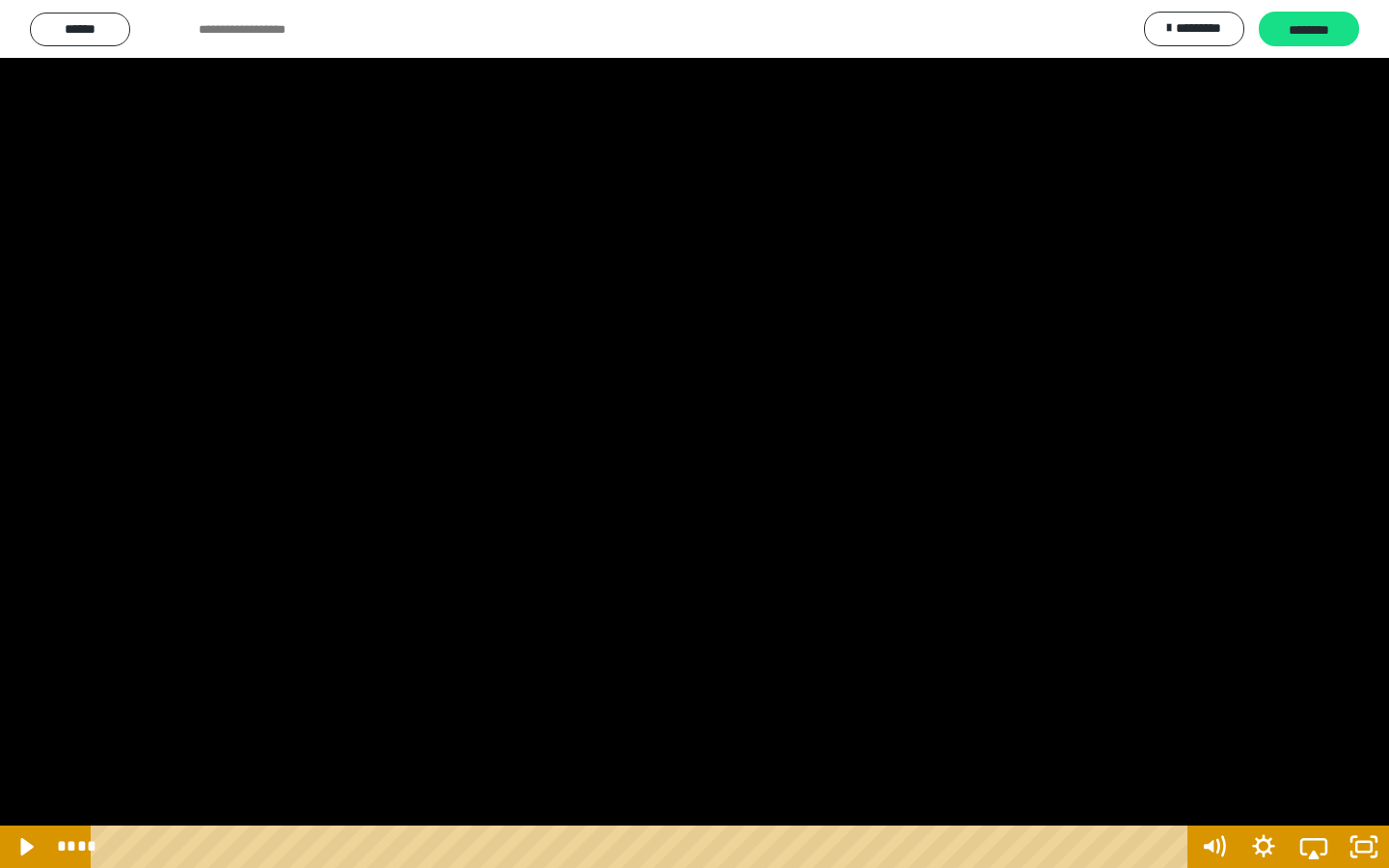 click at bounding box center [694, 434] 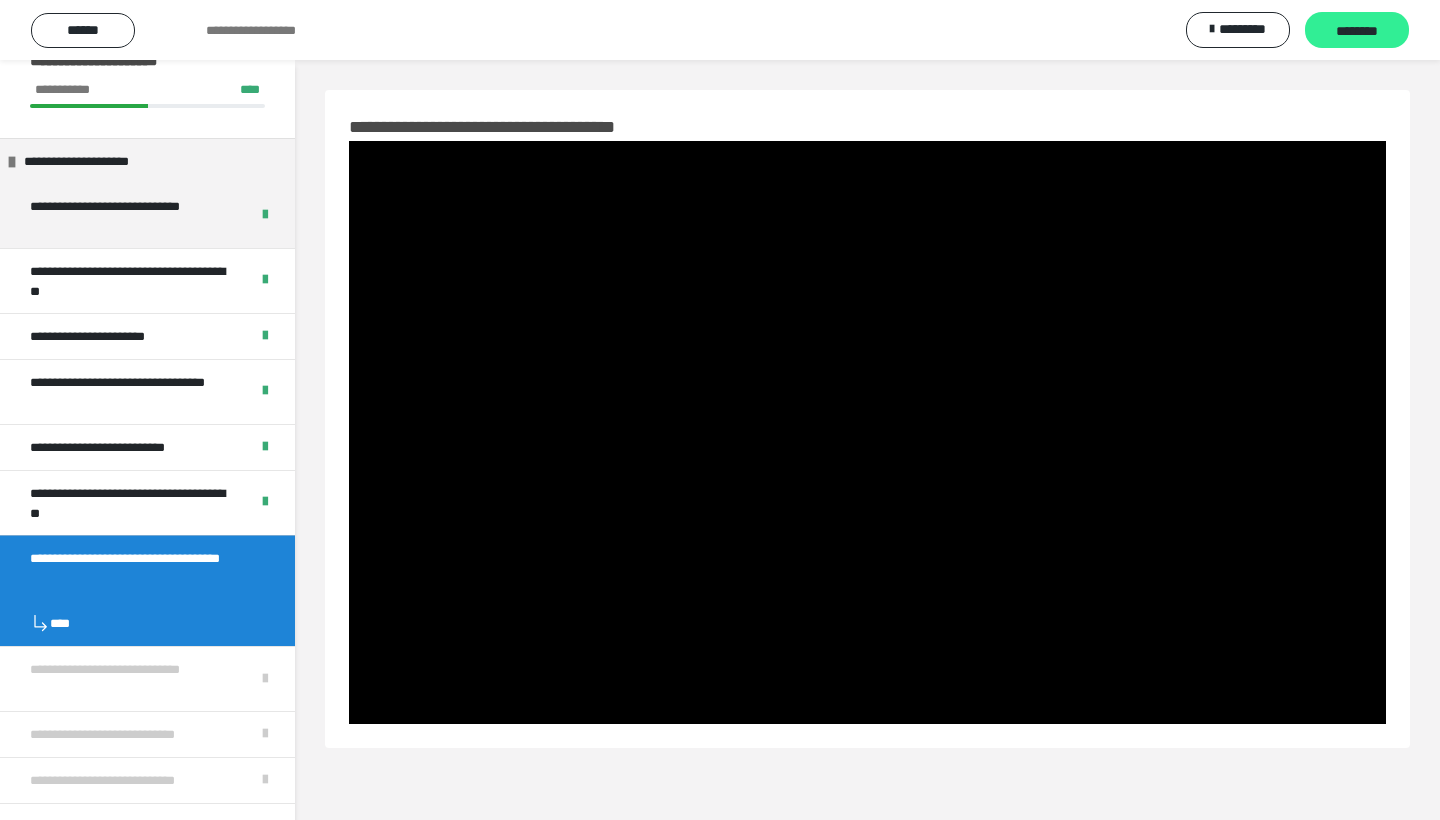 click on "********" at bounding box center [1357, 30] 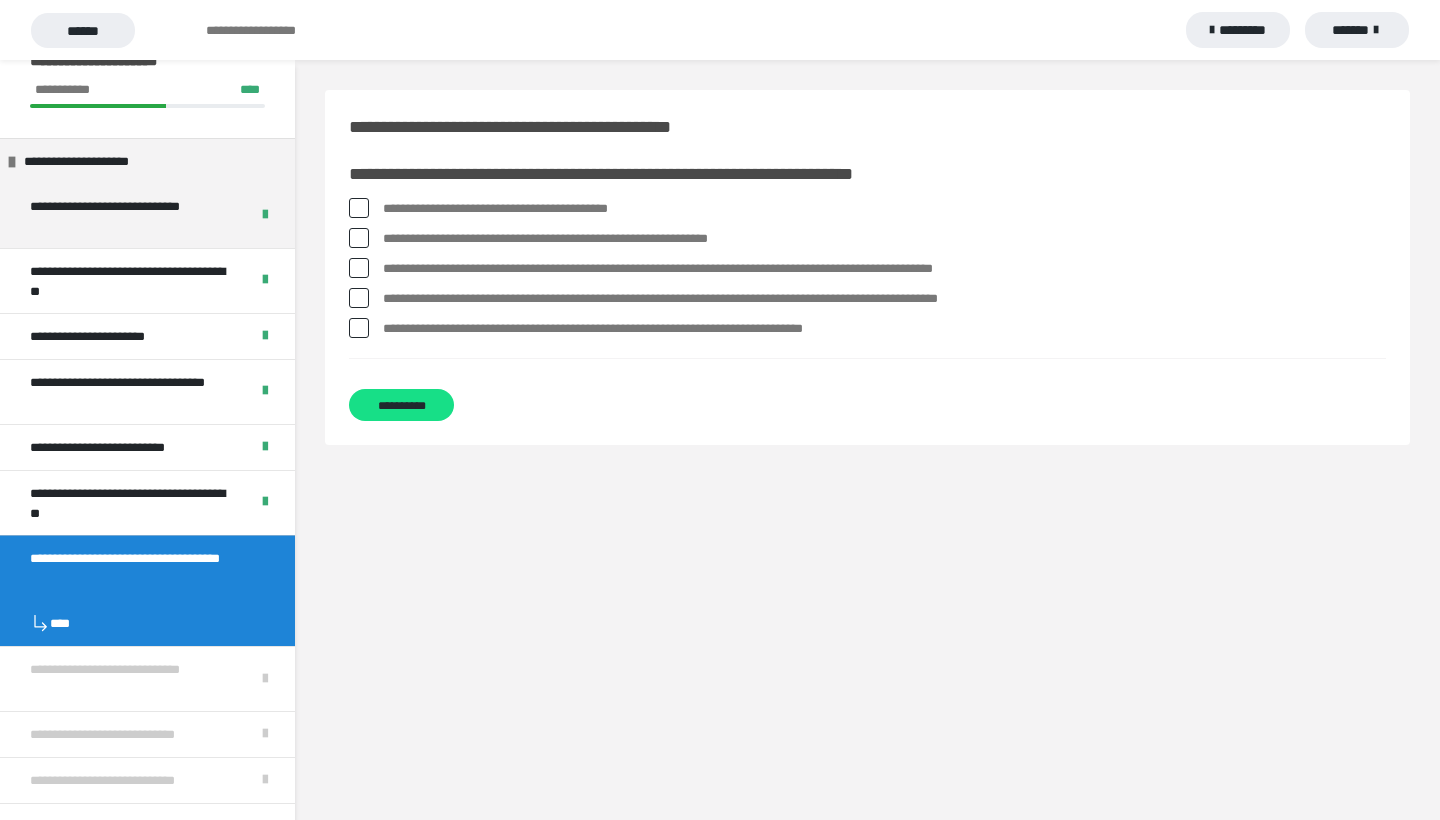 click on "**********" at bounding box center (884, 239) 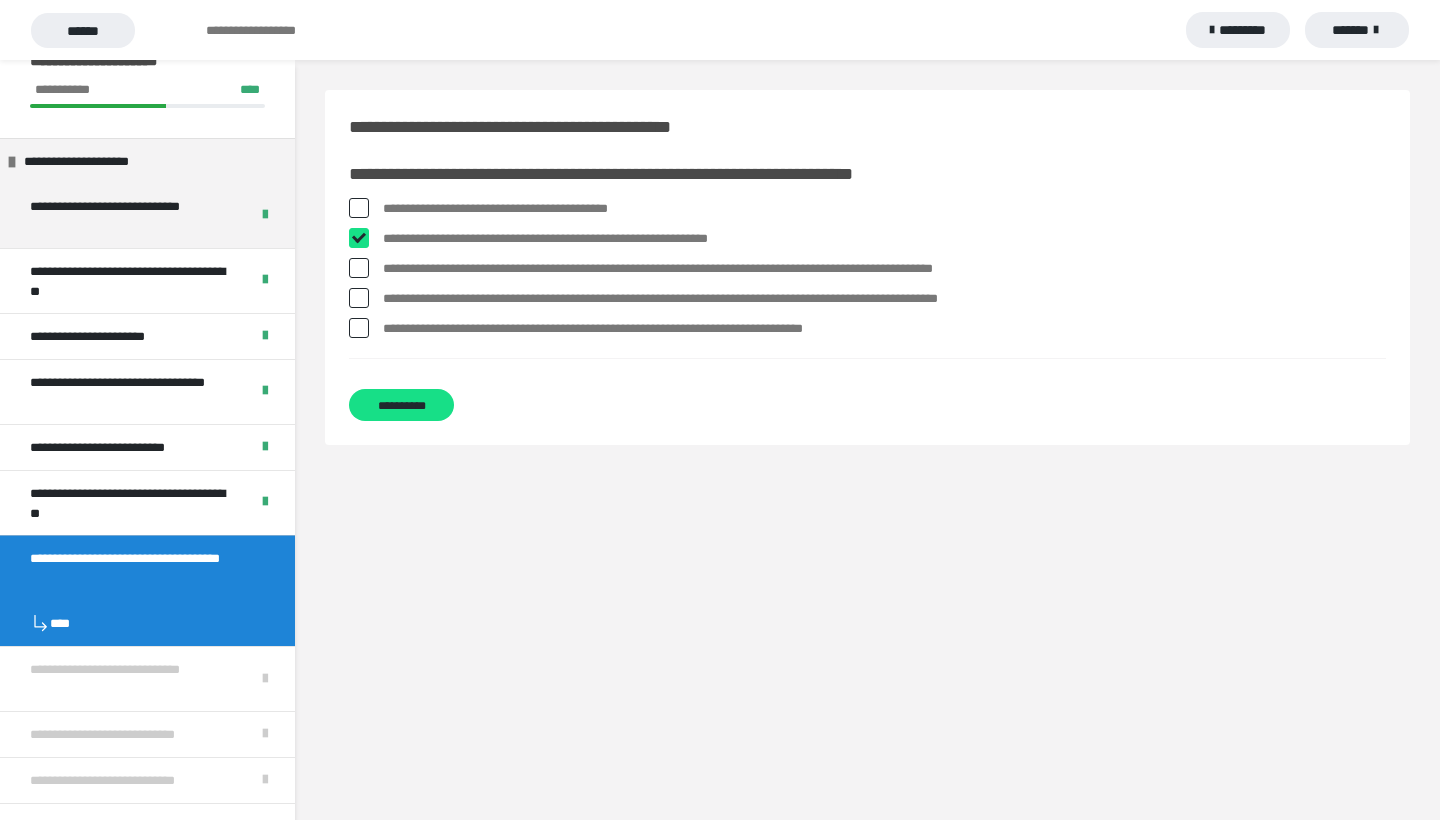 checkbox on "****" 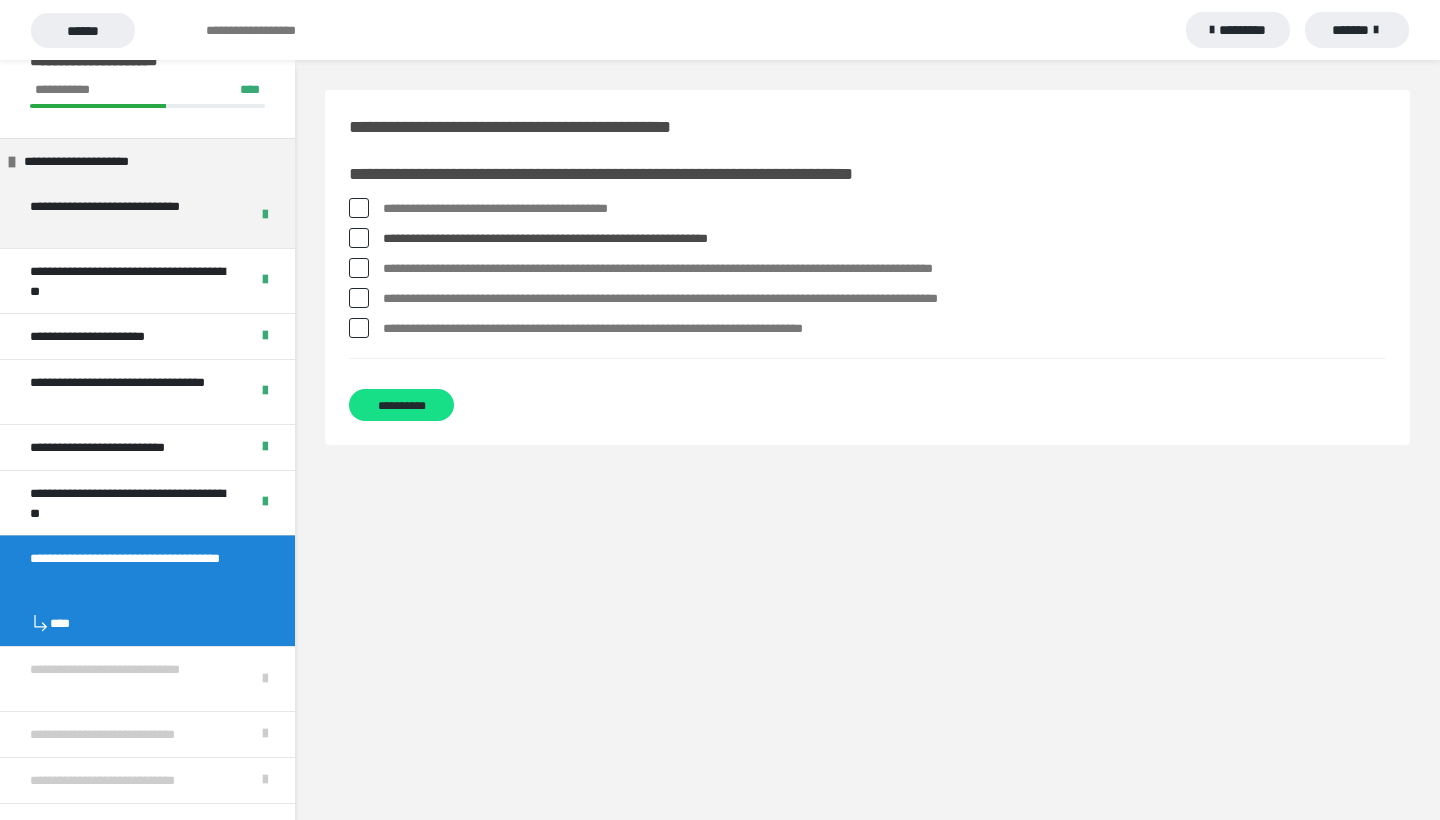 click on "**********" at bounding box center (884, 269) 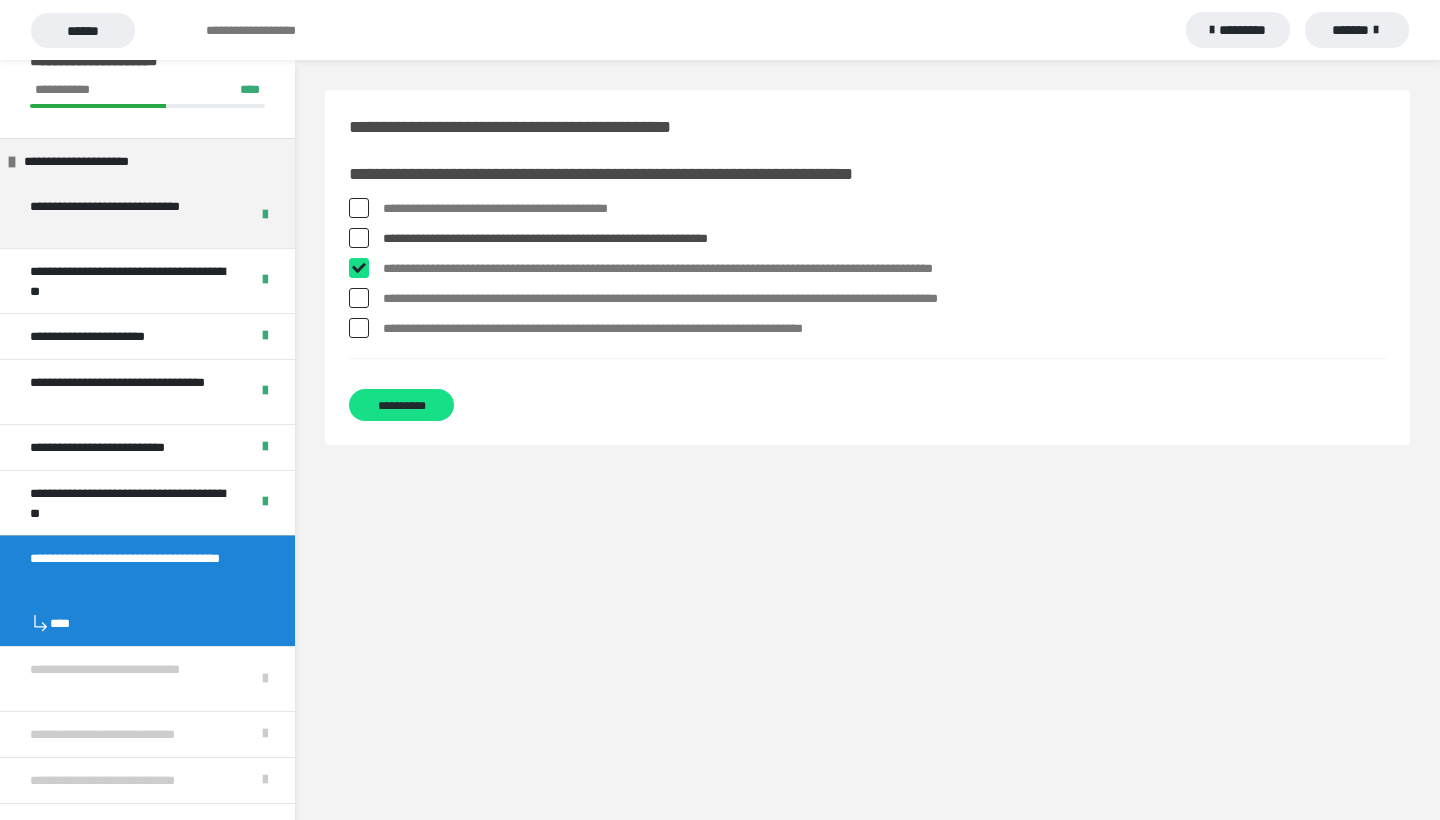 checkbox on "****" 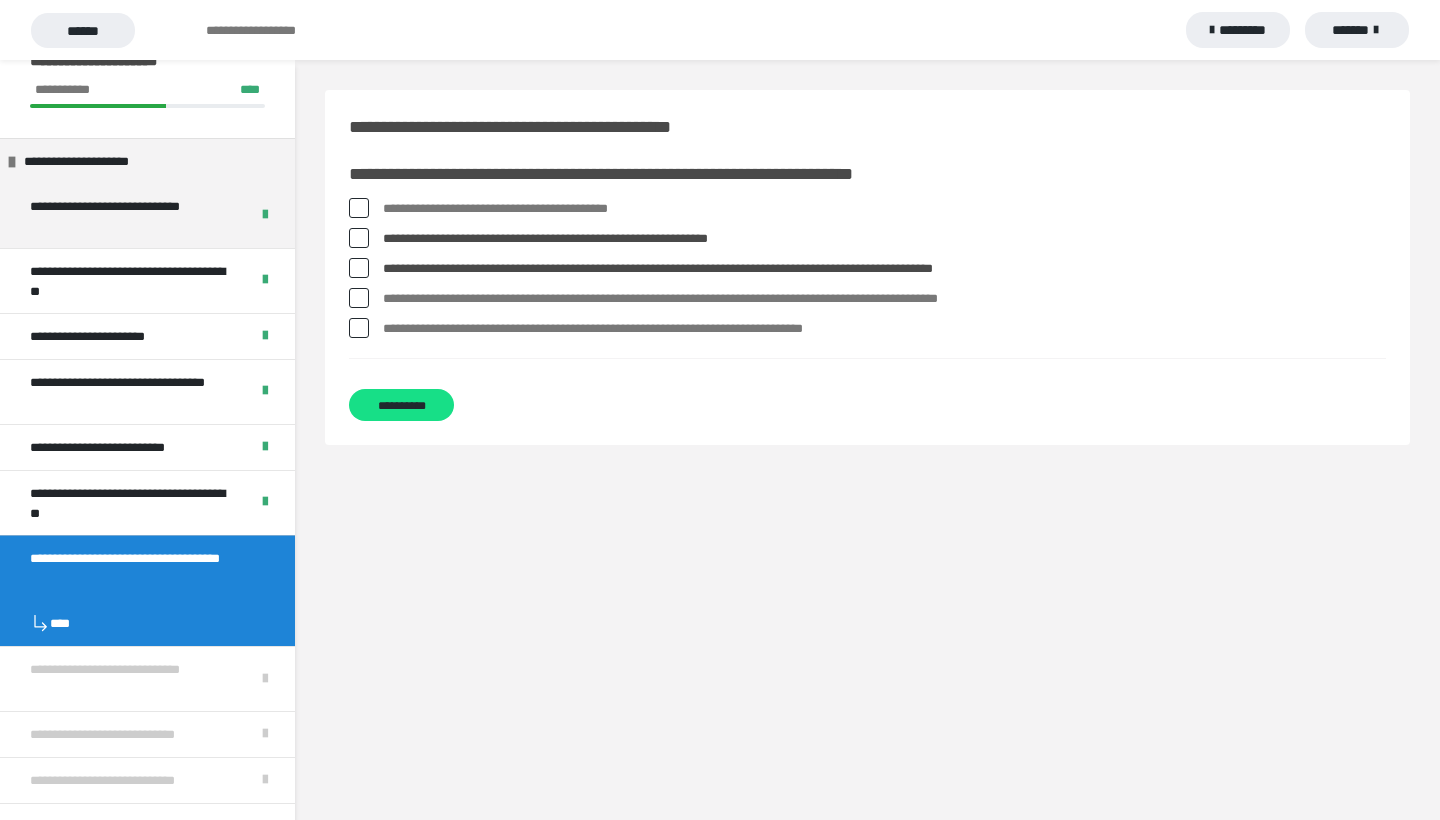 click on "**********" at bounding box center [884, 299] 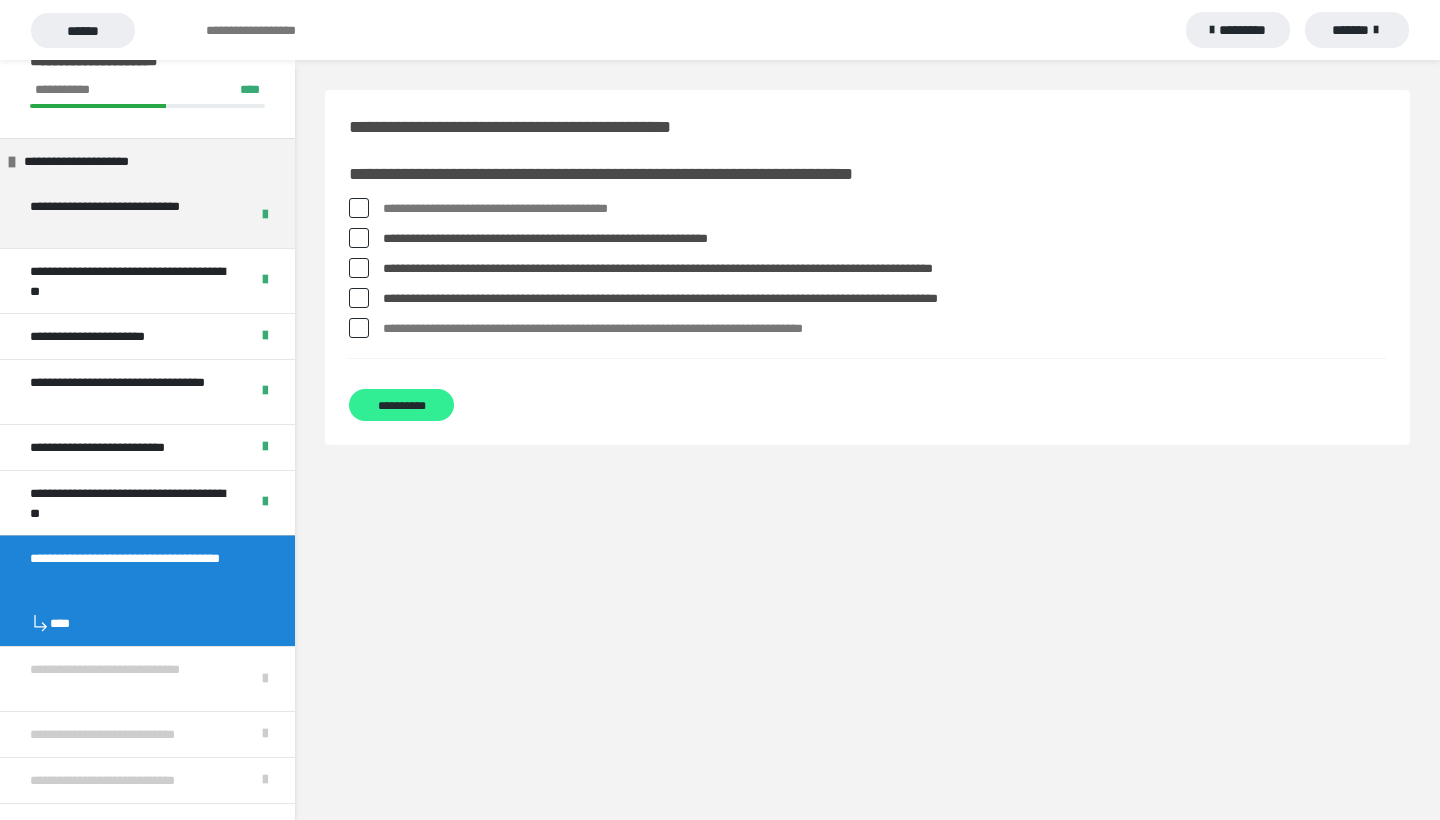 click on "**********" at bounding box center [401, 405] 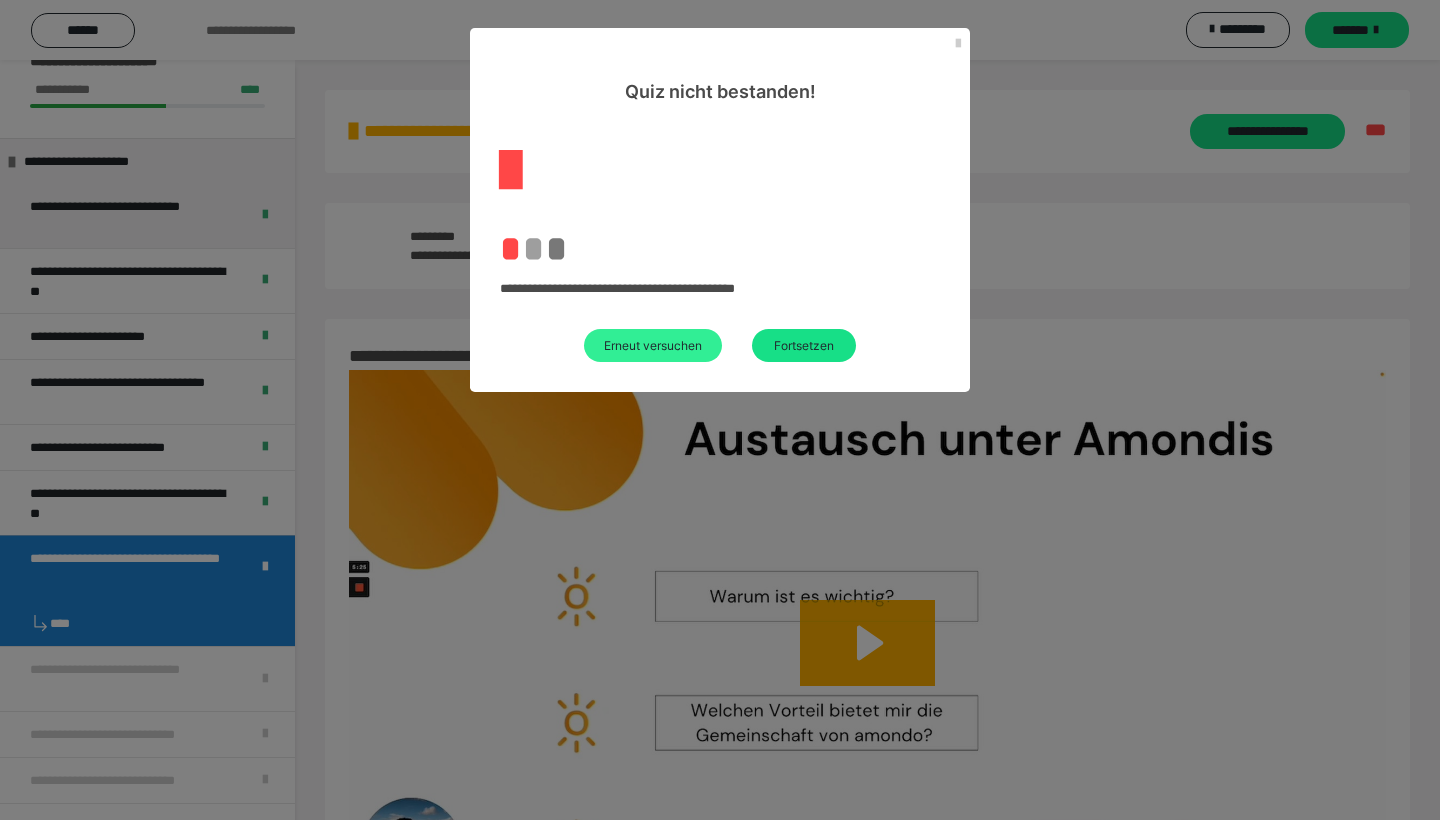 click on "Erneut versuchen" at bounding box center [653, 345] 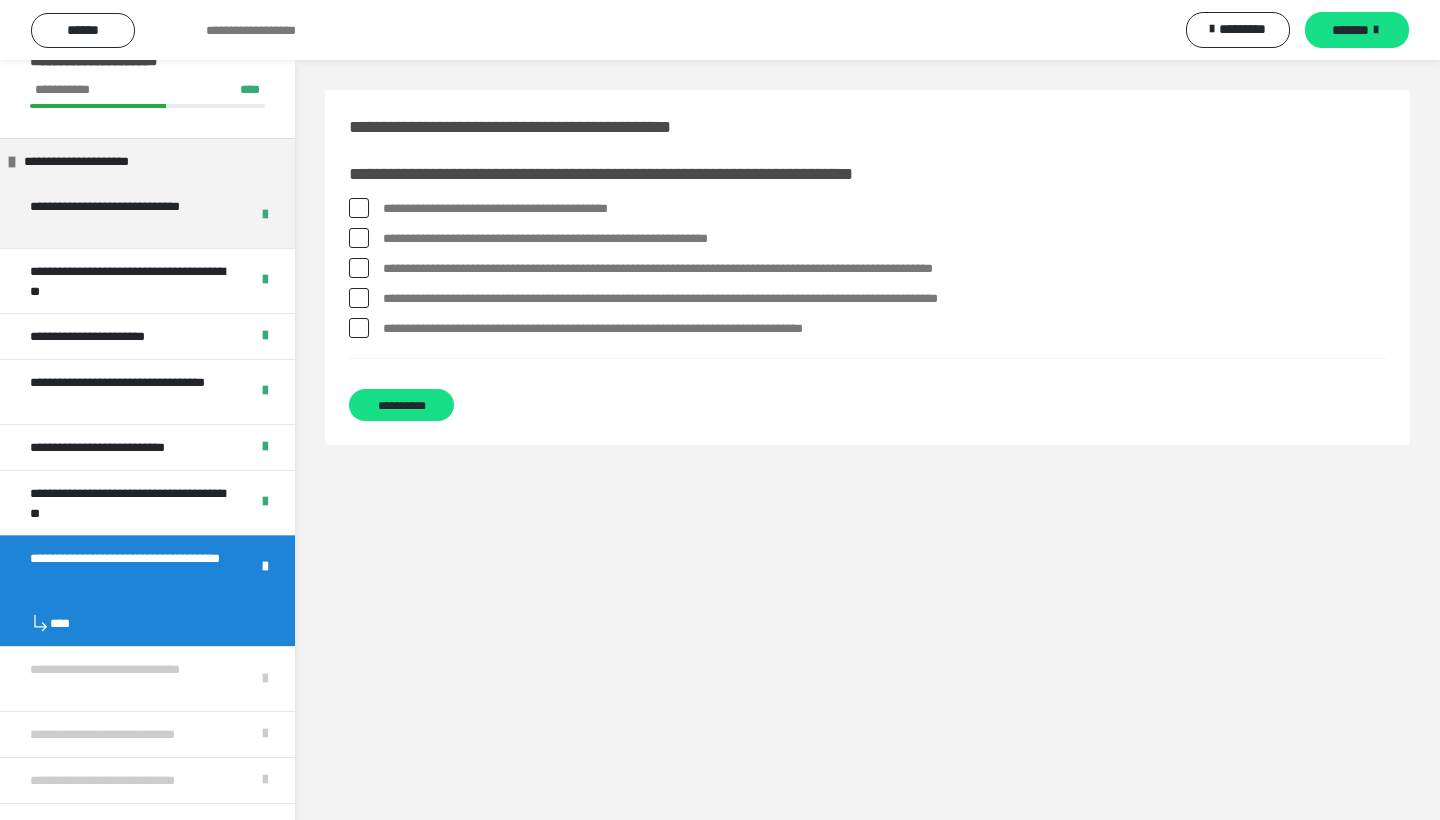 click on "**********" at bounding box center [884, 269] 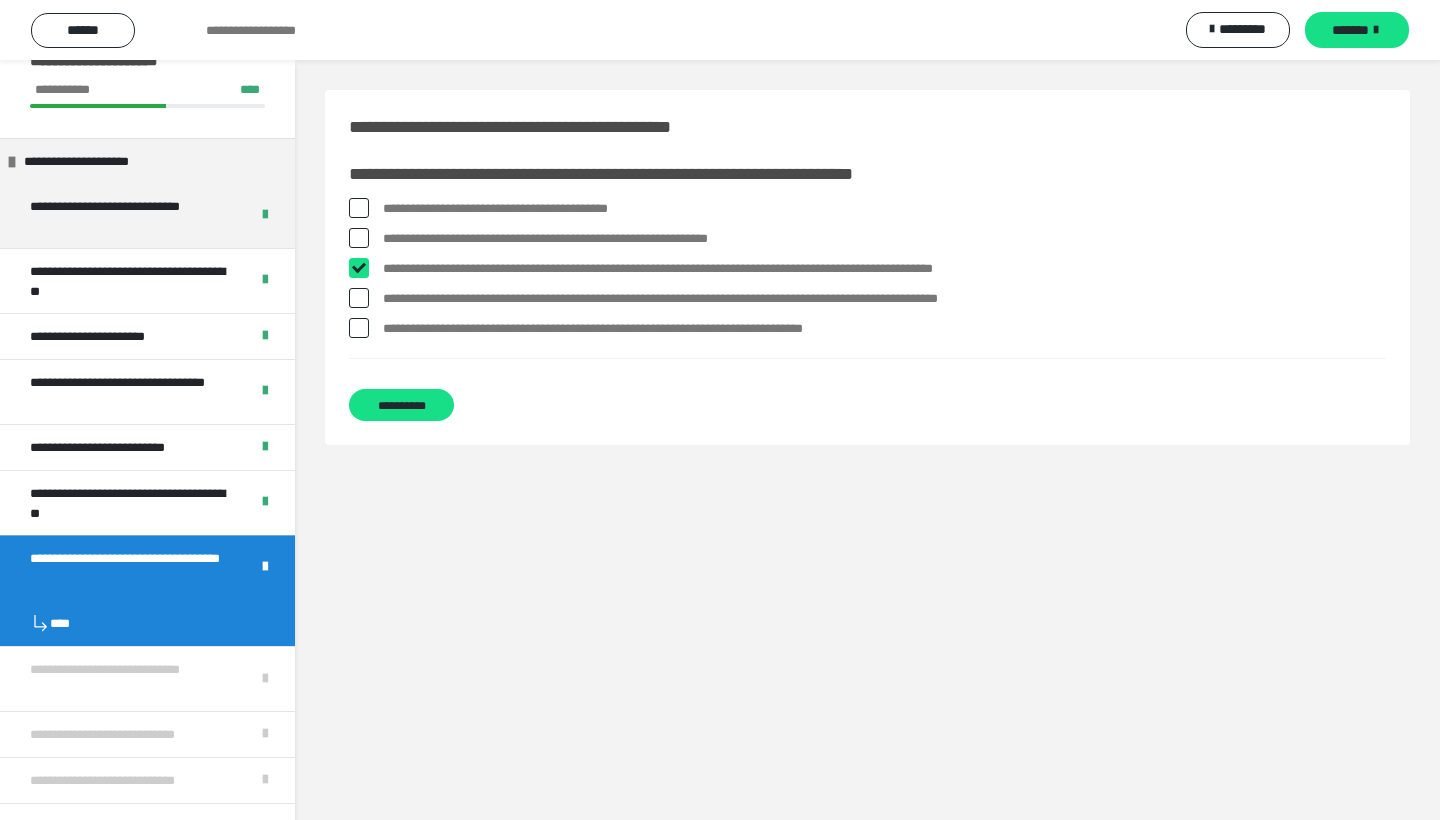 checkbox on "****" 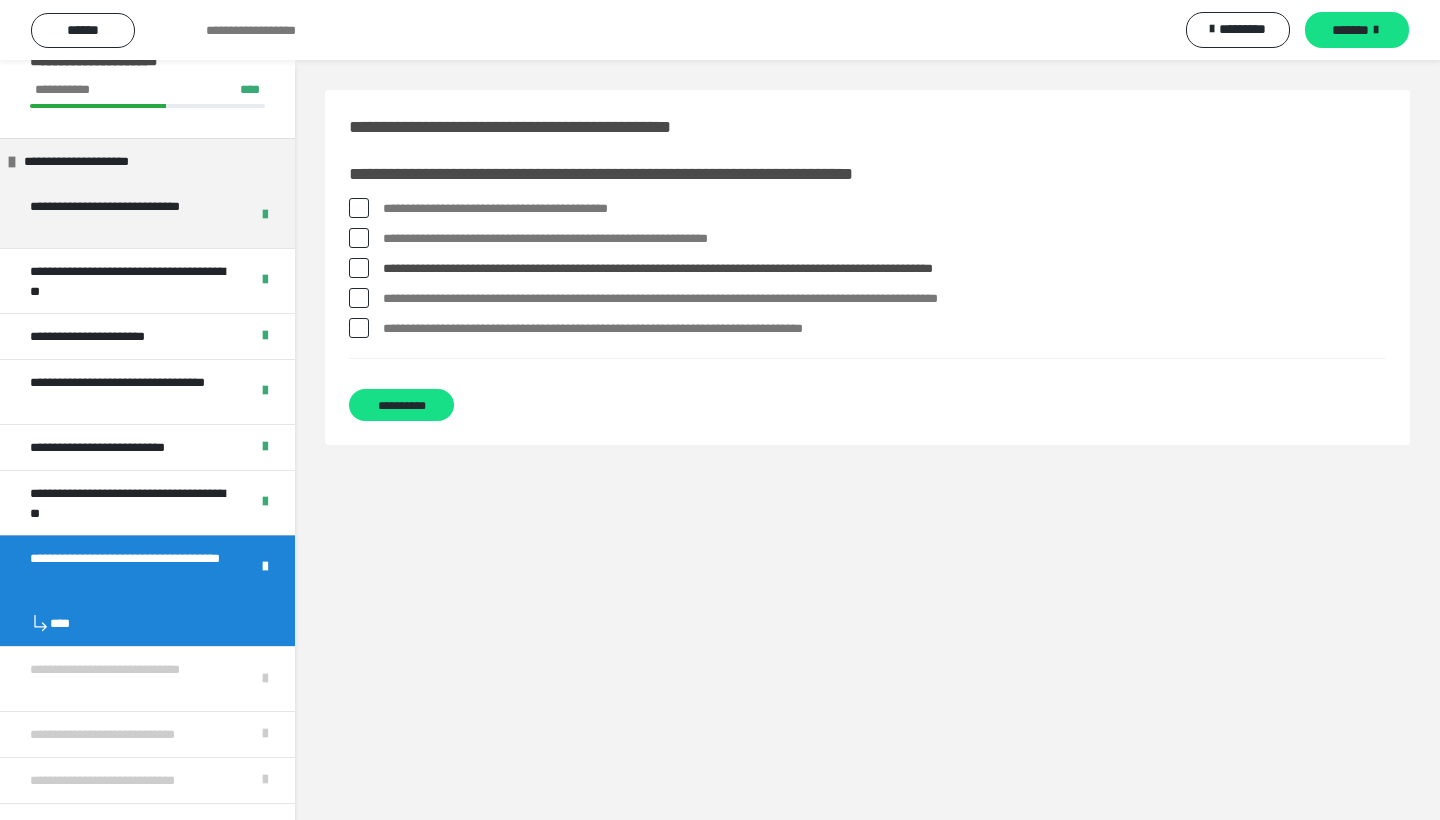 click on "**********" at bounding box center (884, 299) 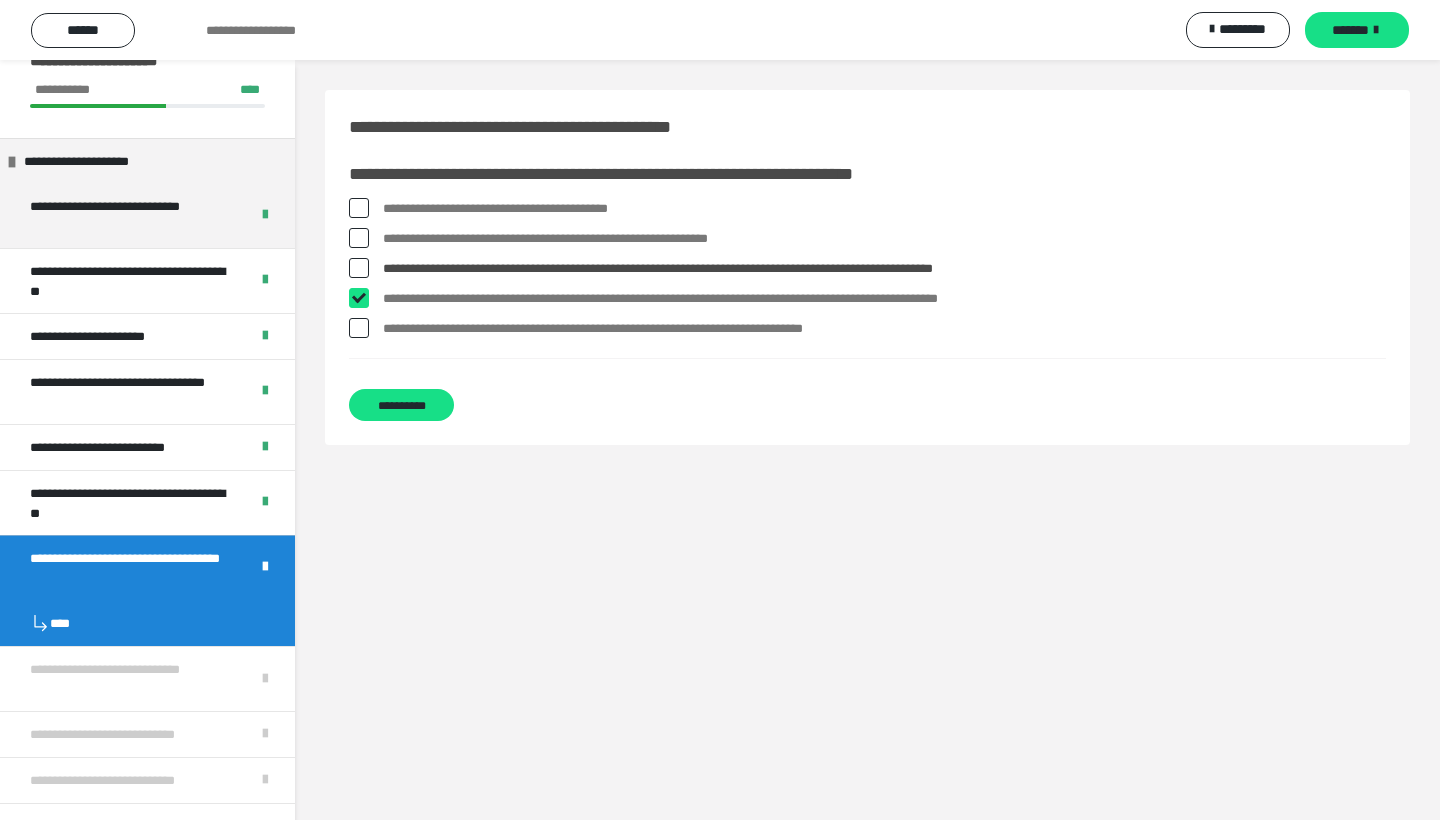 checkbox on "****" 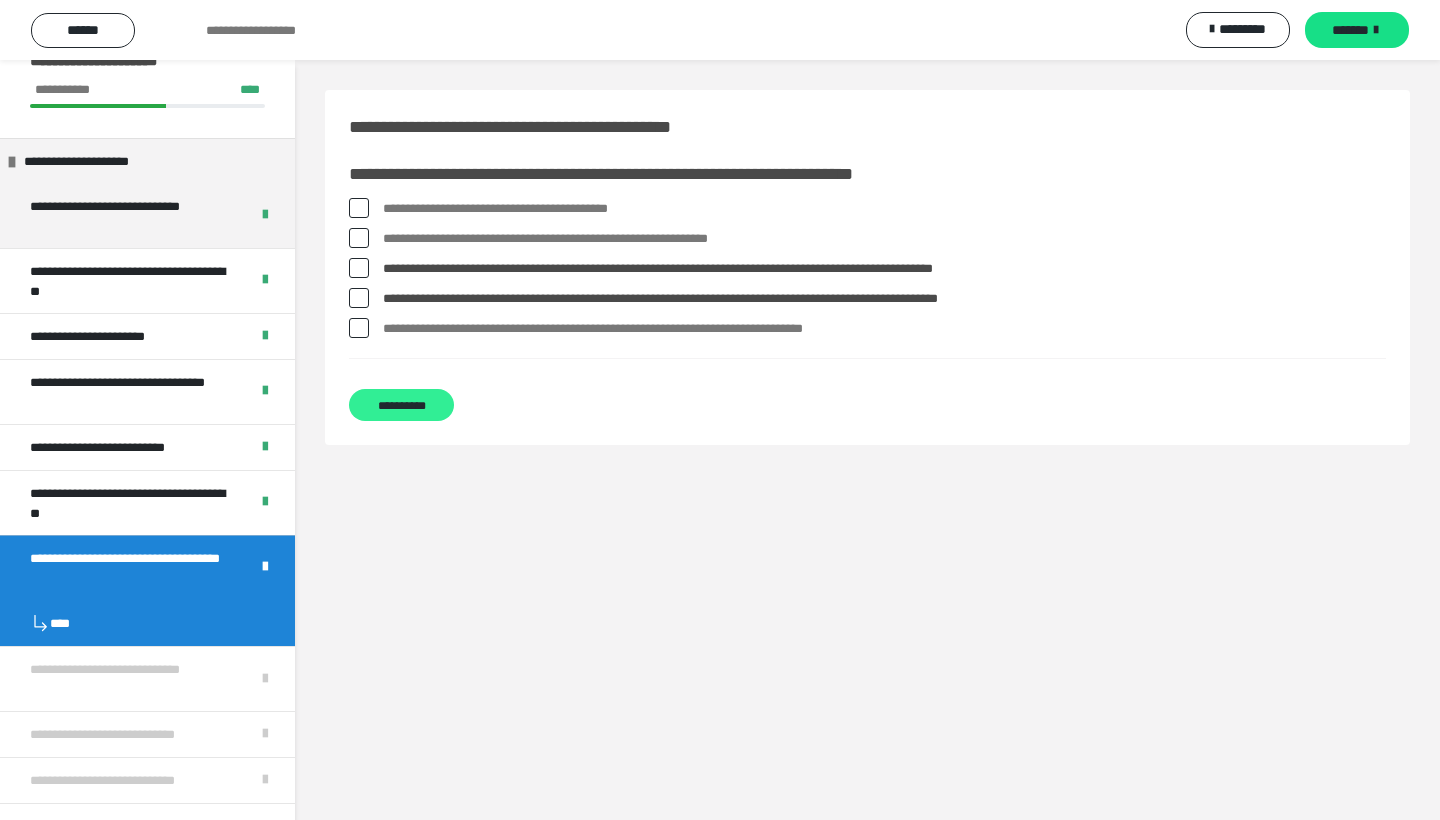 click on "**********" at bounding box center (401, 405) 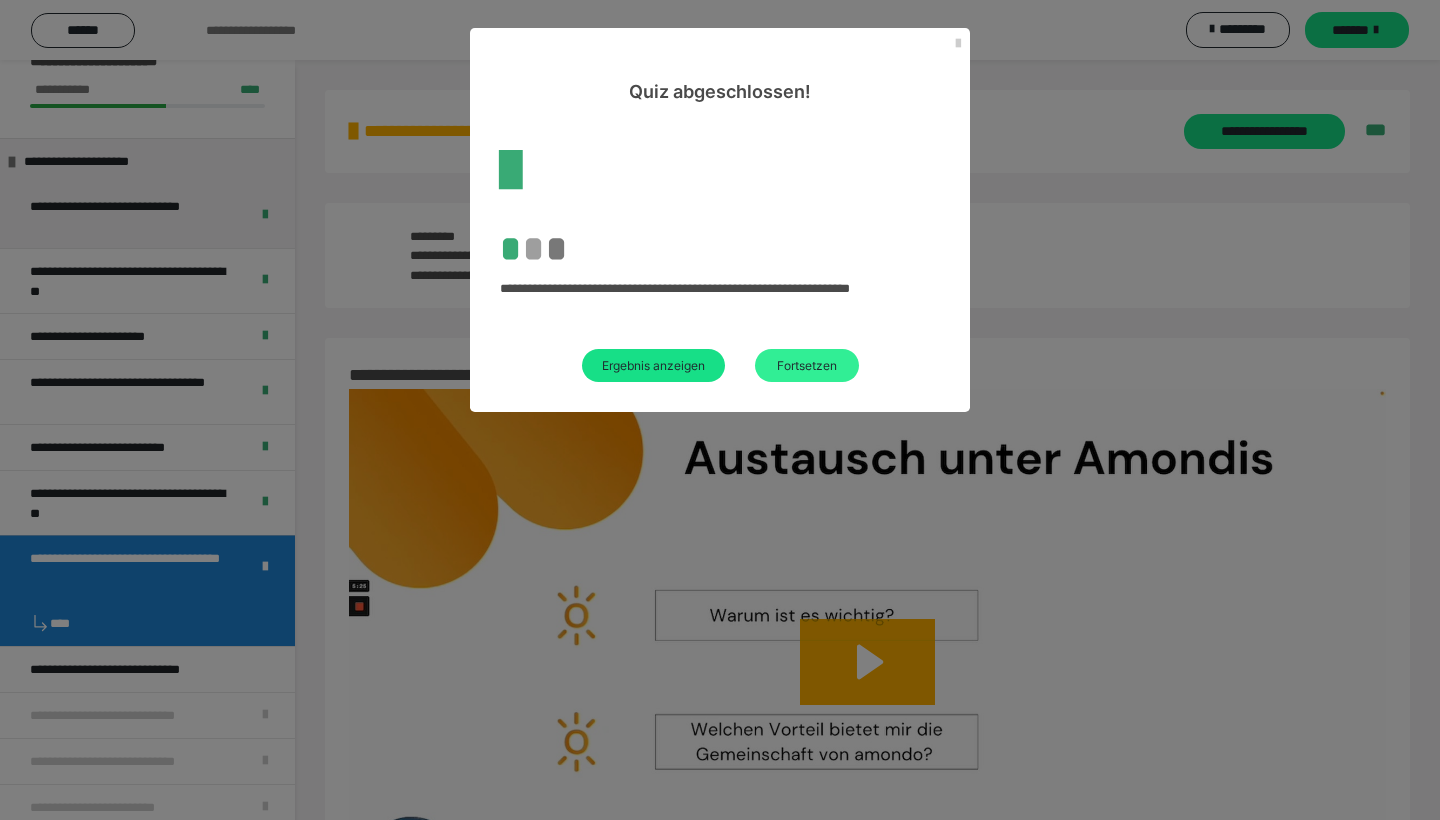 click on "Fortsetzen" at bounding box center [807, 365] 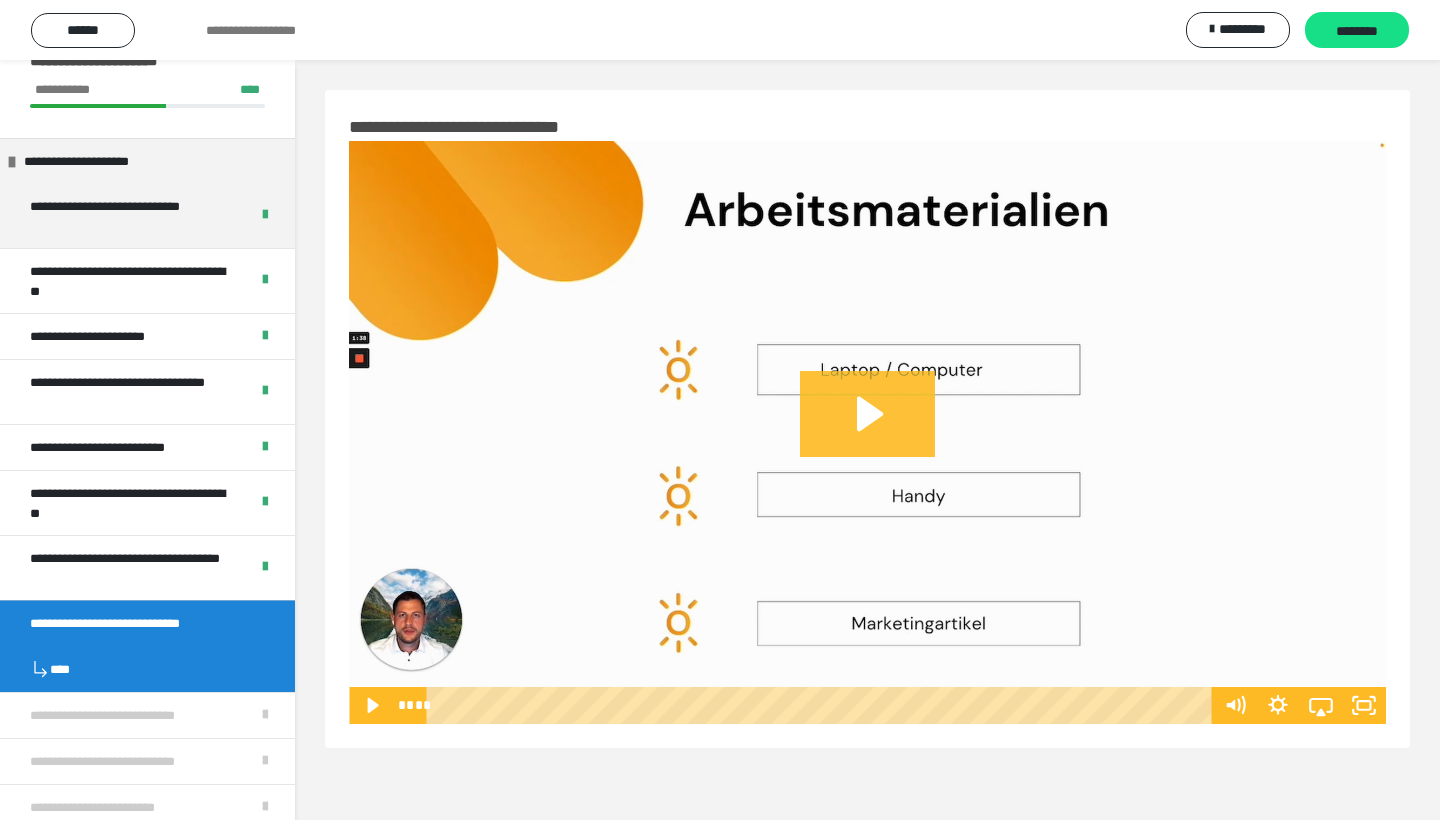 click 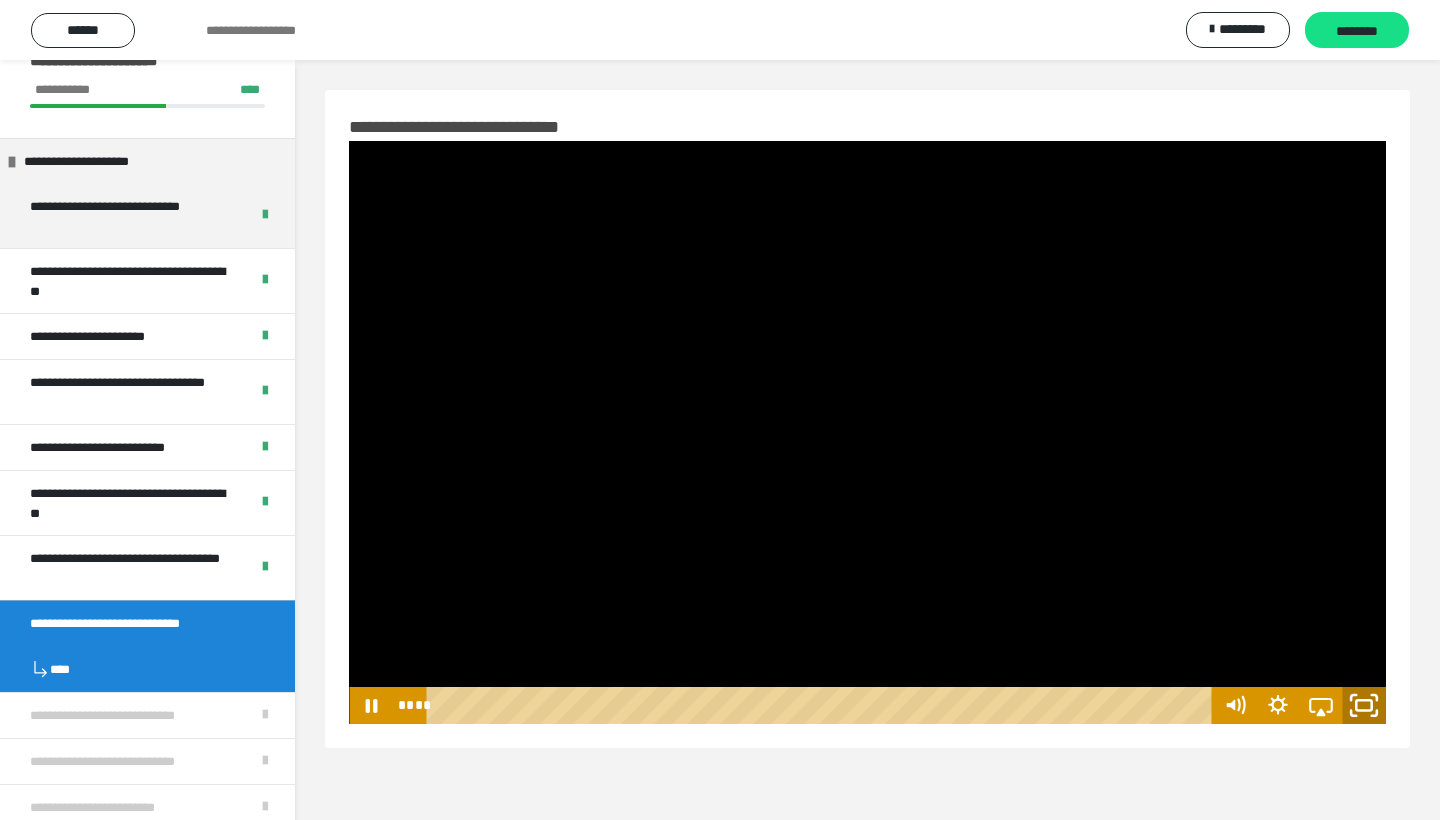 click 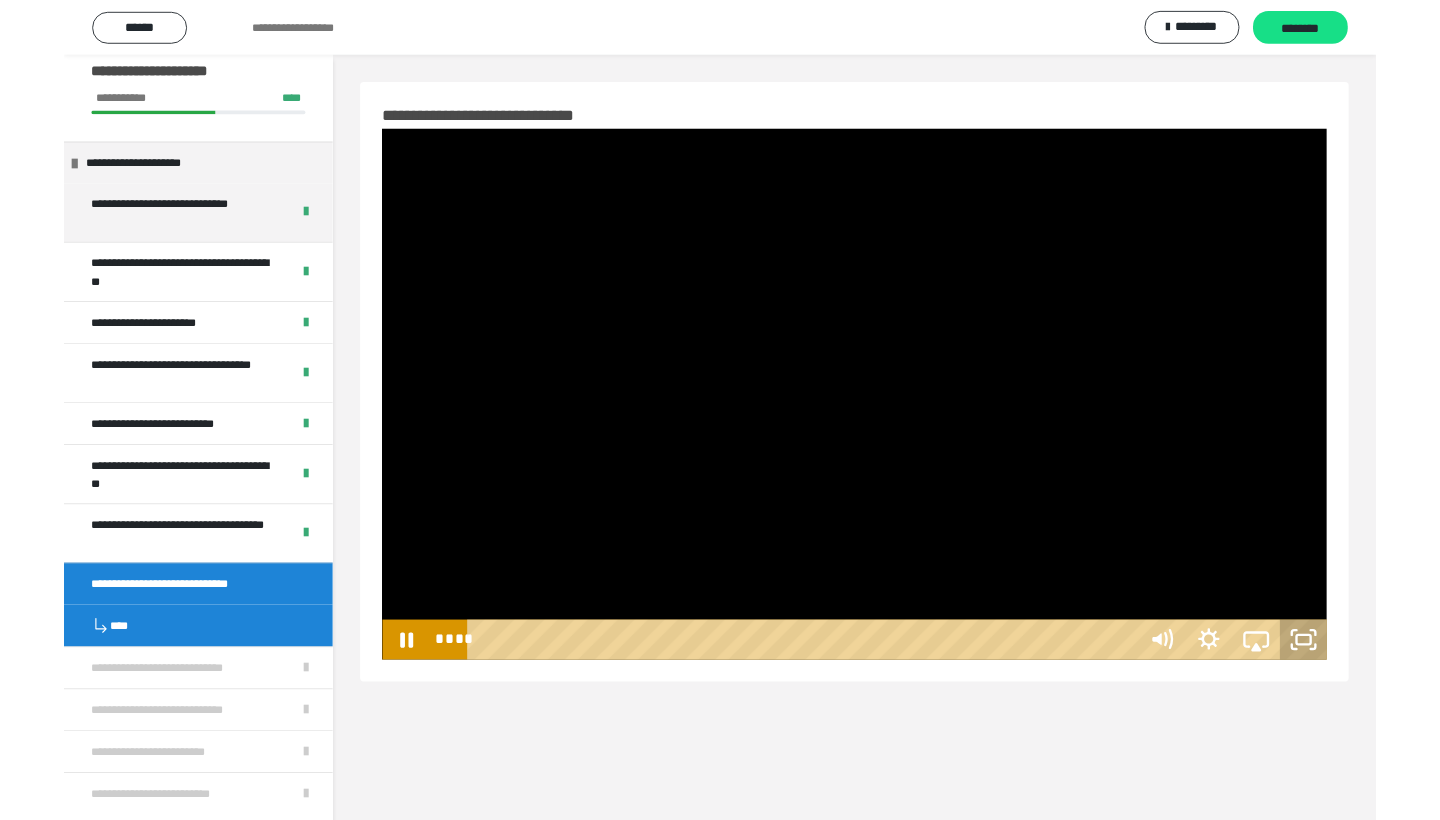 scroll, scrollTop: 20, scrollLeft: 0, axis: vertical 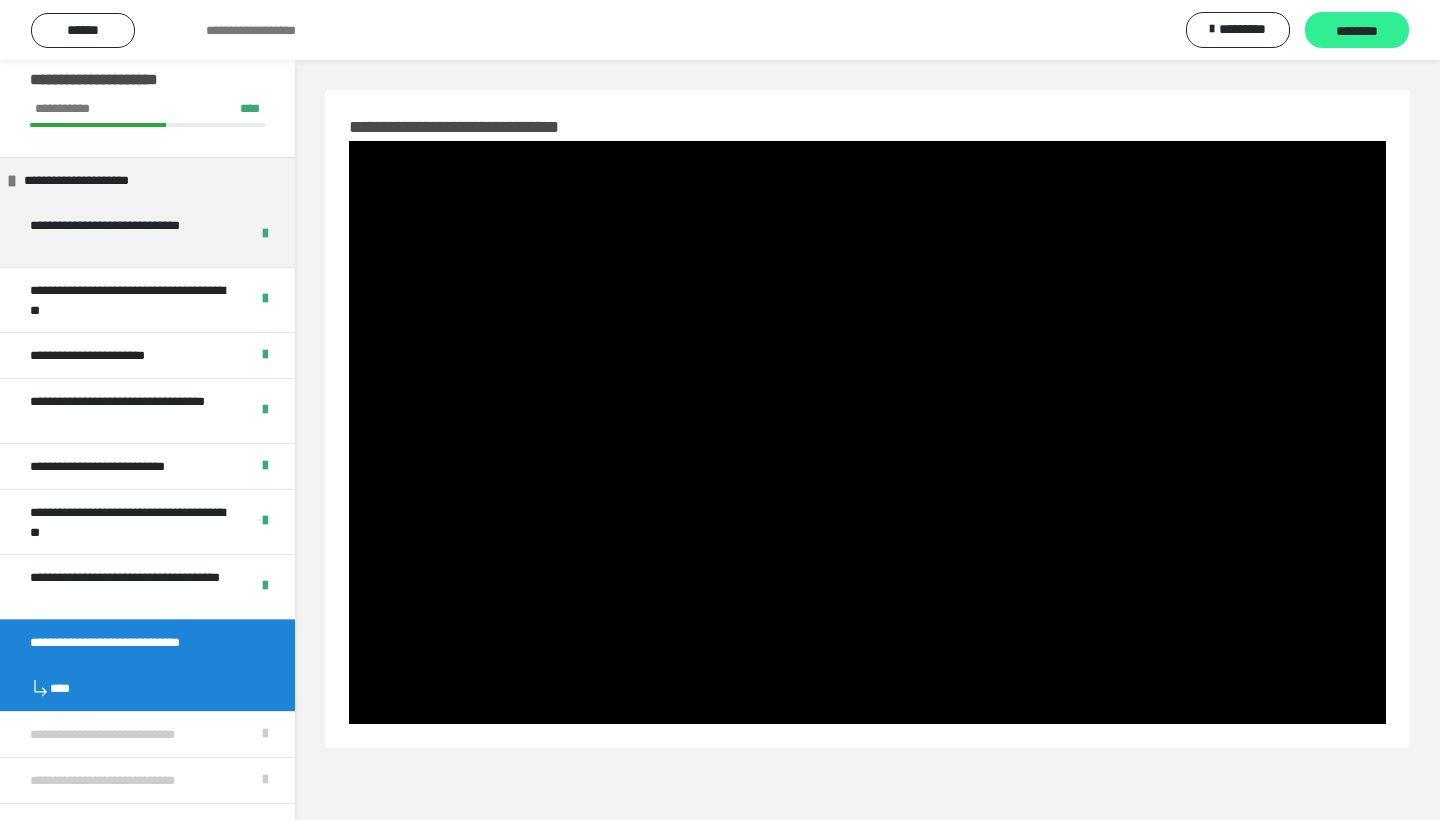 click on "********" at bounding box center [1357, 31] 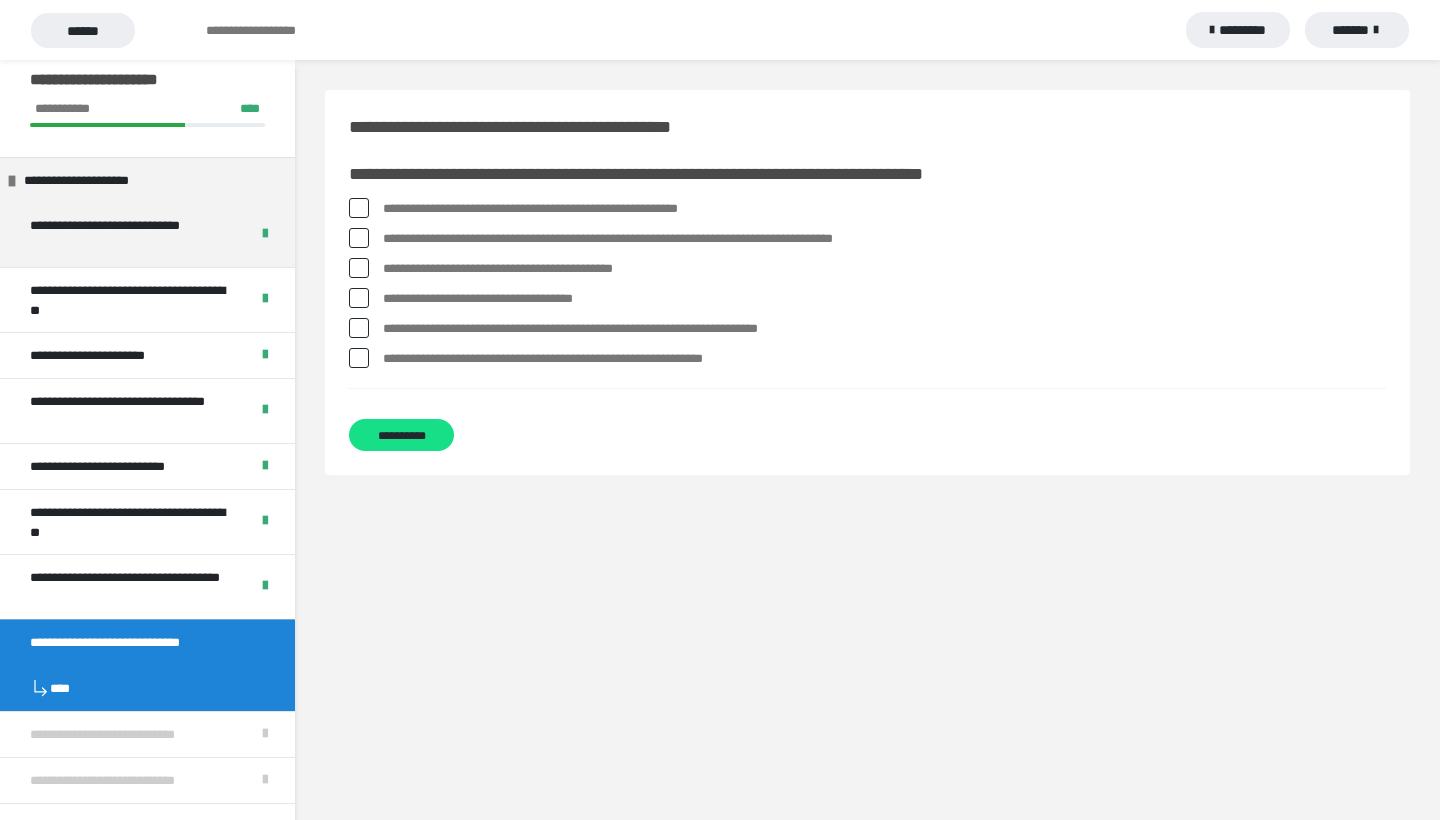 click on "**********" at bounding box center (884, 239) 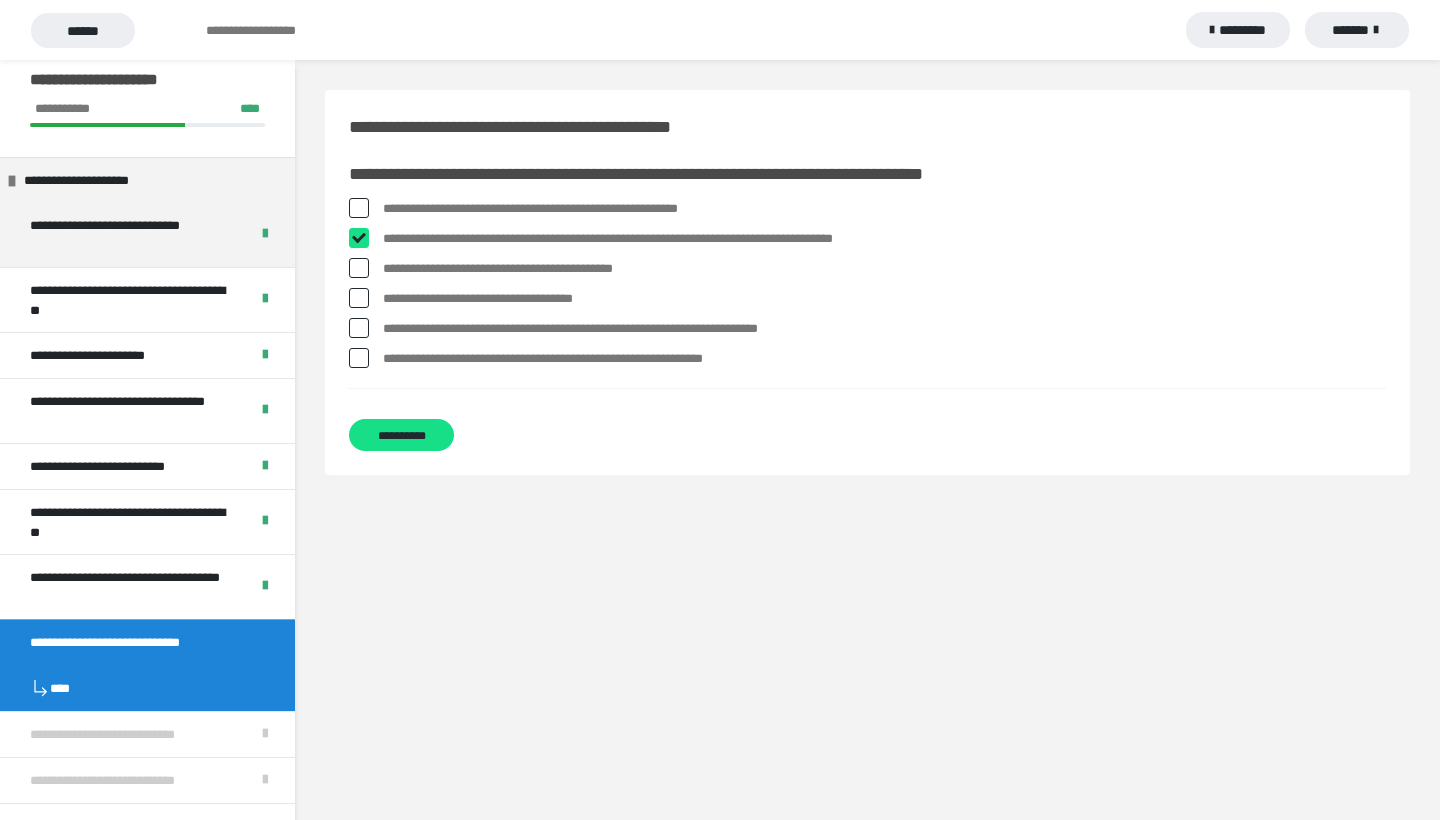 checkbox on "****" 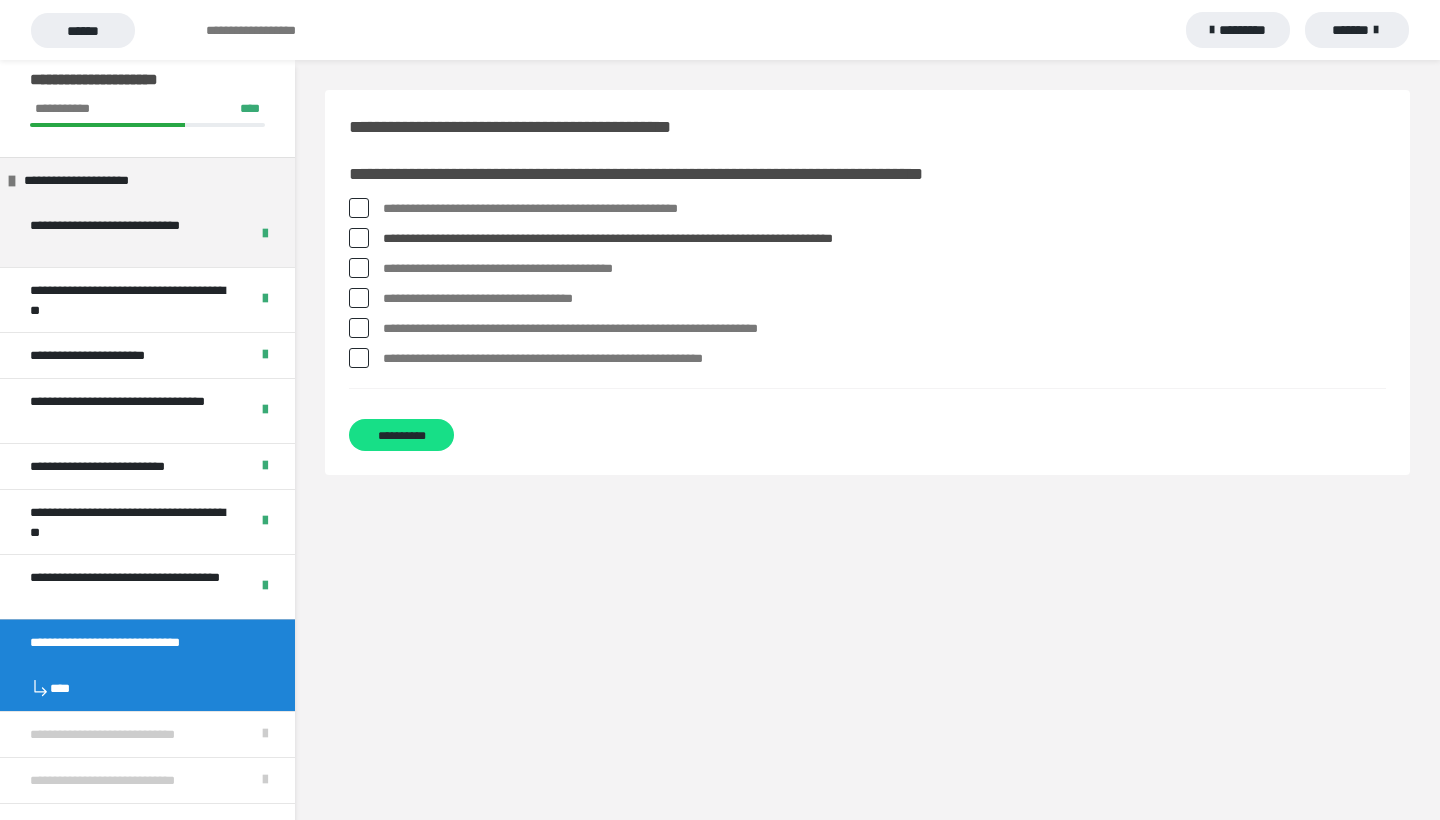click on "**********" at bounding box center (884, 209) 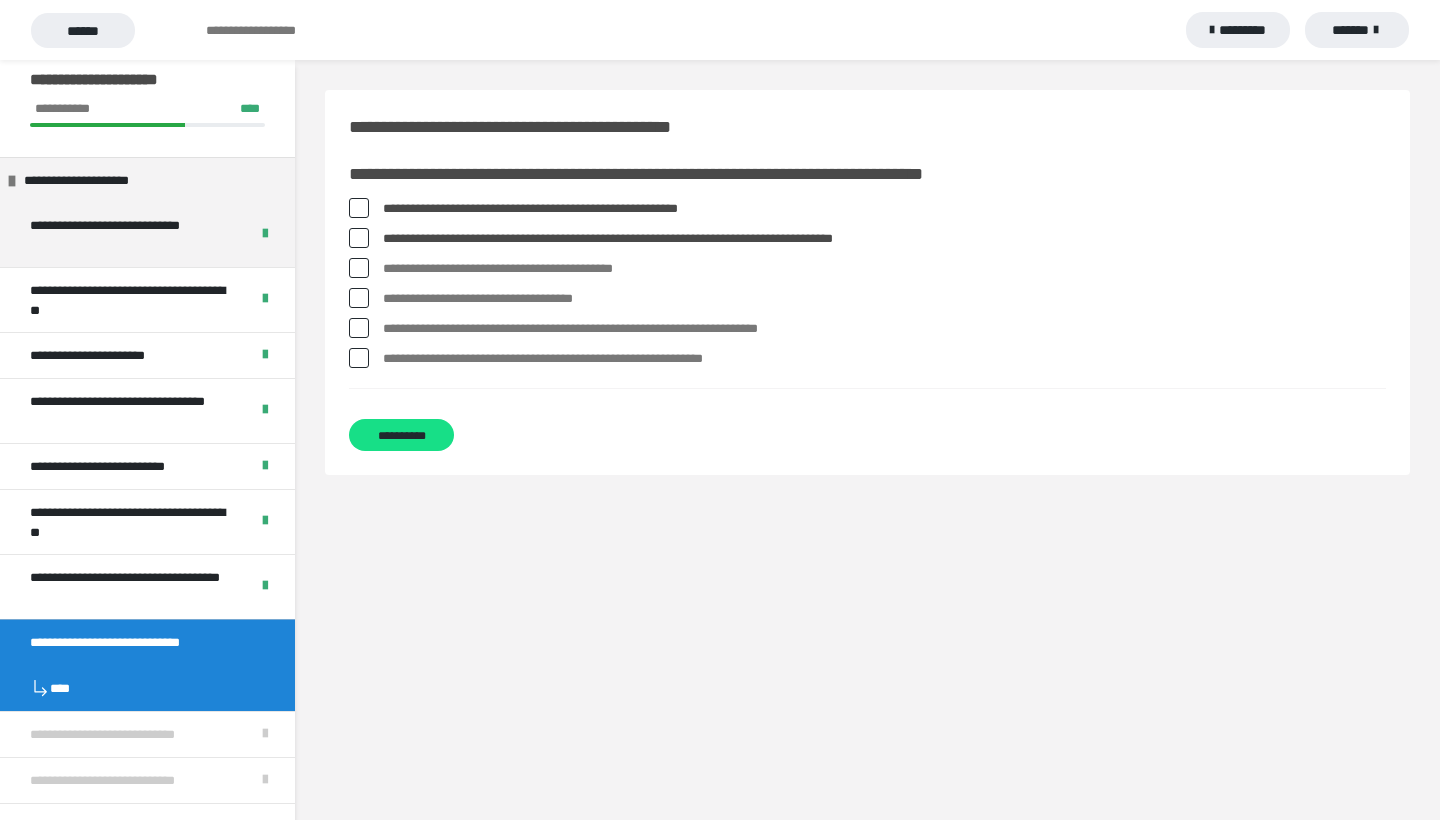click on "**********" at bounding box center [884, 299] 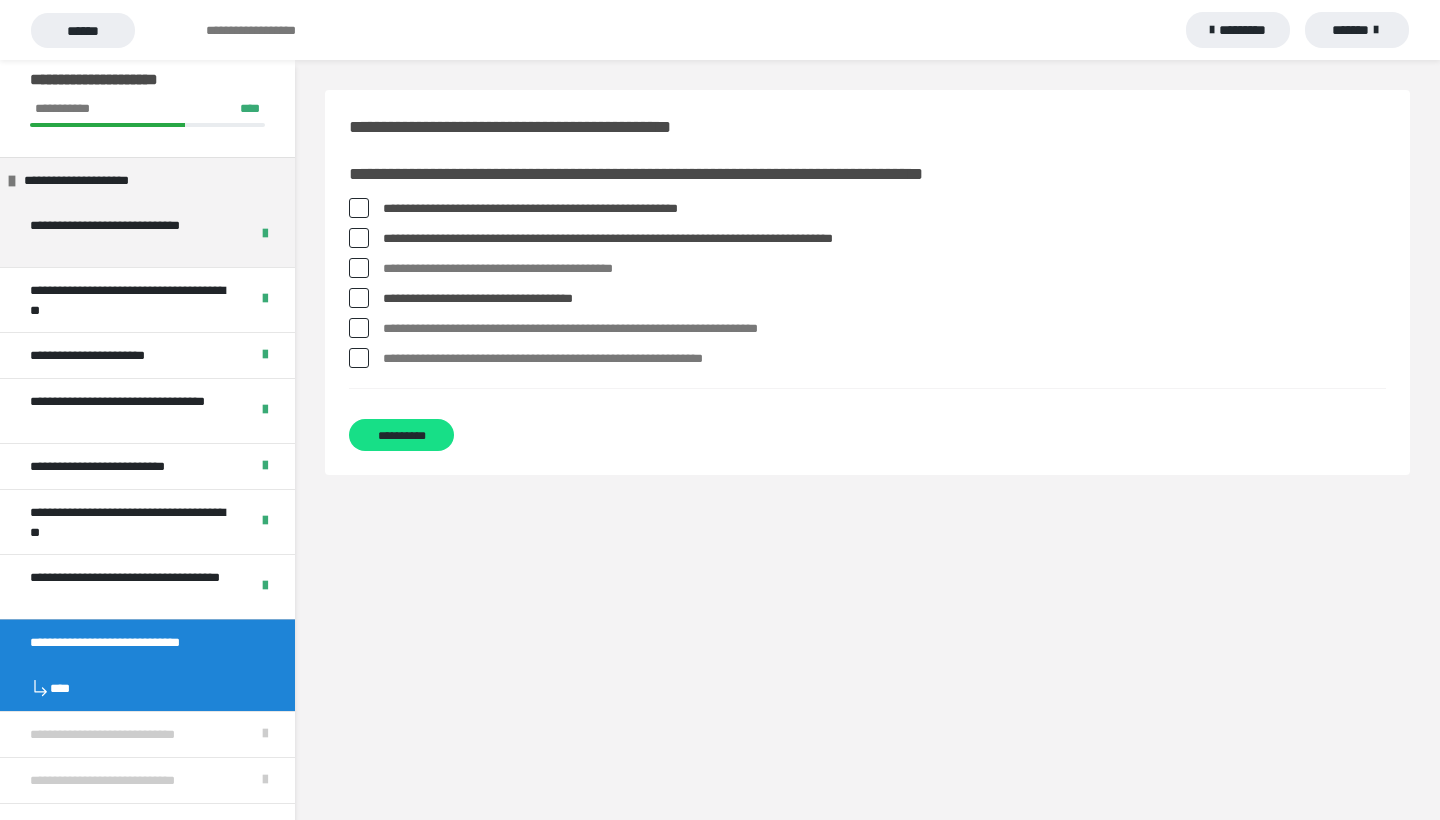 click on "**********" at bounding box center (884, 329) 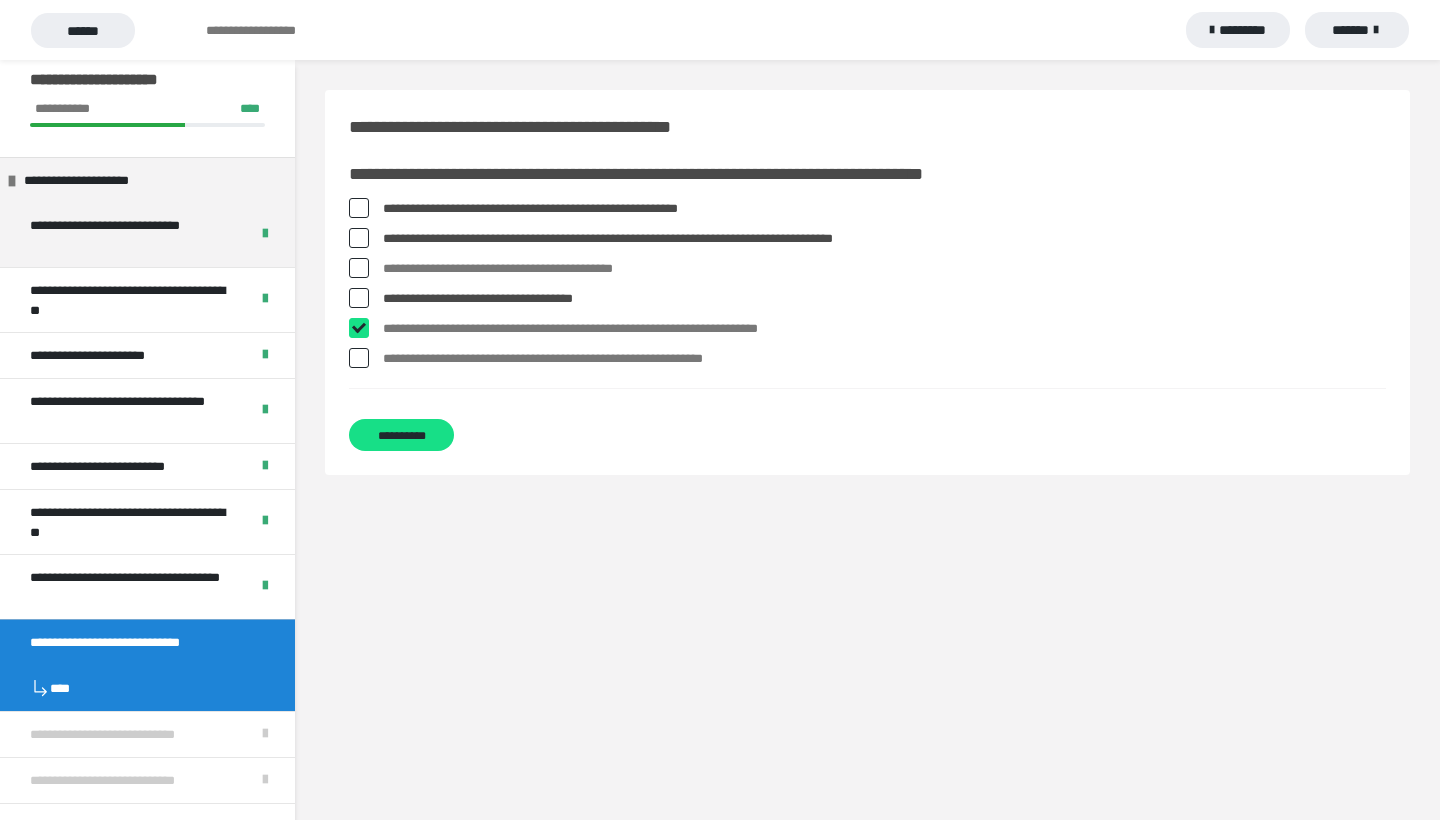checkbox on "****" 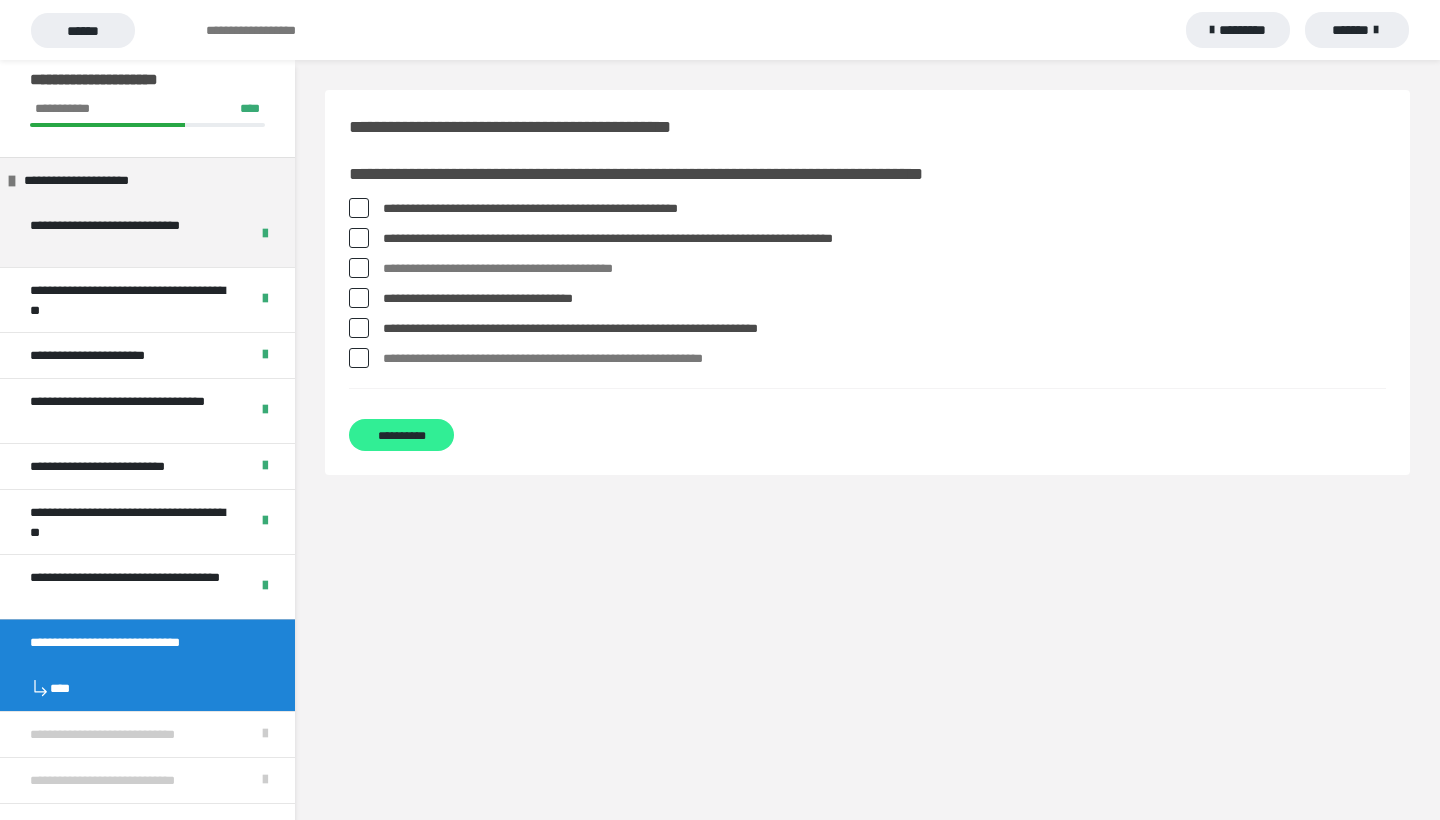 click on "**********" at bounding box center (401, 435) 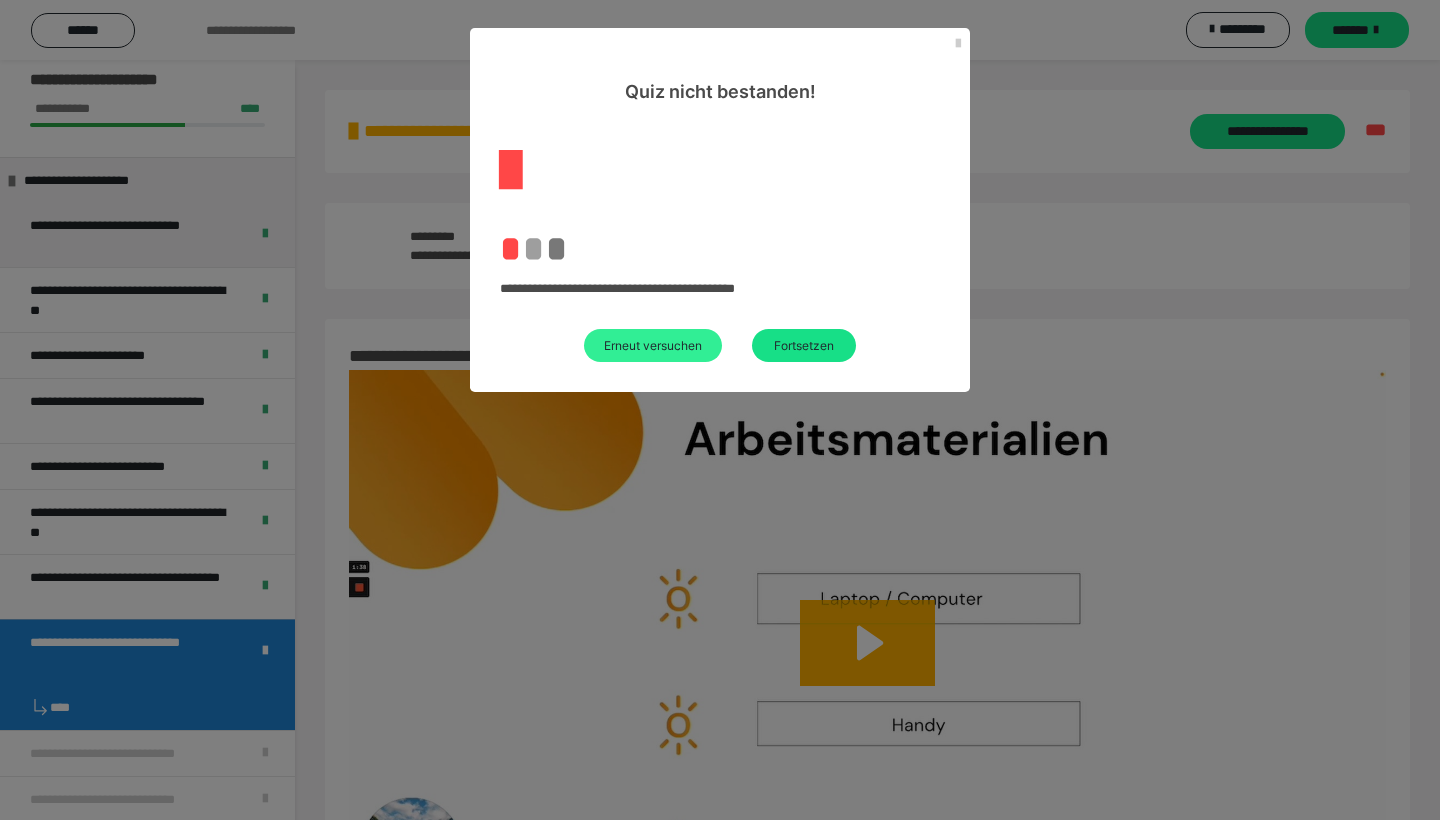 click on "Erneut versuchen" at bounding box center [653, 345] 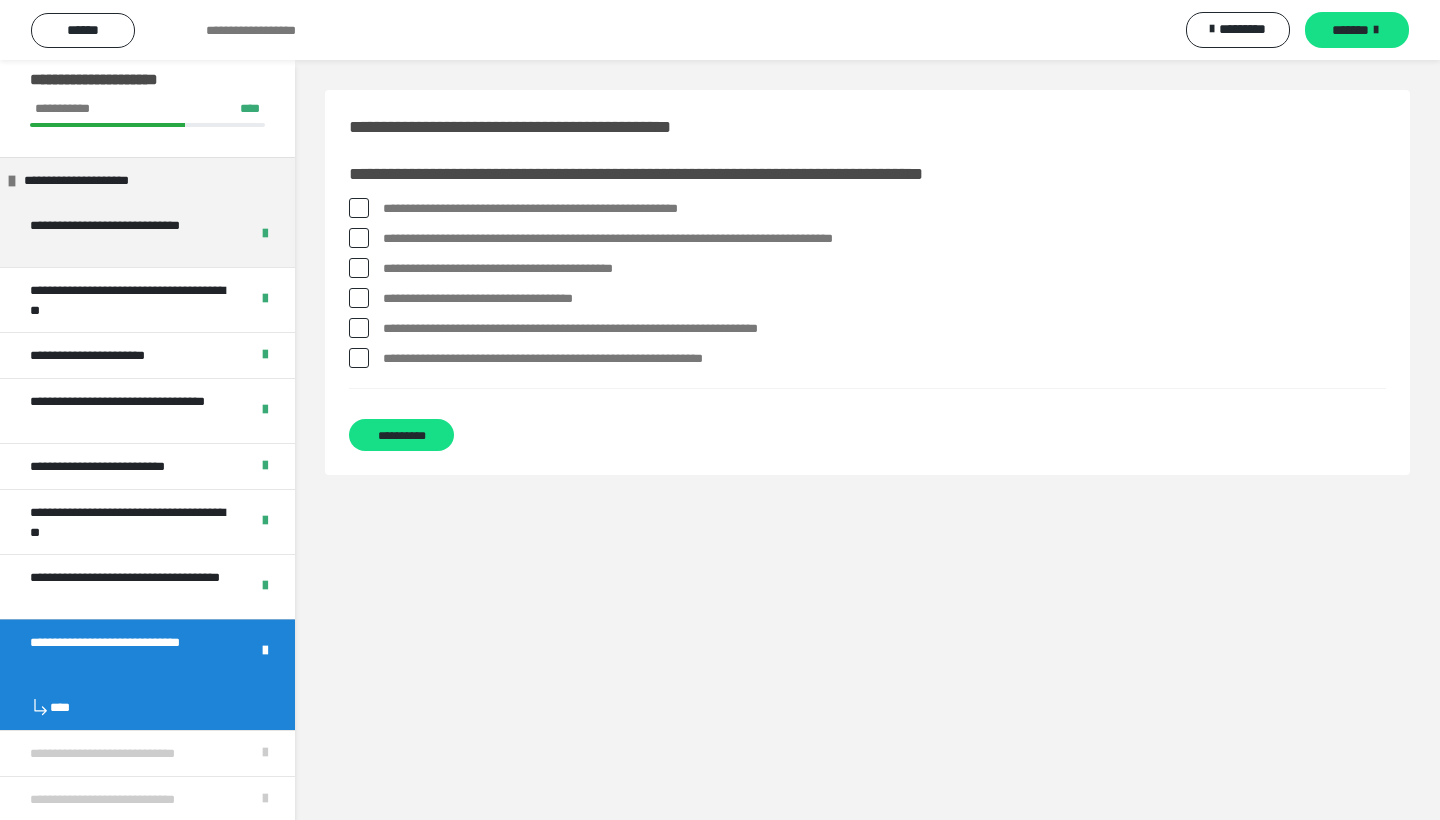 click on "**********" at bounding box center (884, 239) 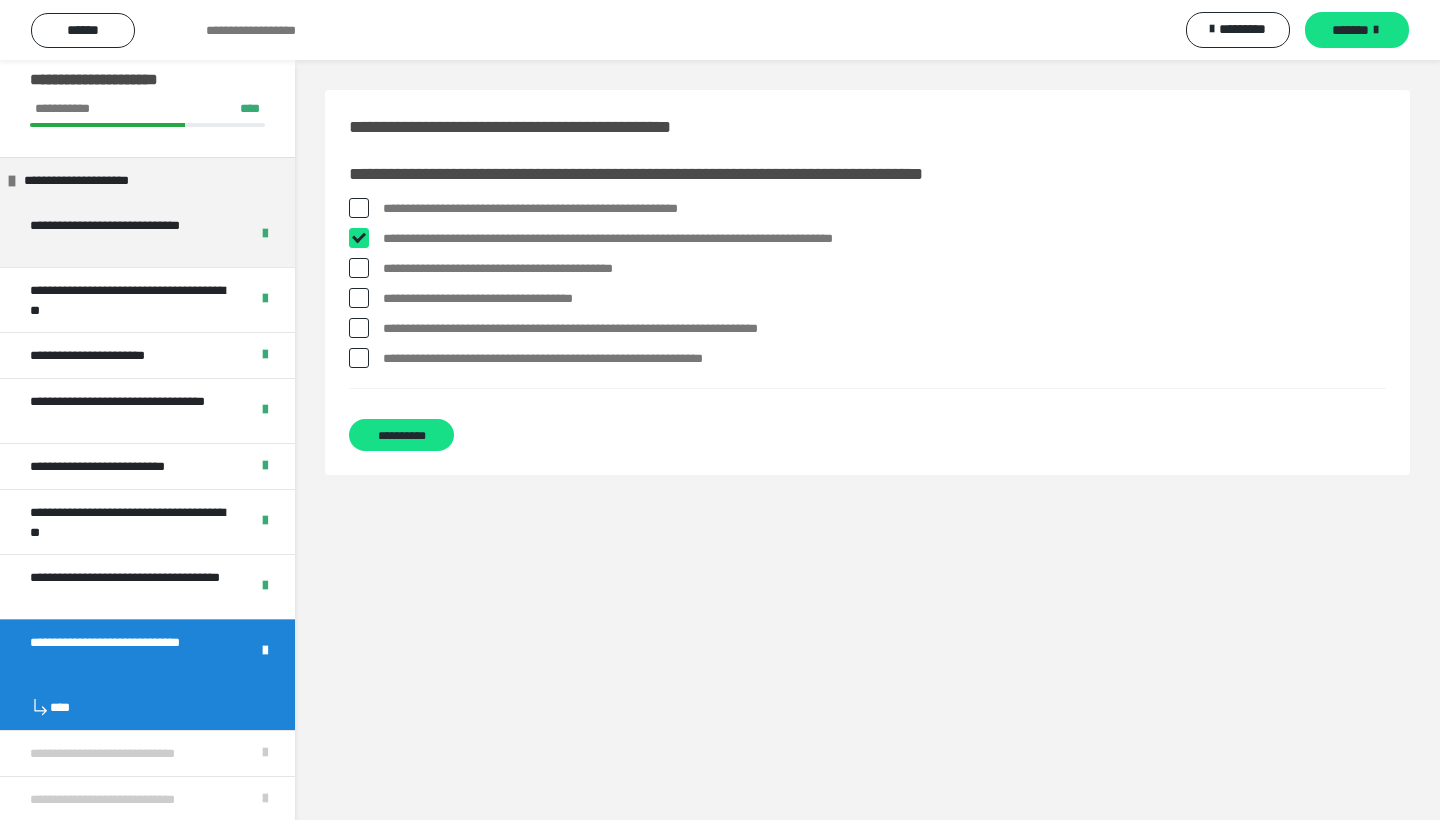 checkbox on "****" 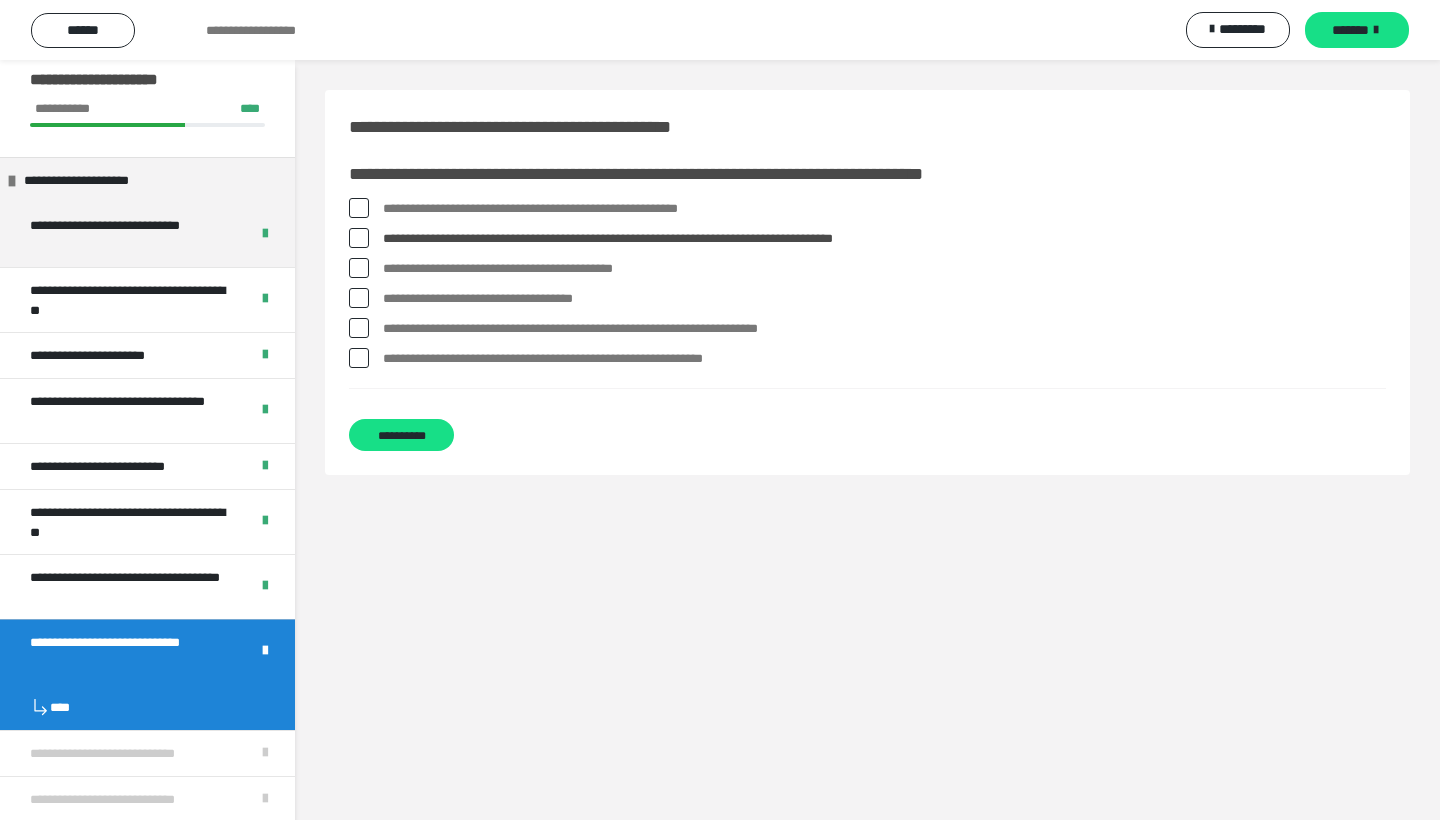 click on "**********" at bounding box center [884, 299] 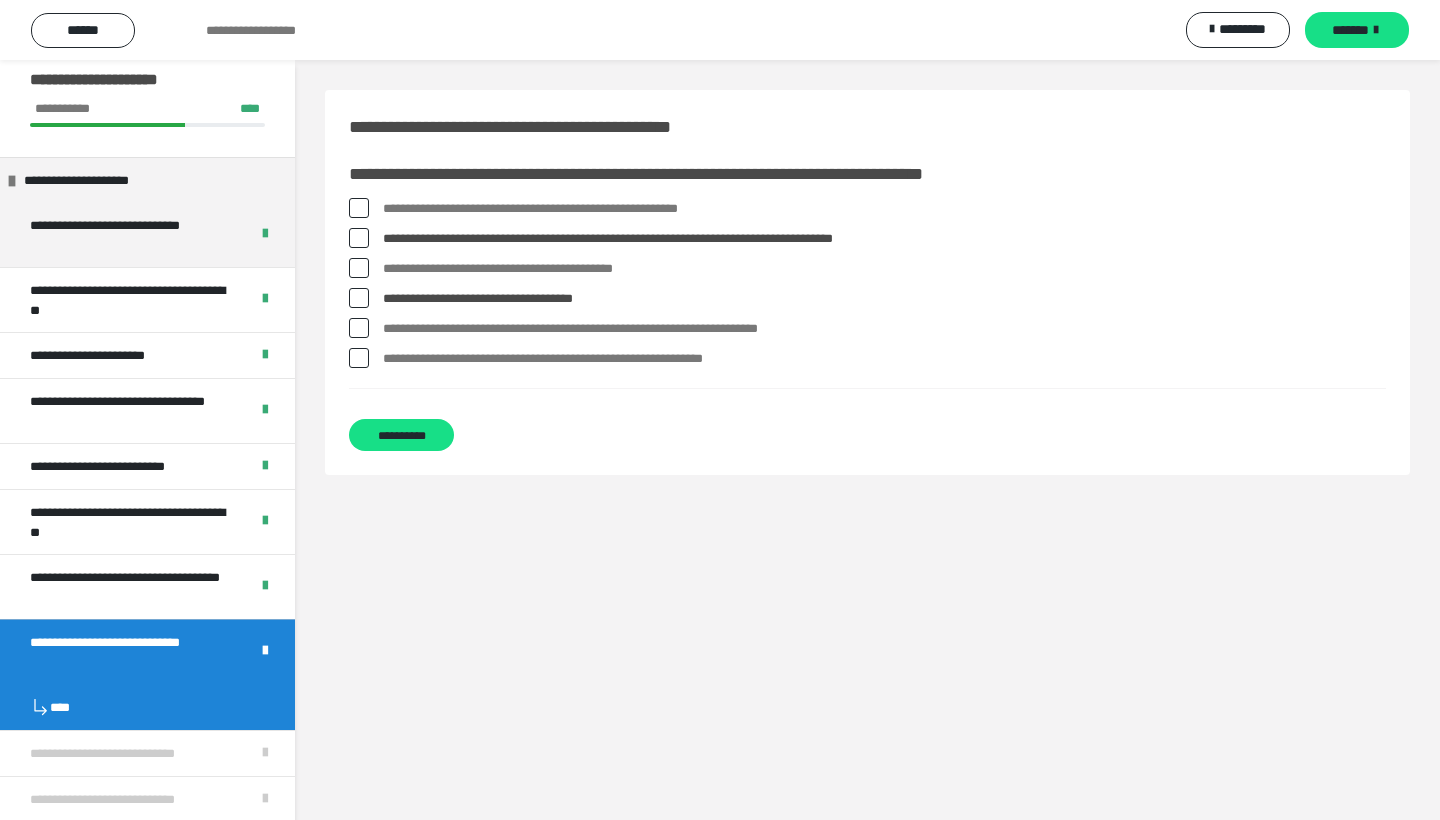 click on "**********" at bounding box center (884, 329) 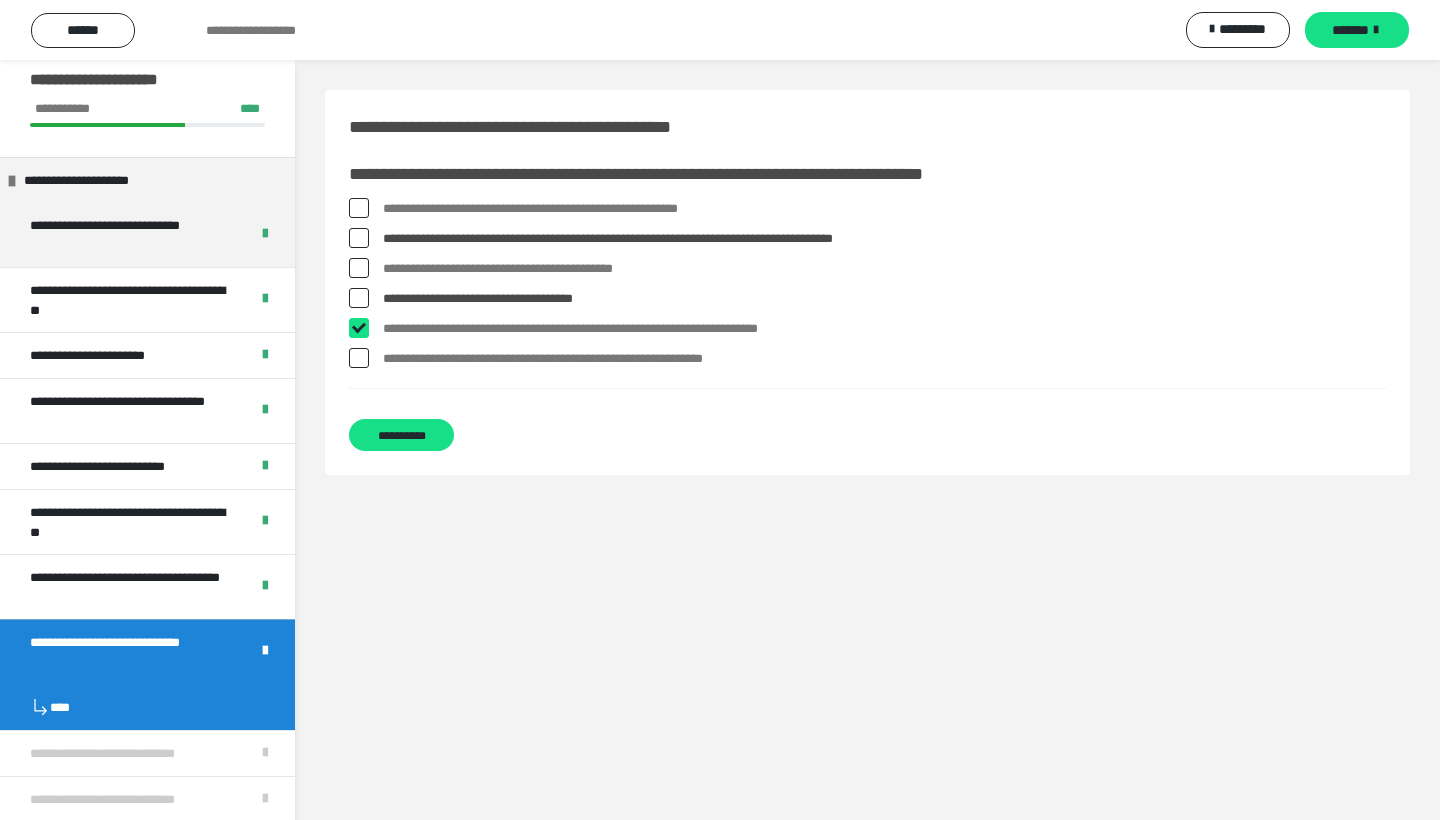 checkbox on "****" 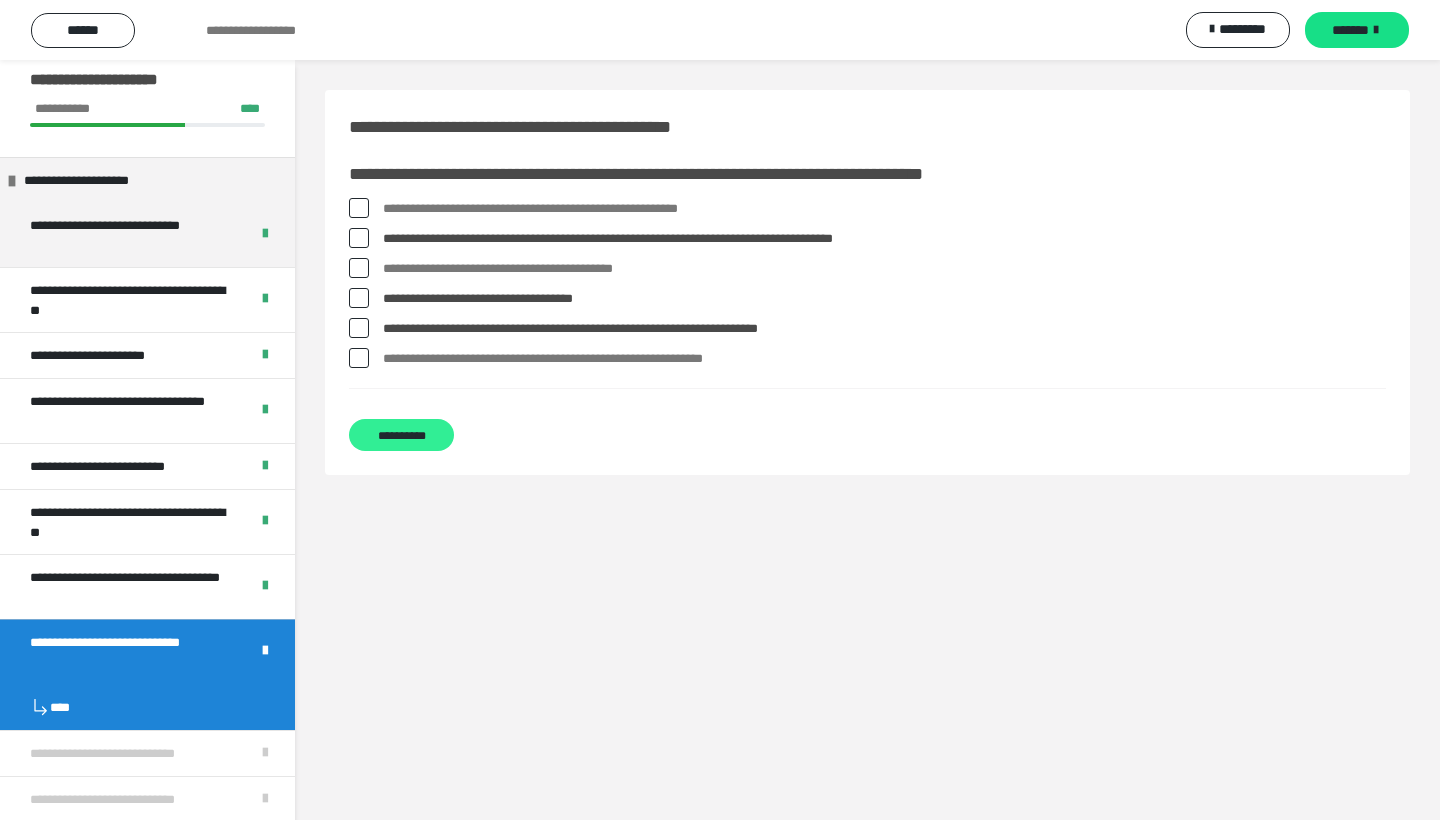 click on "**********" at bounding box center [401, 435] 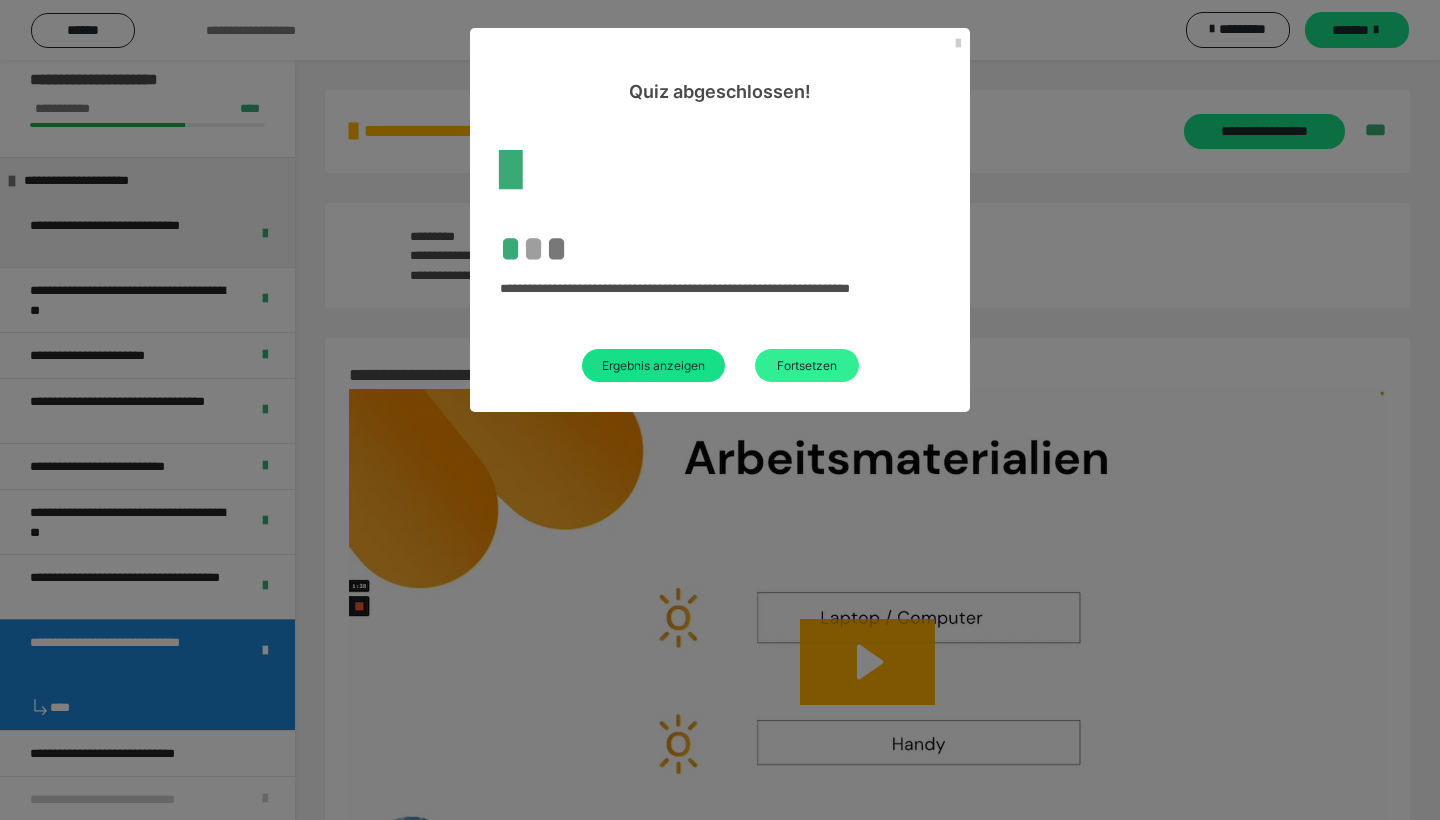 click on "Fortsetzen" at bounding box center [807, 365] 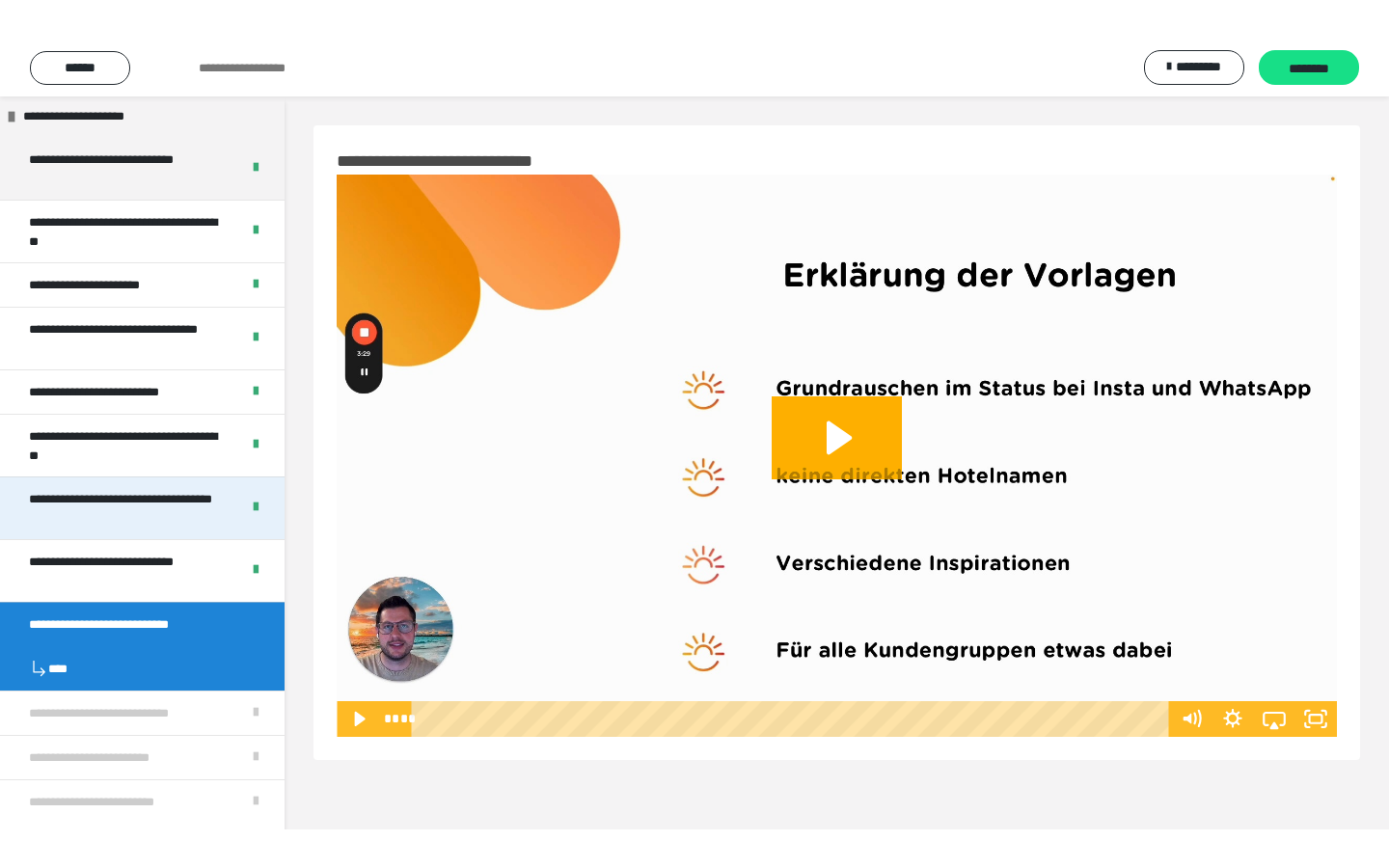 scroll, scrollTop: 115, scrollLeft: 0, axis: vertical 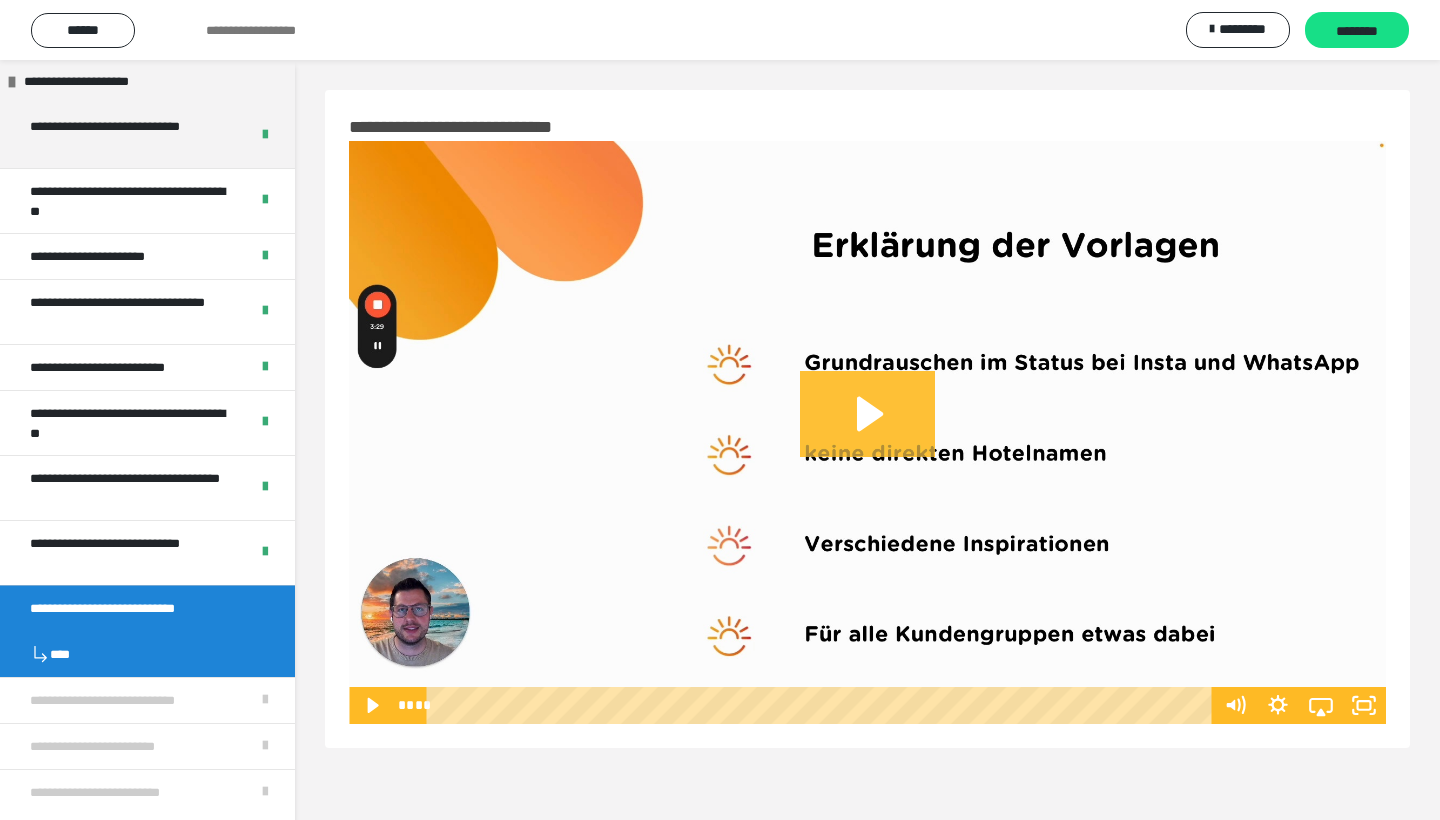 click 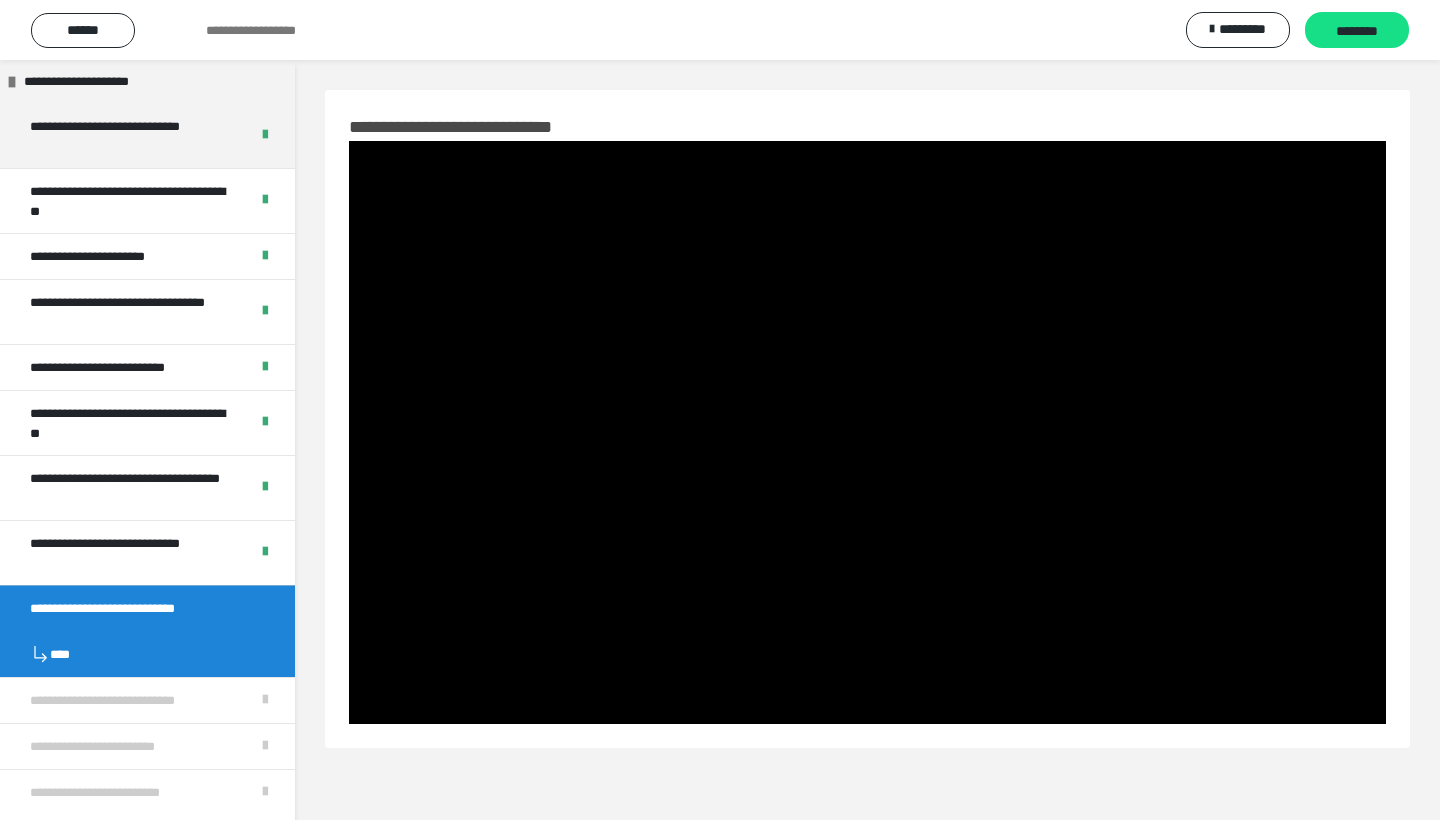click on "**********" at bounding box center [867, 470] 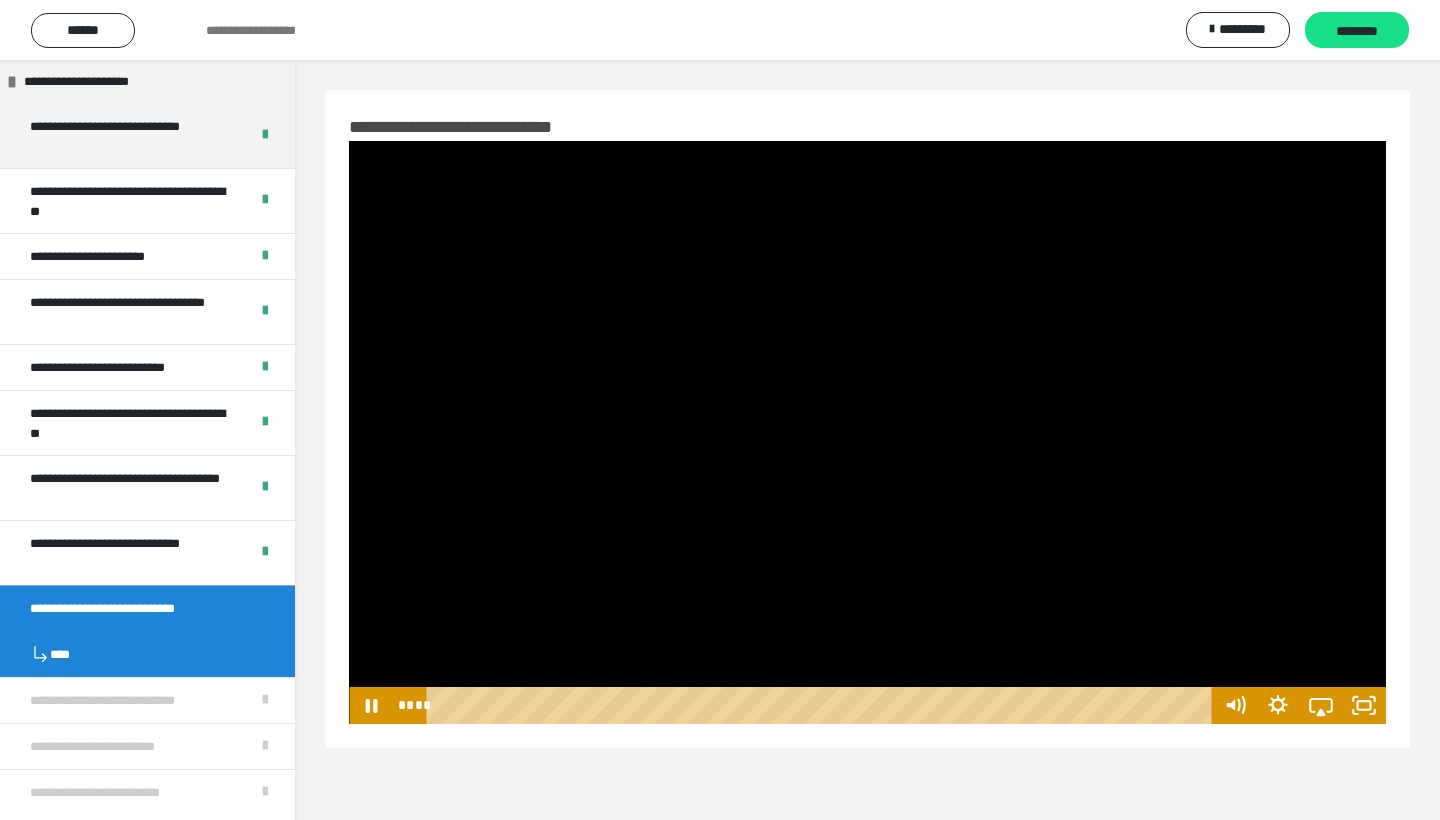 click at bounding box center [867, 432] 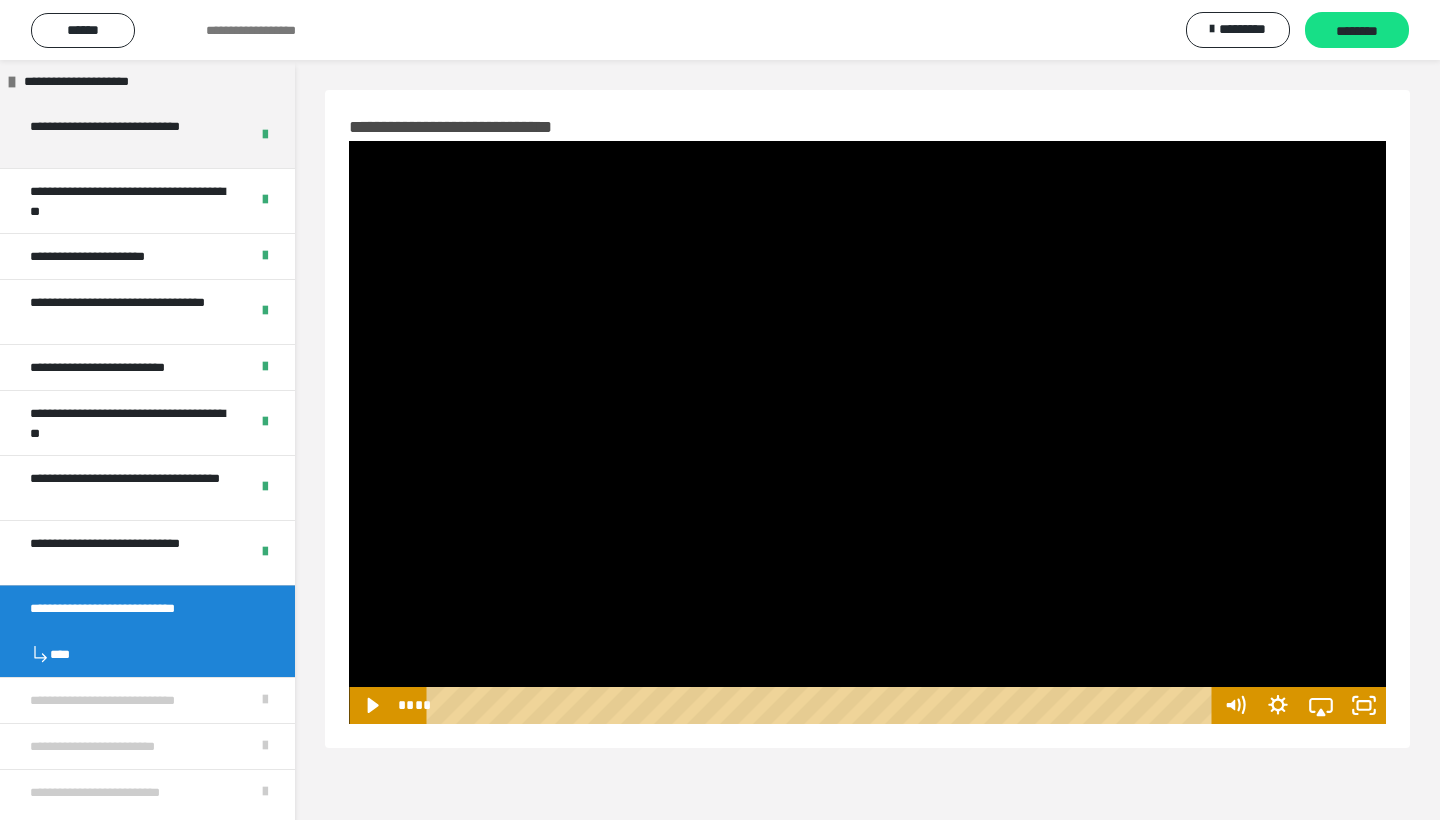 click at bounding box center [867, 432] 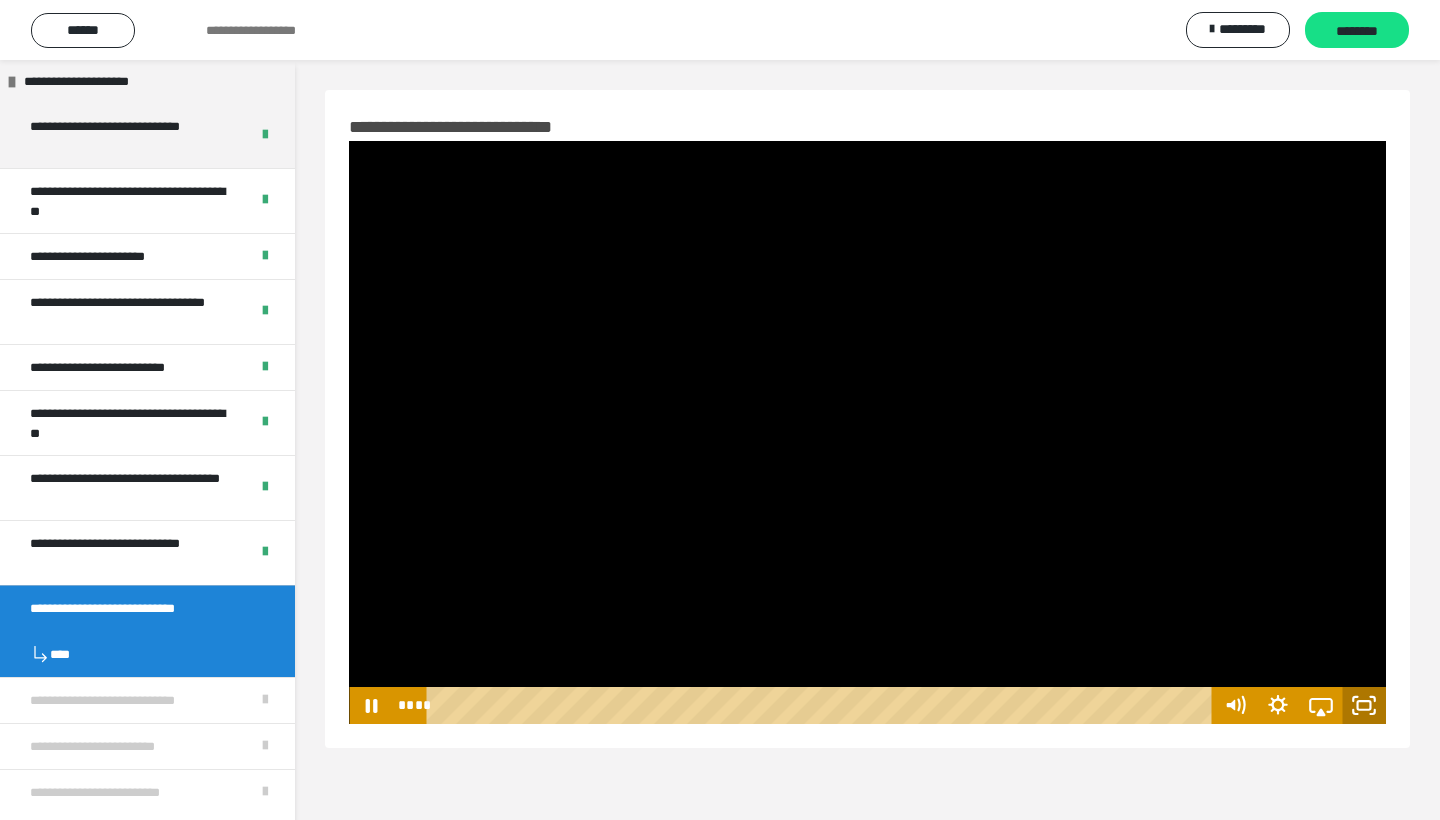 click 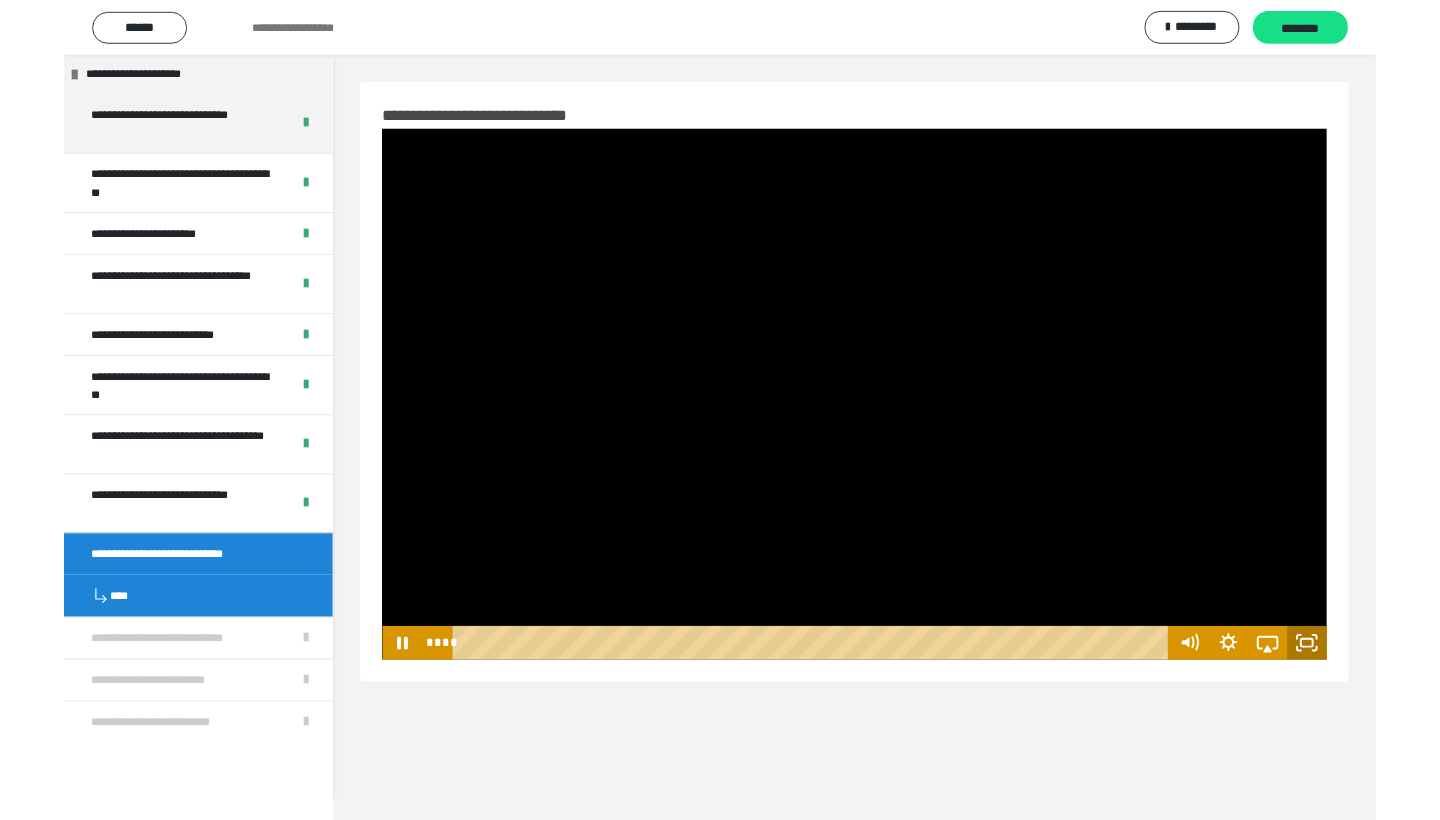 scroll, scrollTop: 39, scrollLeft: 0, axis: vertical 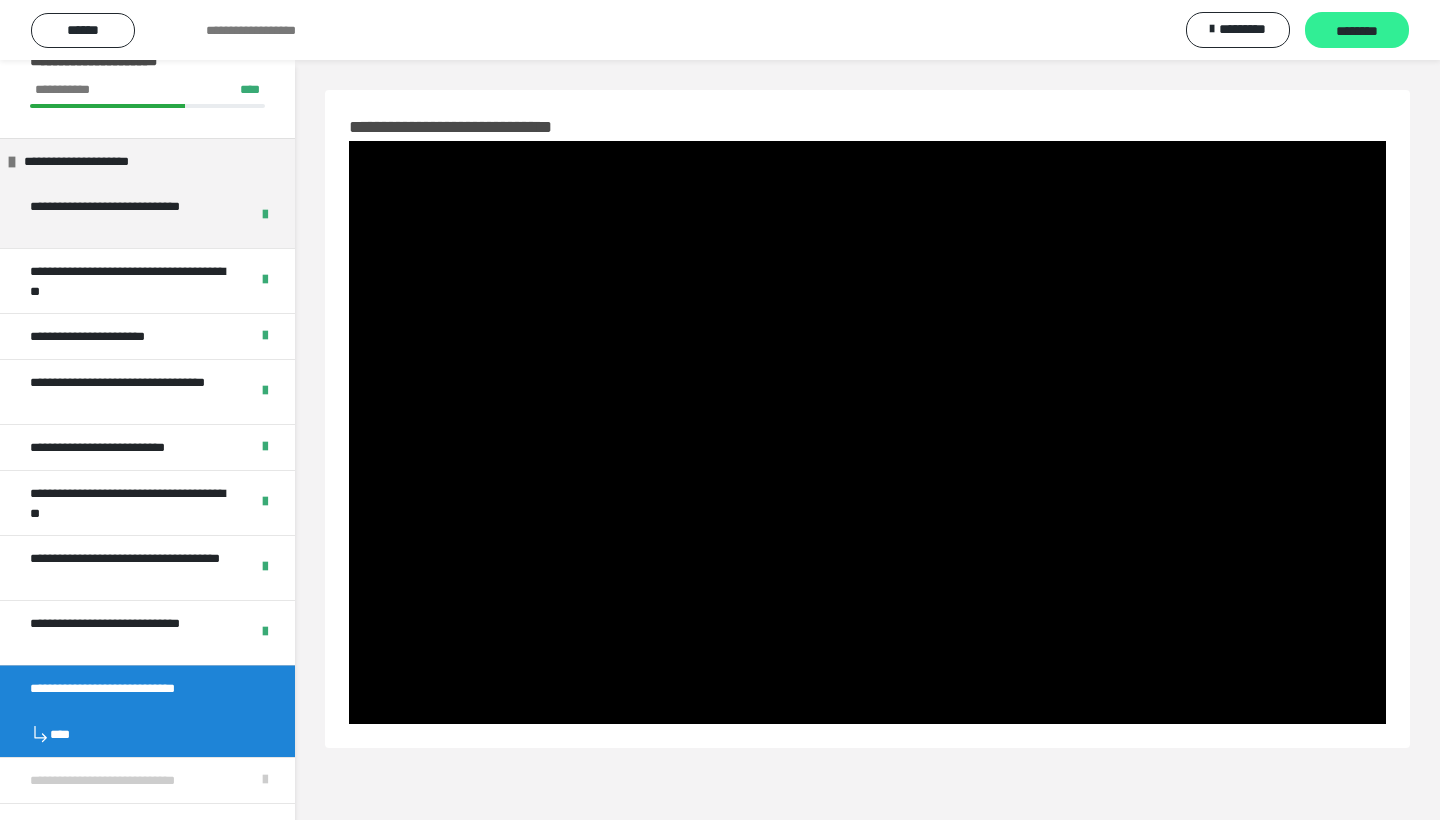 click on "********" at bounding box center [1357, 30] 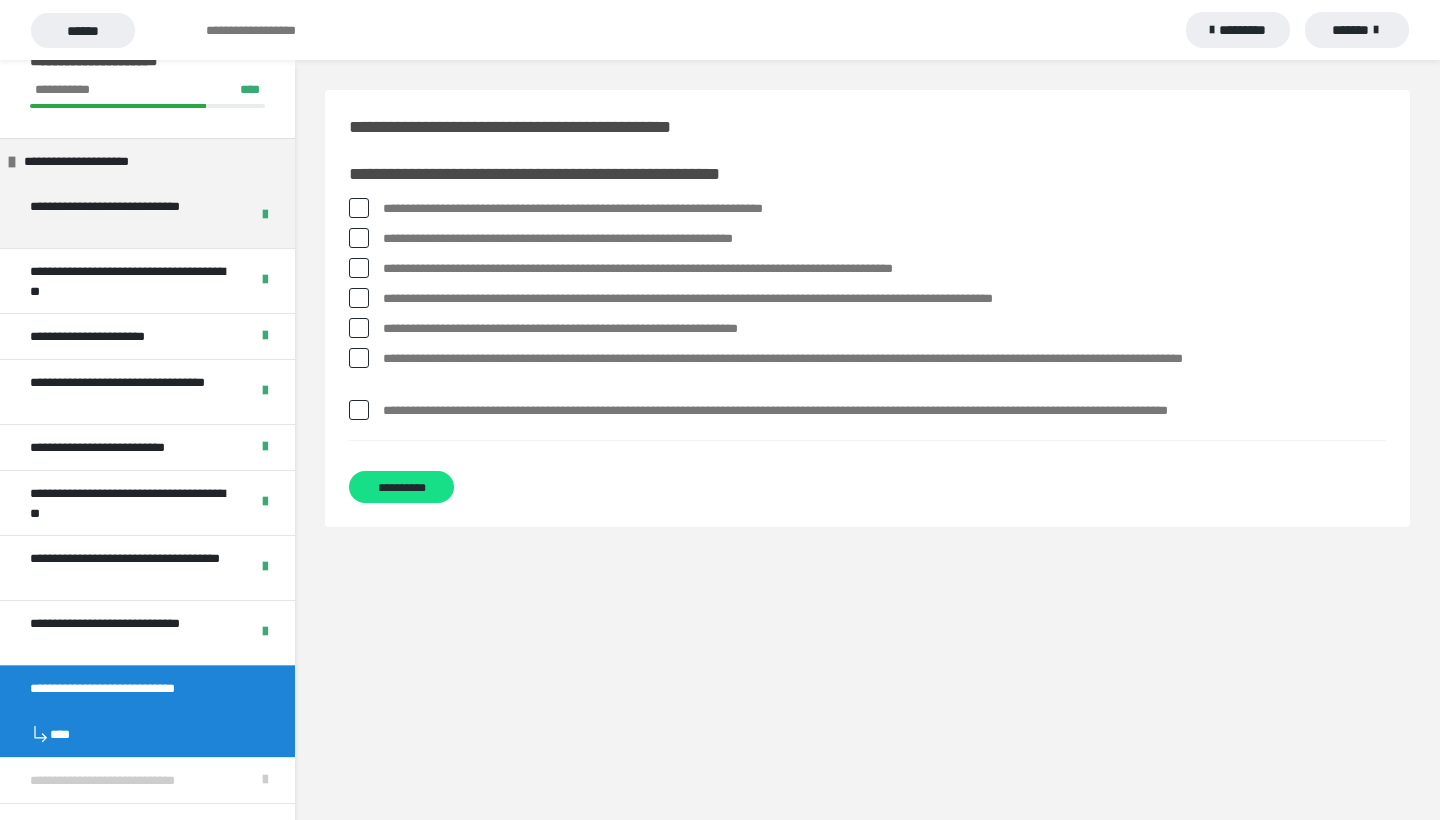click on "**********" at bounding box center [884, 239] 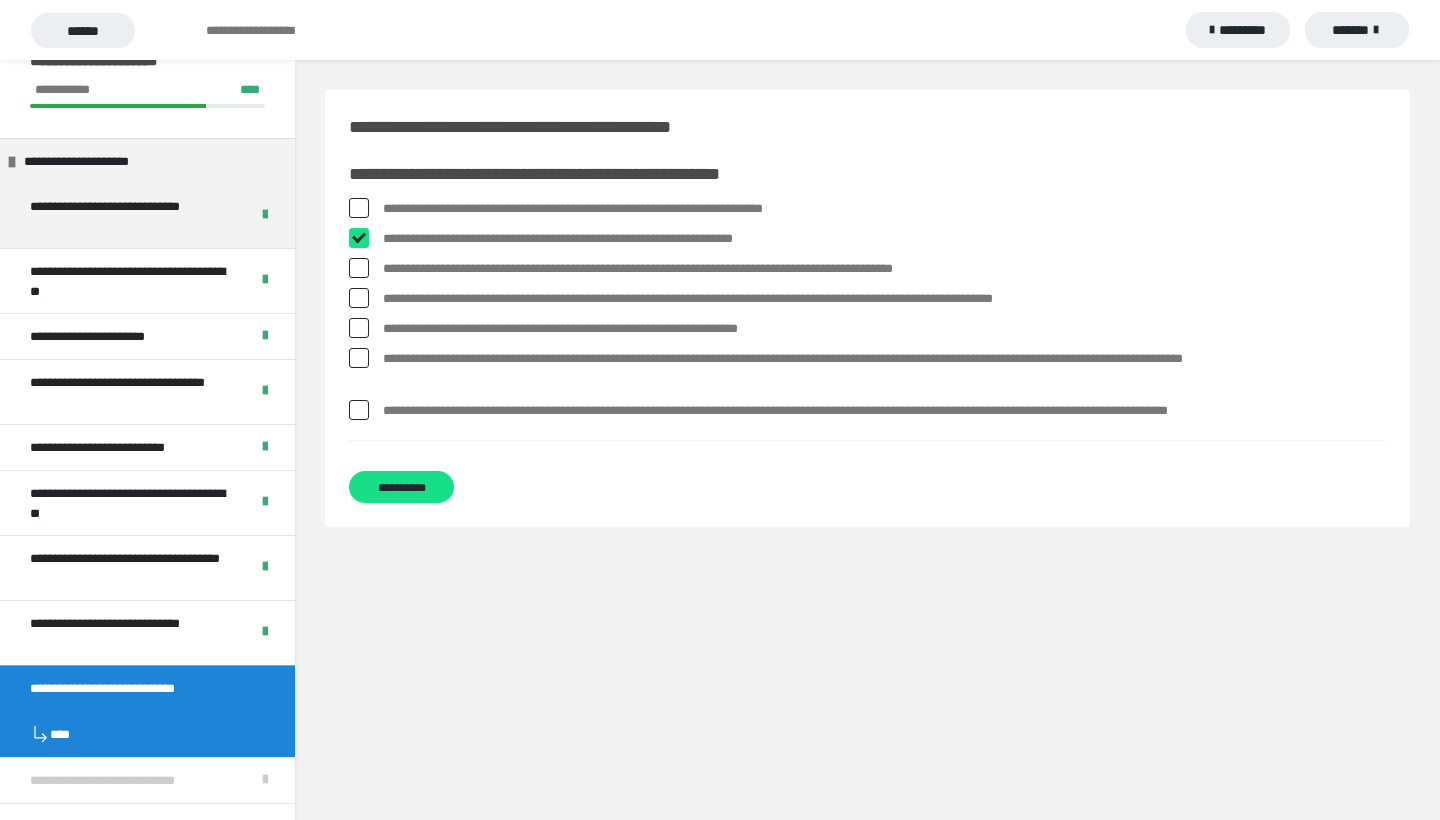 checkbox on "****" 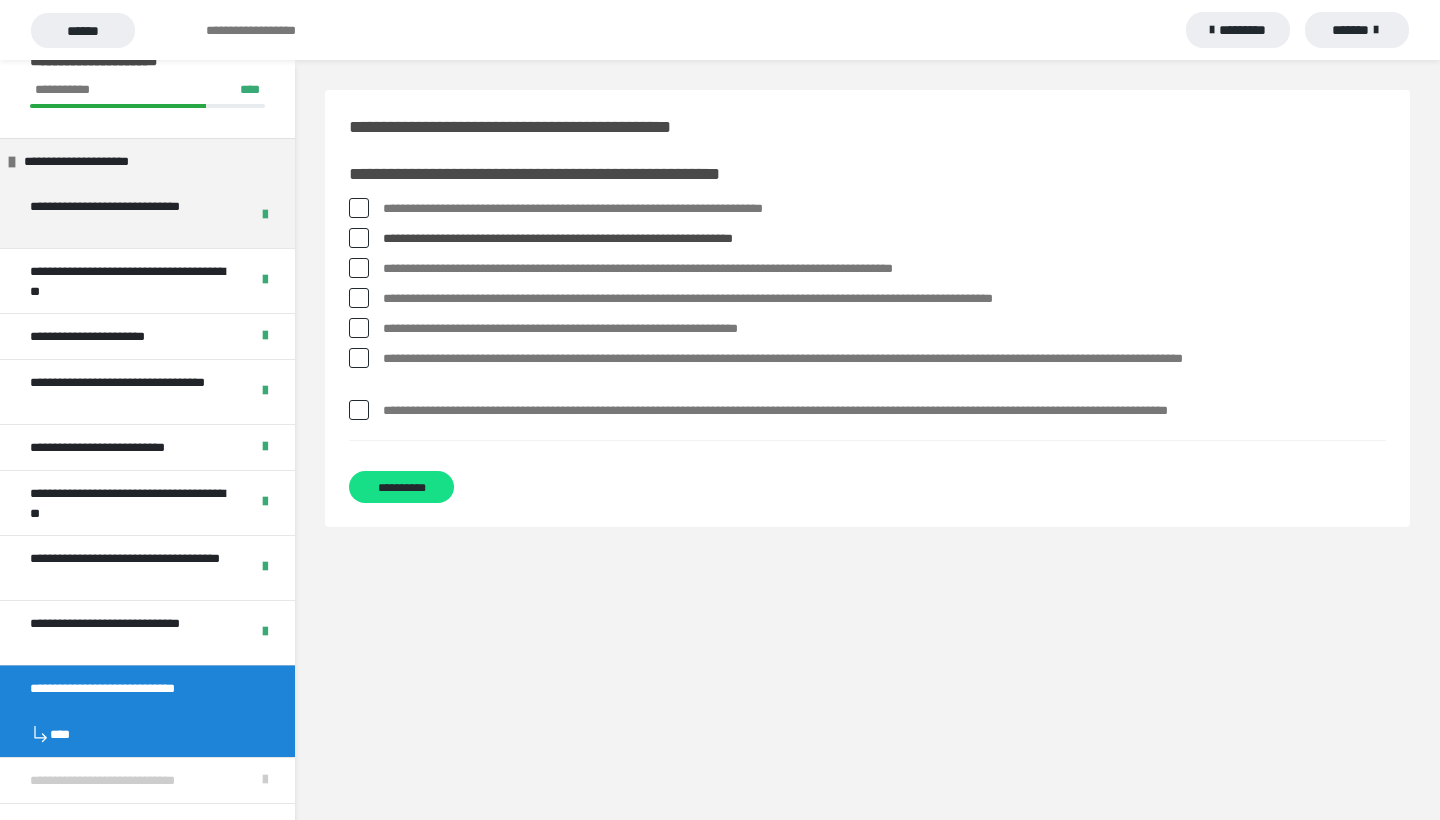 click on "**********" at bounding box center [884, 269] 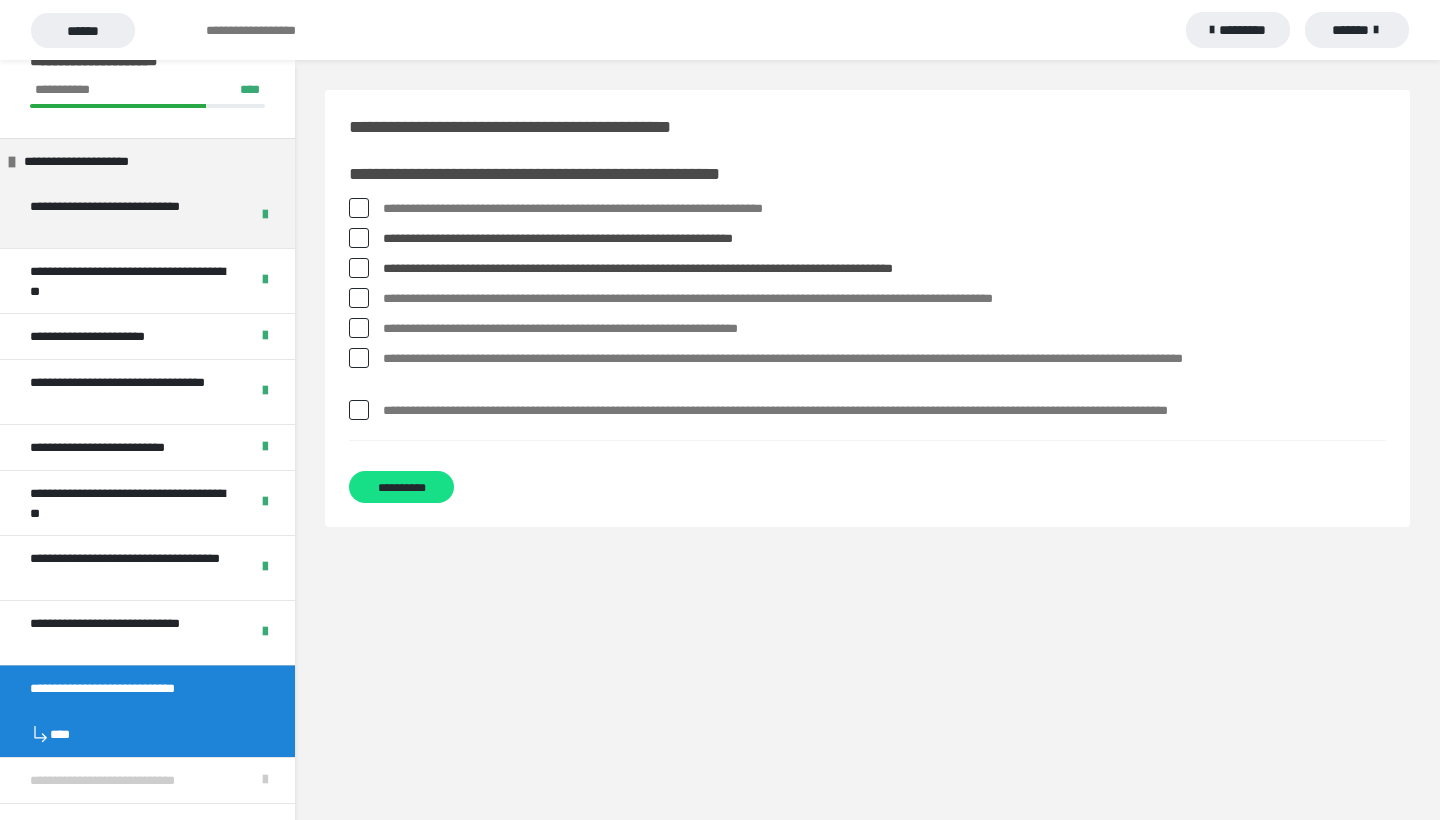 click on "**********" at bounding box center (884, 299) 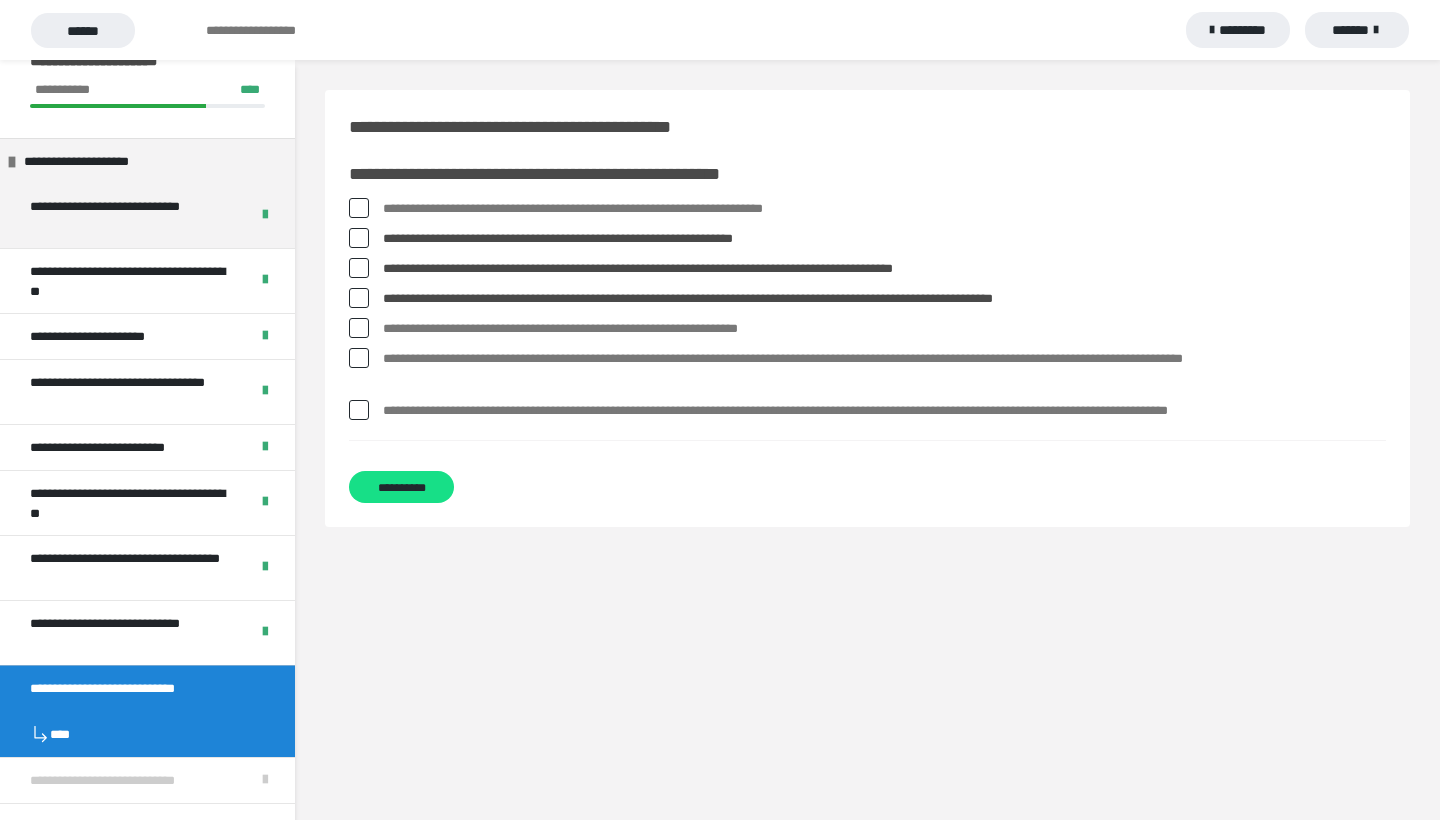 click on "**********" at bounding box center [884, 370] 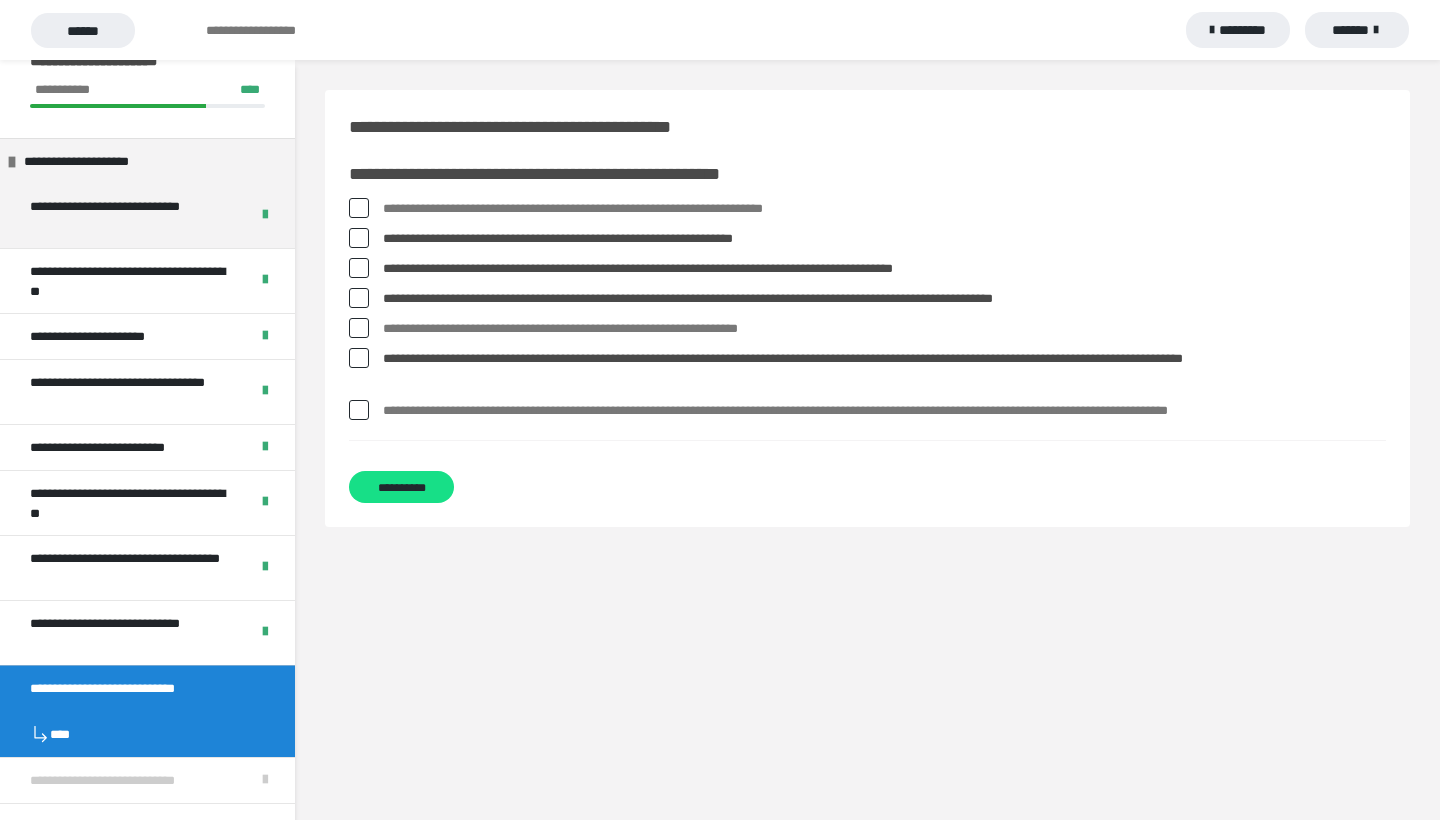click on "**********" at bounding box center [884, 411] 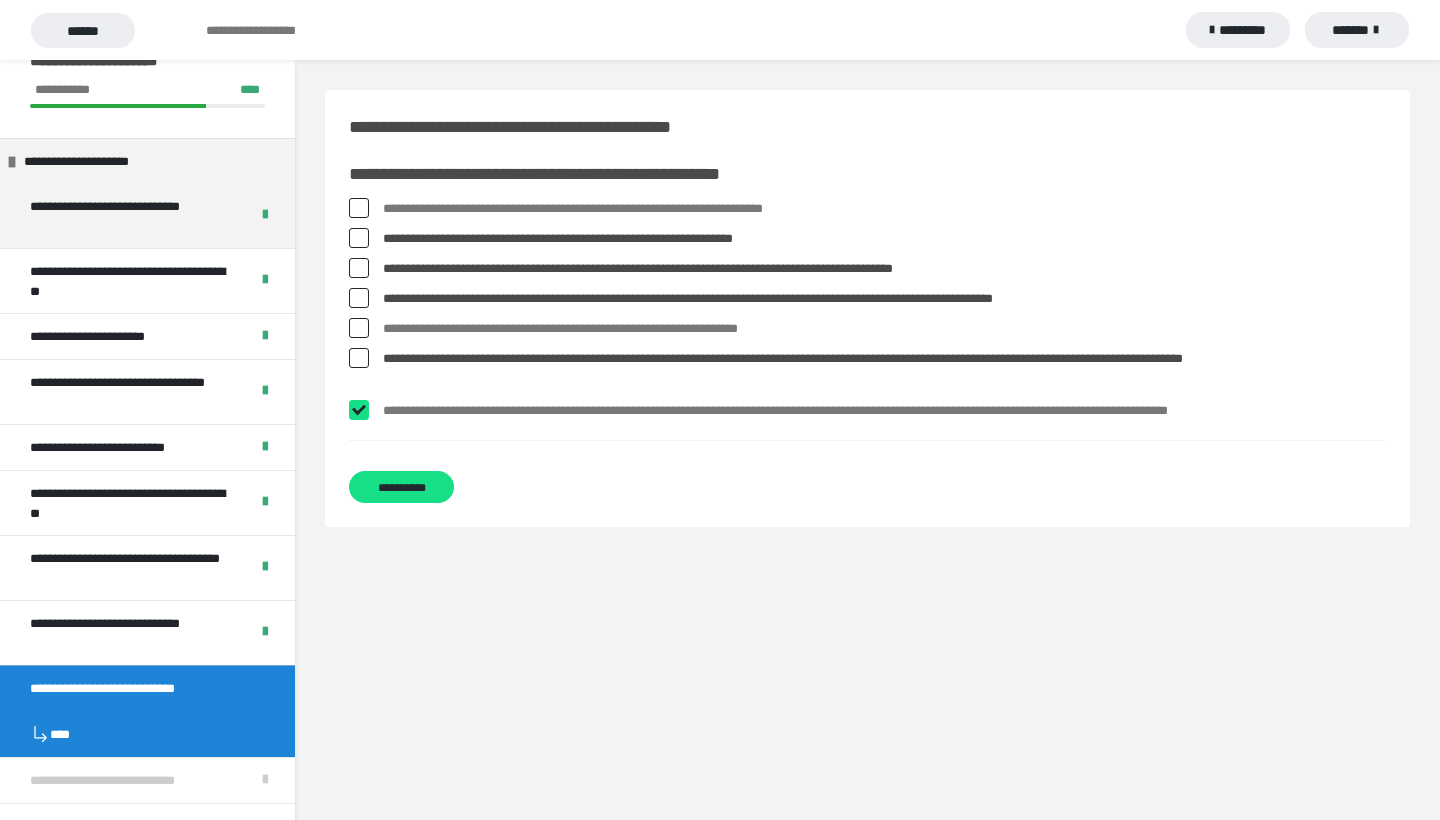 checkbox on "****" 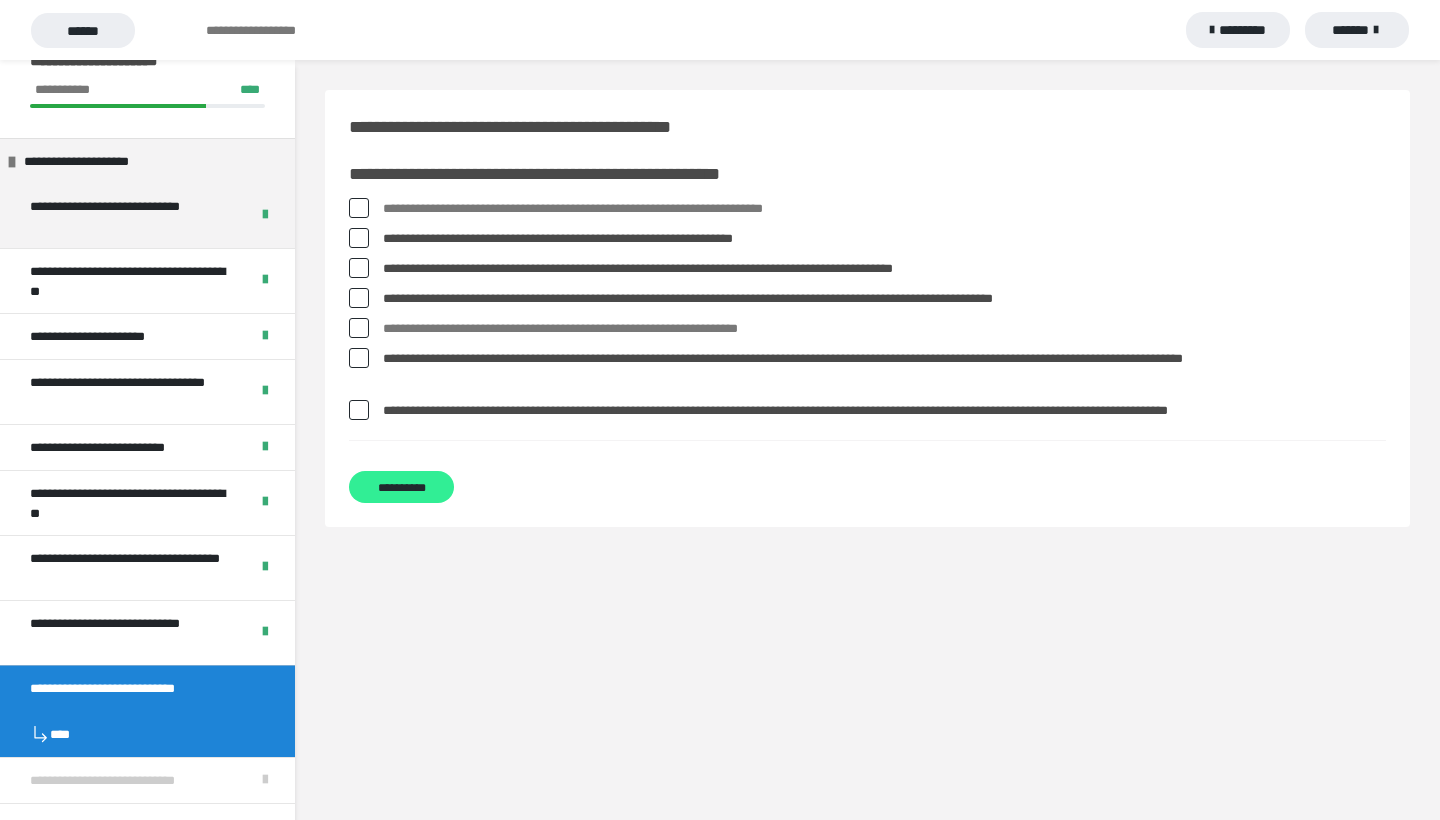 click on "**********" at bounding box center (401, 487) 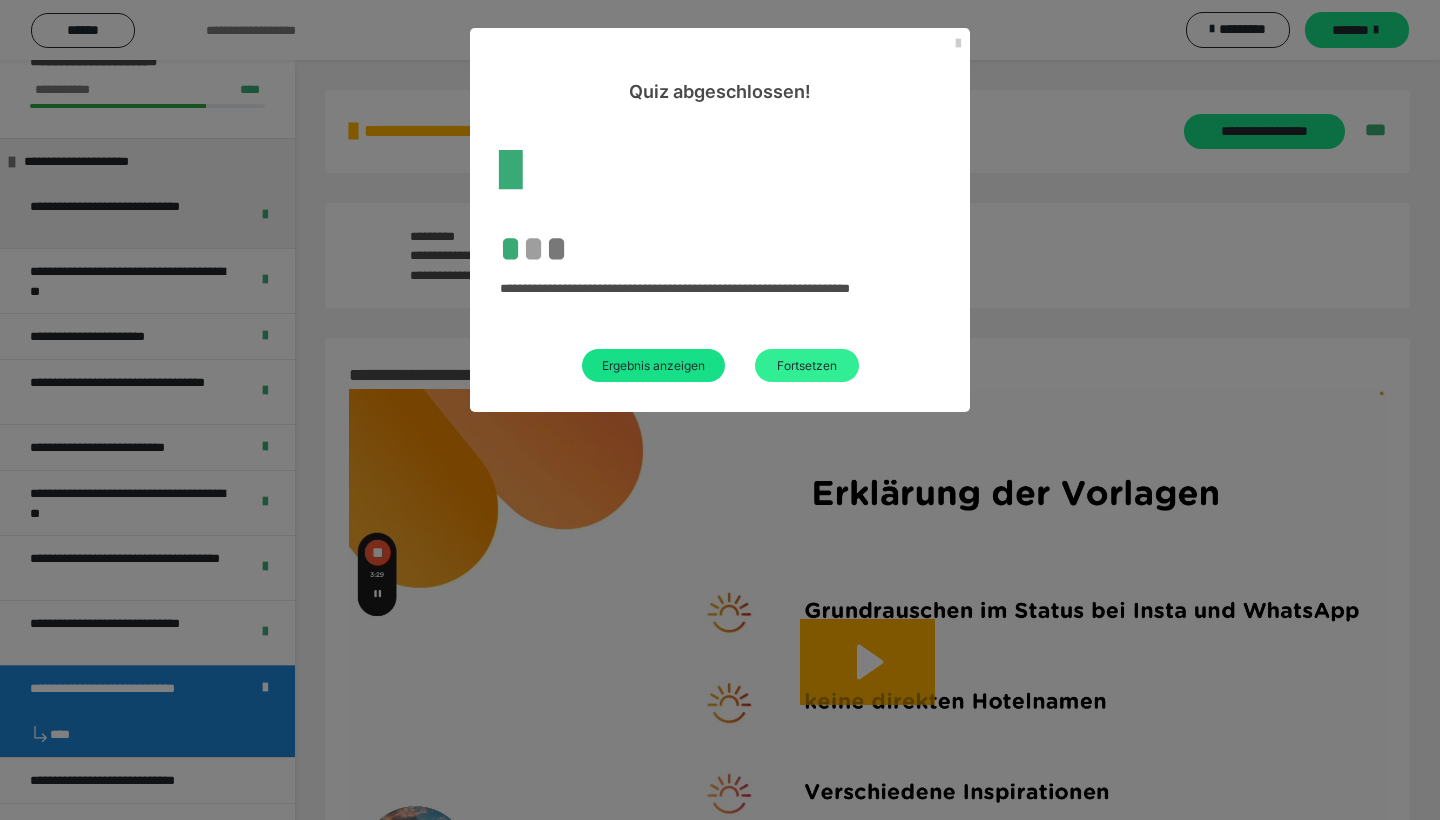 click on "Fortsetzen" at bounding box center (807, 365) 